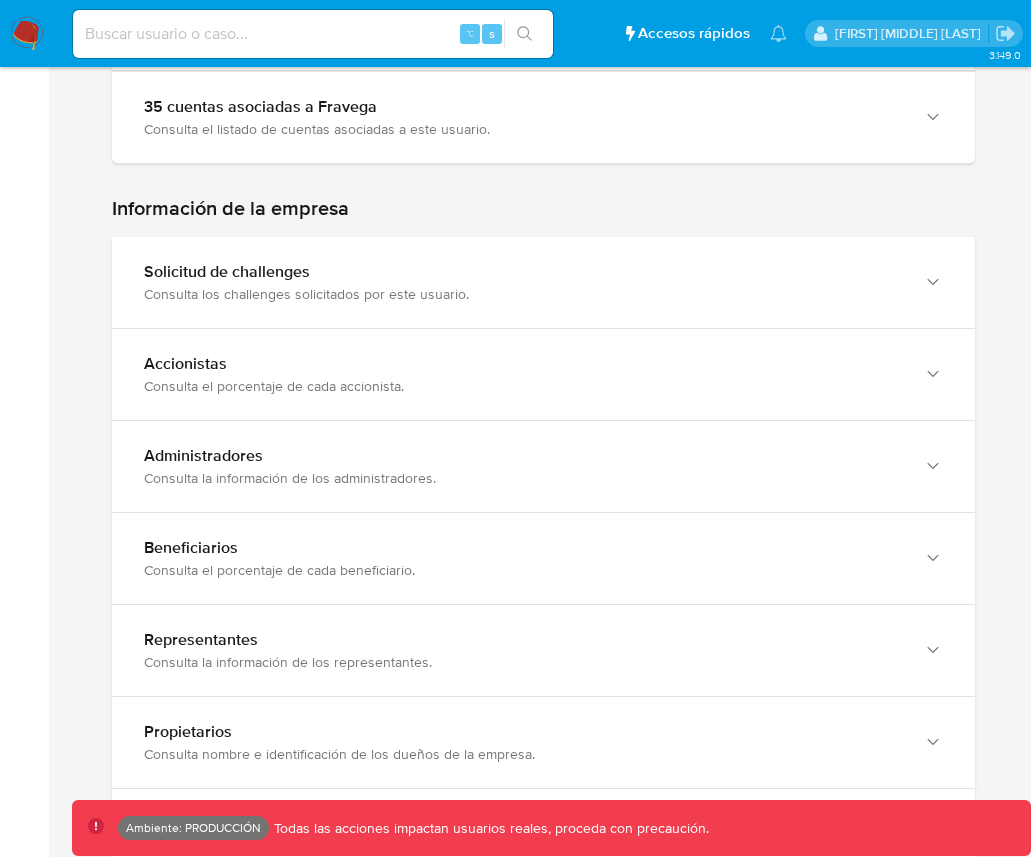 scroll, scrollTop: 1065, scrollLeft: 0, axis: vertical 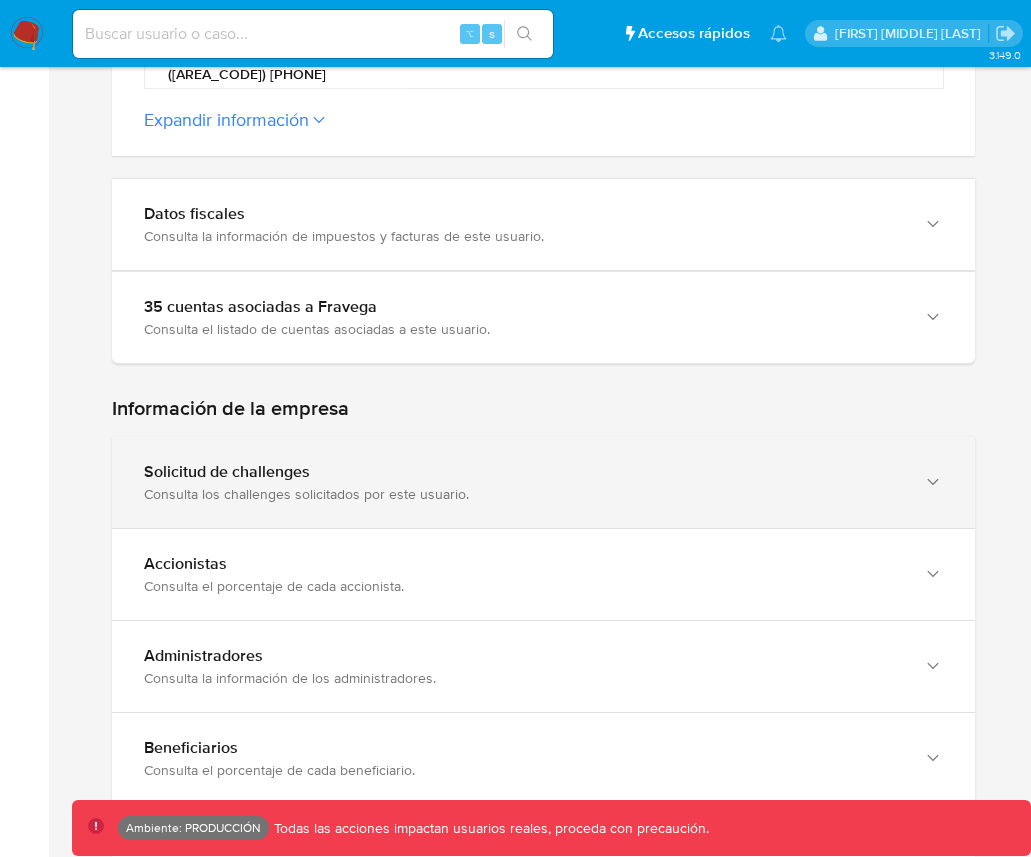 click on "Solicitud de challenges" at bounding box center [523, 472] 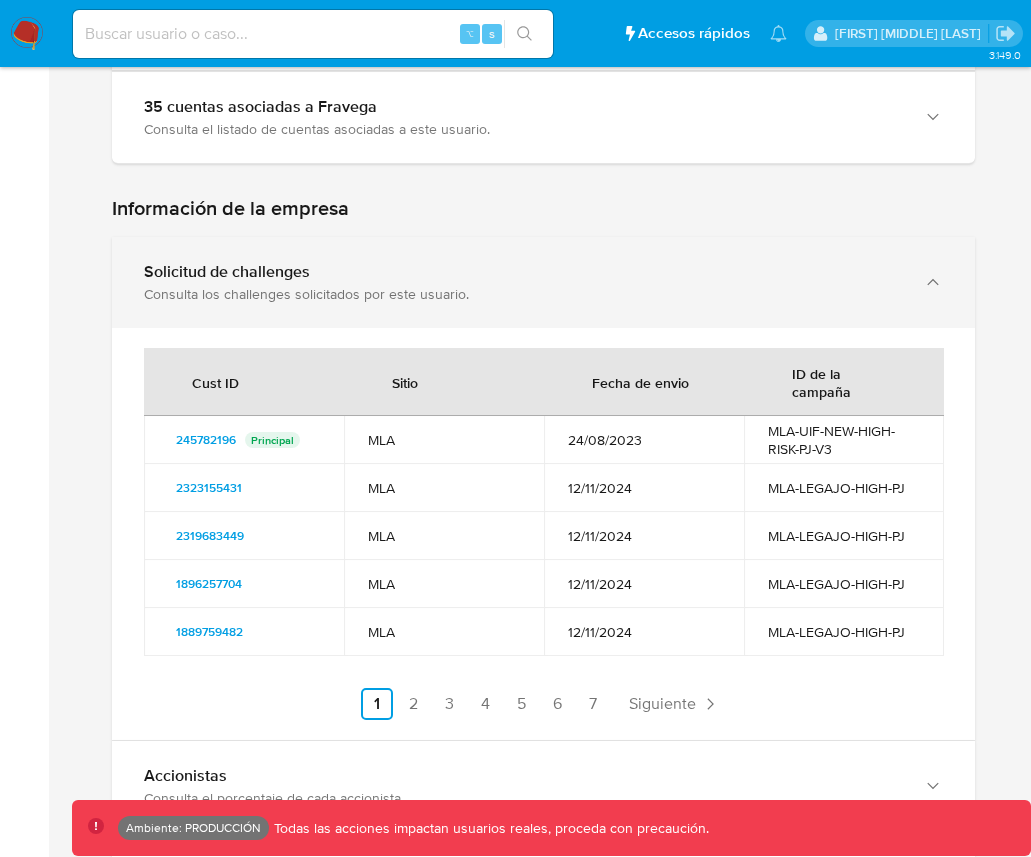 scroll, scrollTop: 1369, scrollLeft: 0, axis: vertical 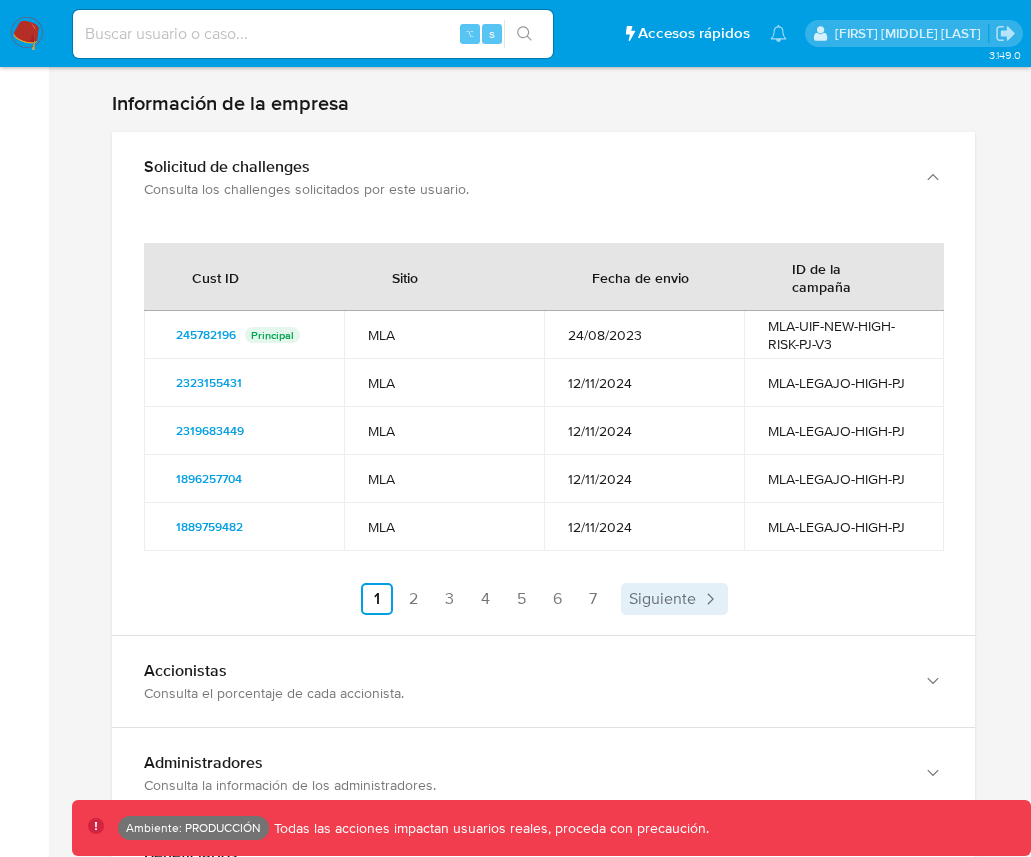 click on "Siguiente" at bounding box center (662, 599) 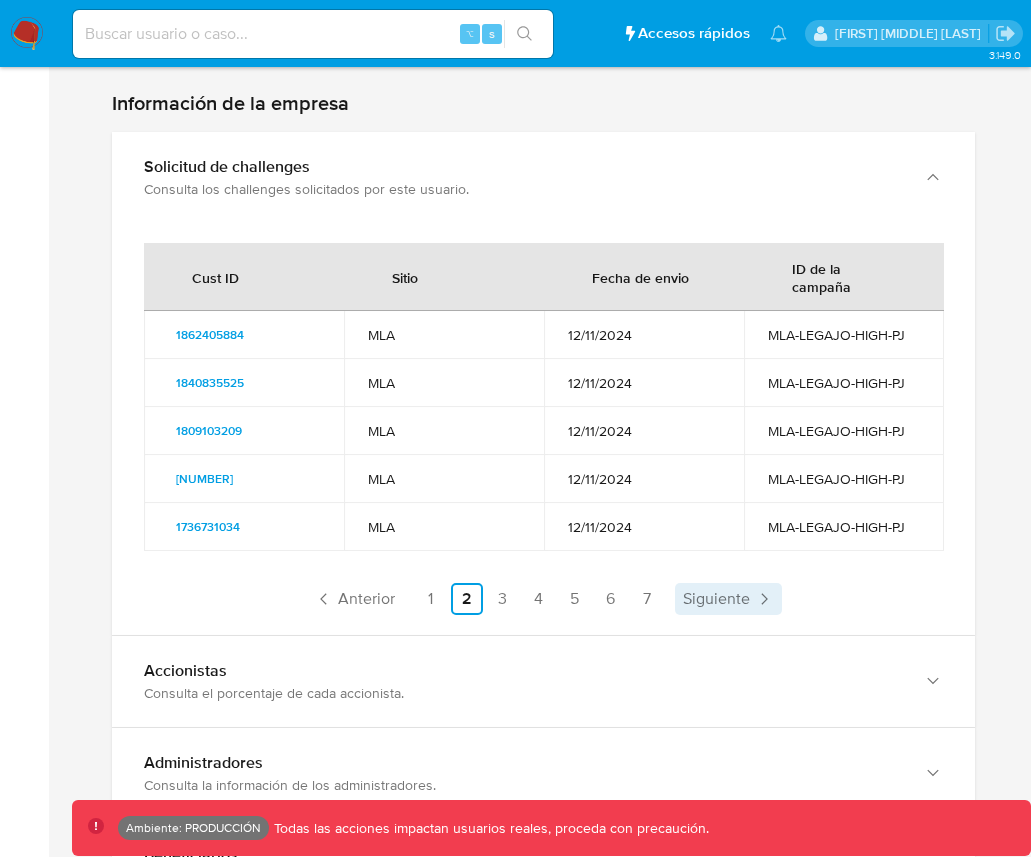 click on "Siguiente" at bounding box center [716, 599] 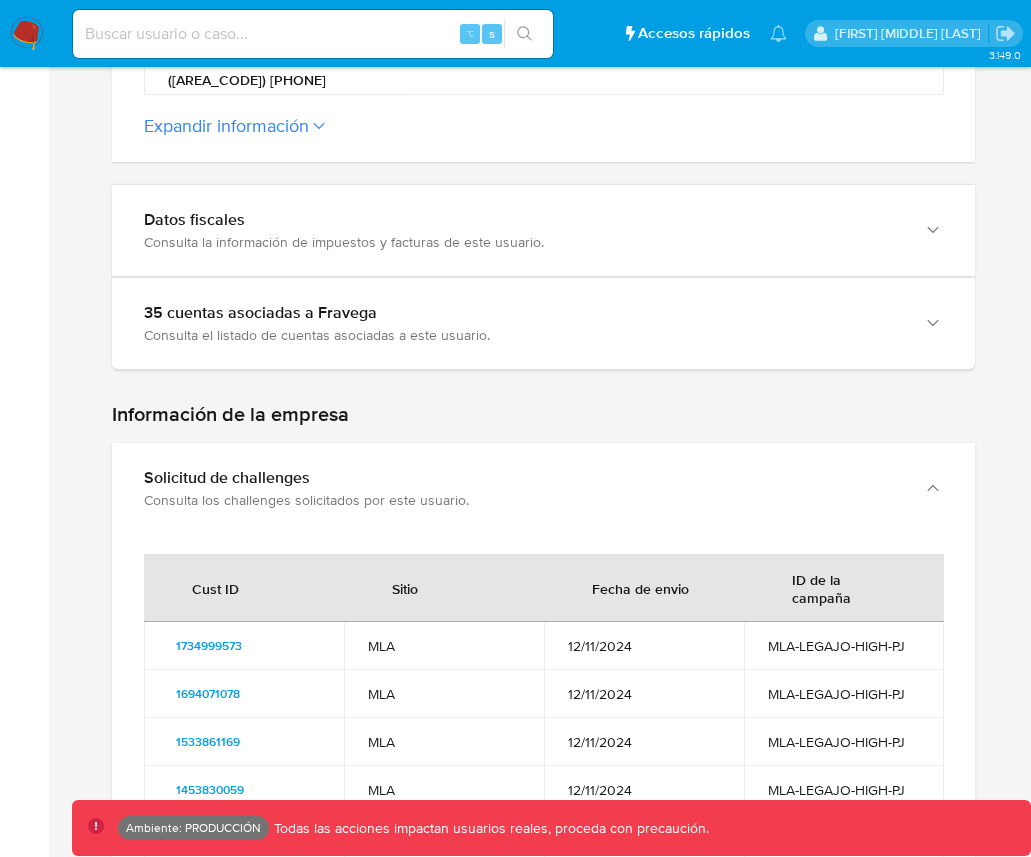 scroll, scrollTop: 1041, scrollLeft: 0, axis: vertical 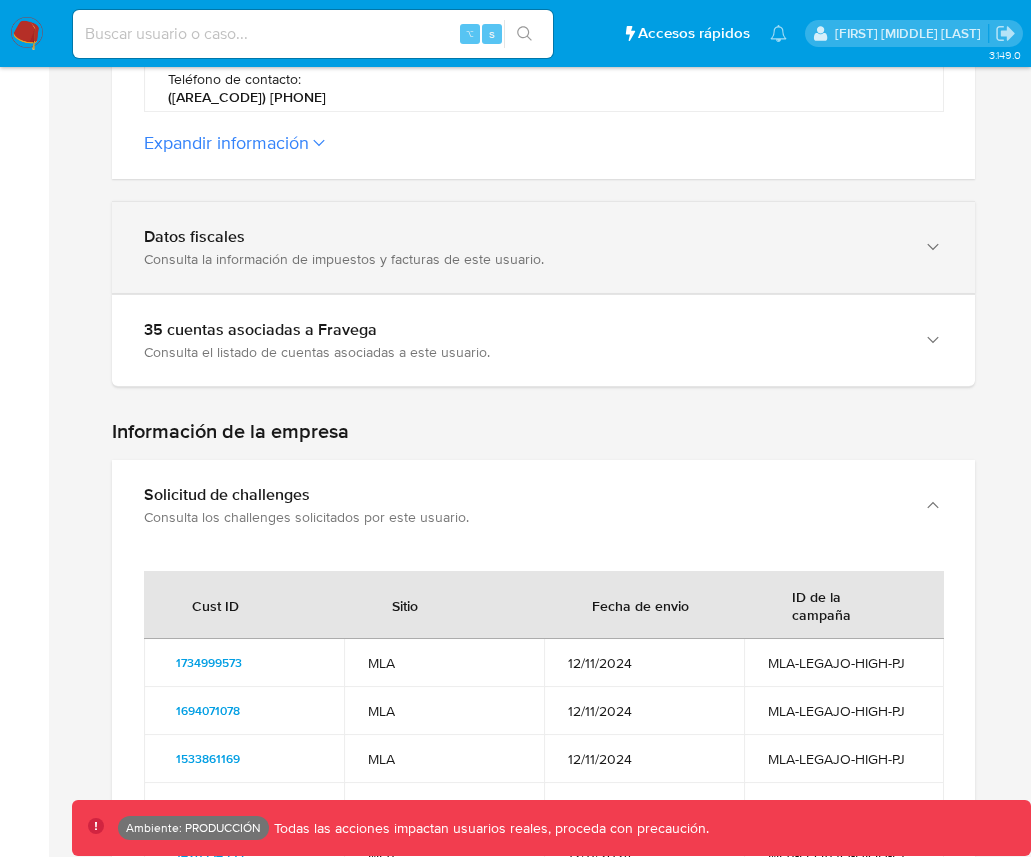 click on "Consulta la información de impuestos y facturas de este usuario." at bounding box center [523, 259] 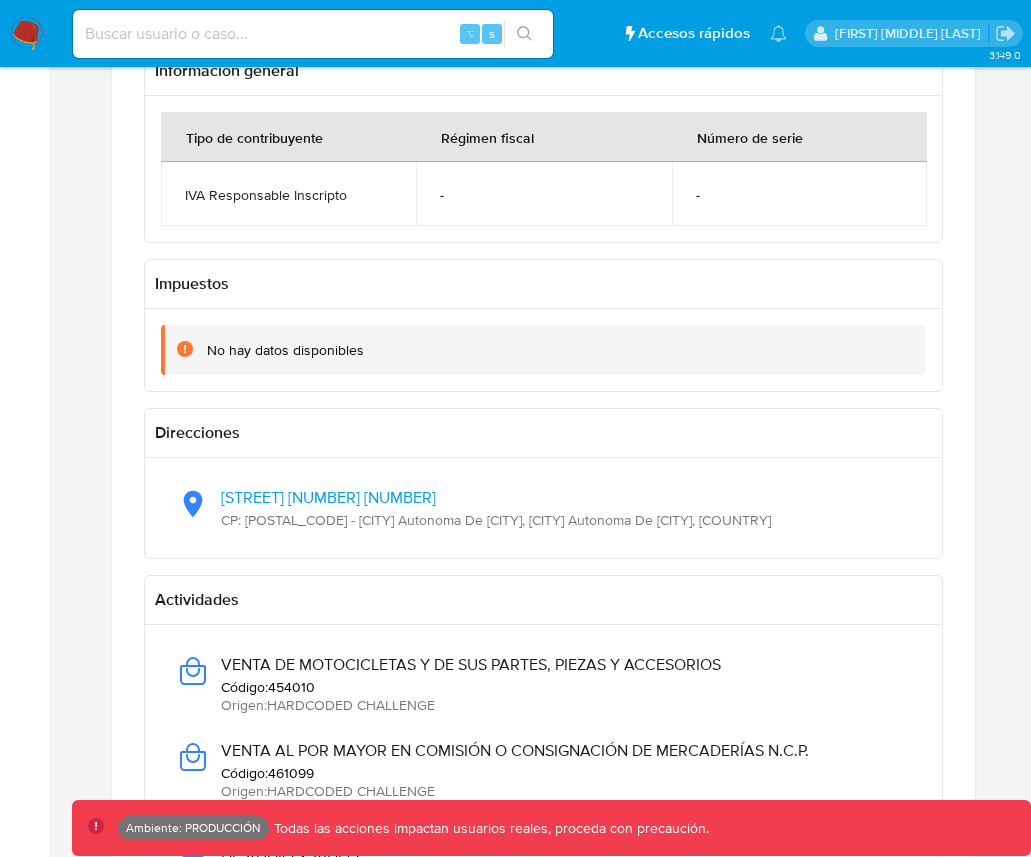 scroll, scrollTop: 1289, scrollLeft: 0, axis: vertical 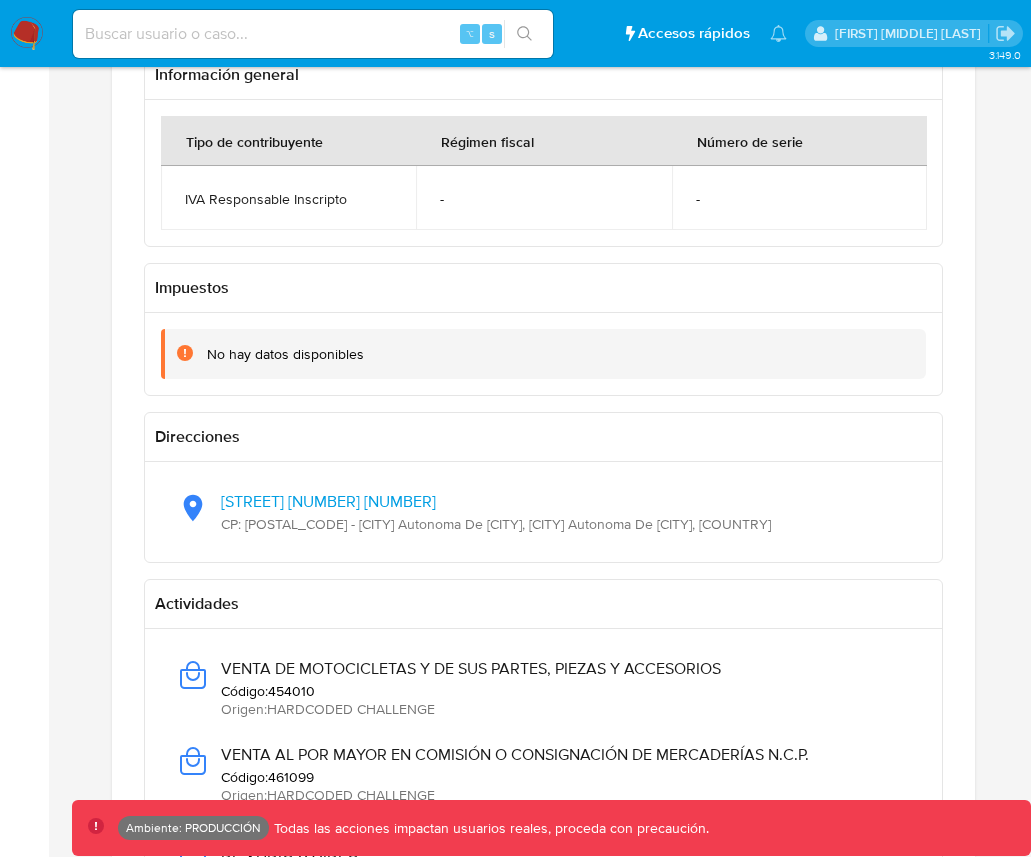 click on "No hay datos disponibles" at bounding box center [543, 354] 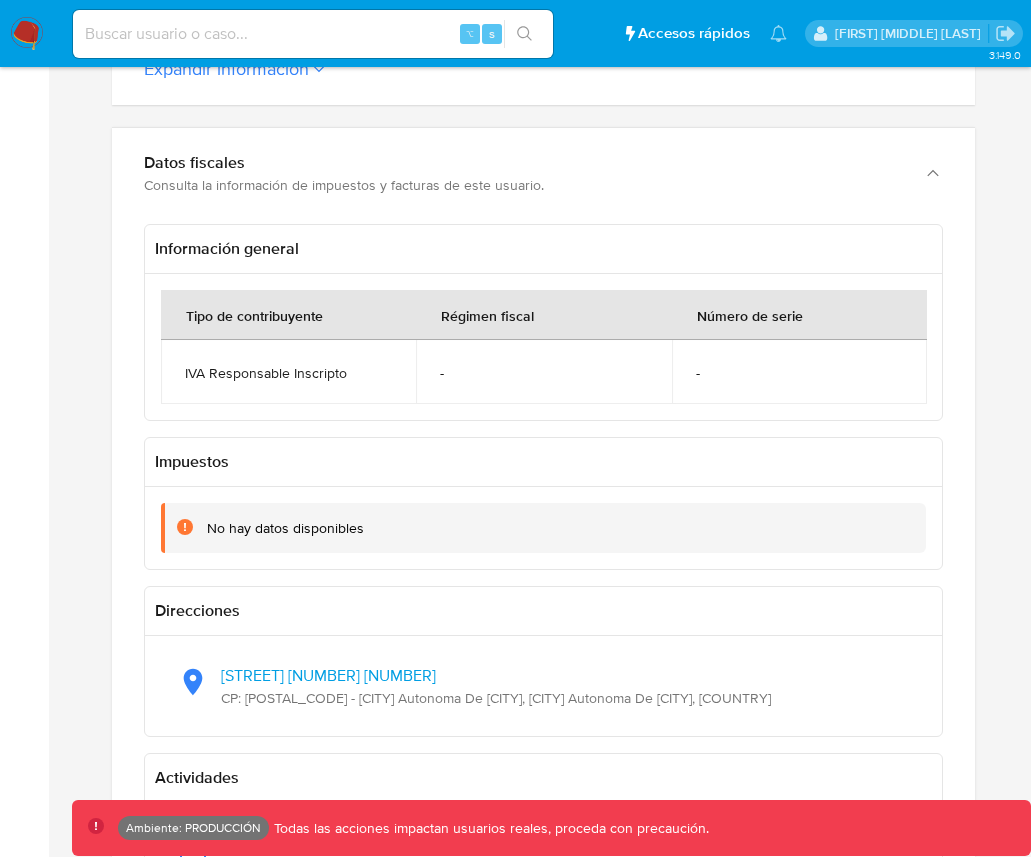 scroll, scrollTop: 1114, scrollLeft: 0, axis: vertical 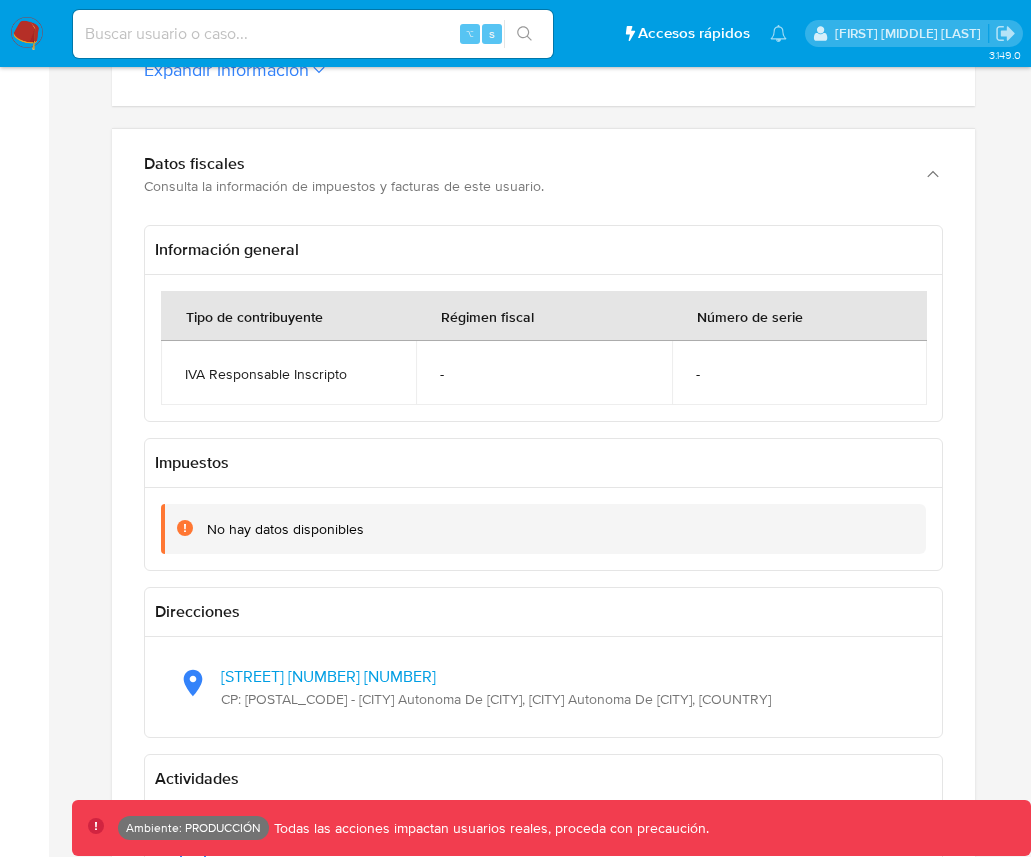 drag, startPoint x: 413, startPoint y: 334, endPoint x: 607, endPoint y: 392, distance: 202.48457 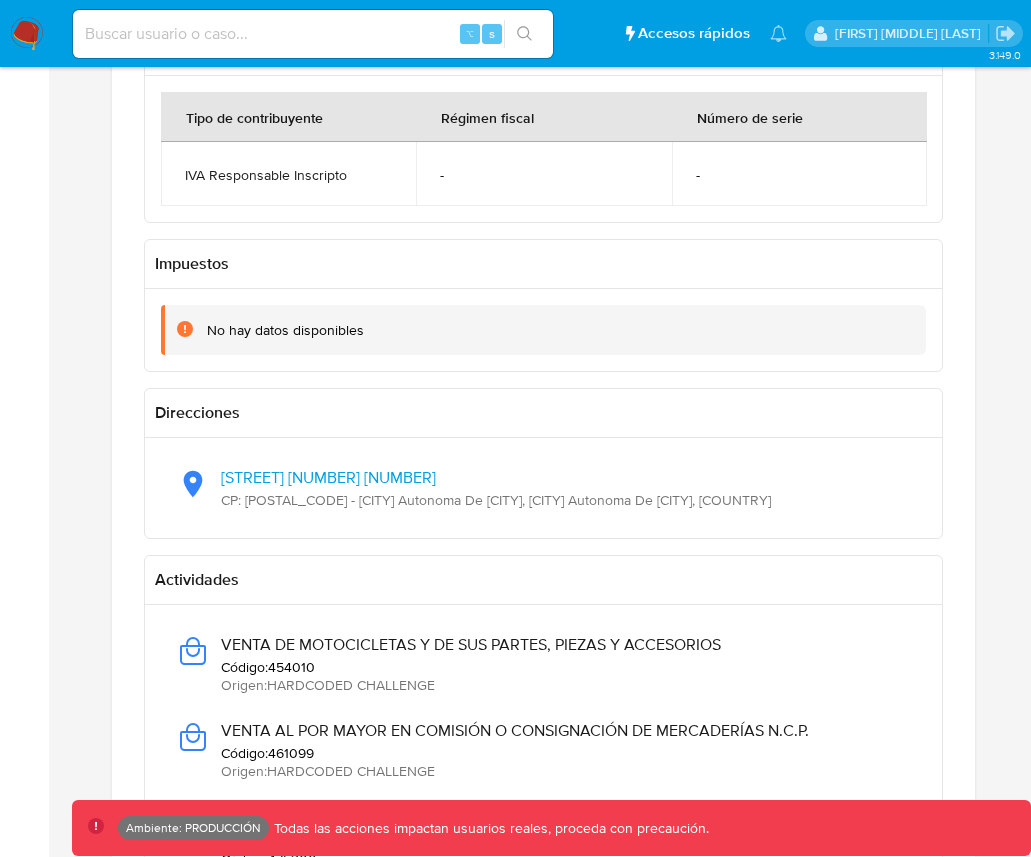 scroll, scrollTop: 1255, scrollLeft: 0, axis: vertical 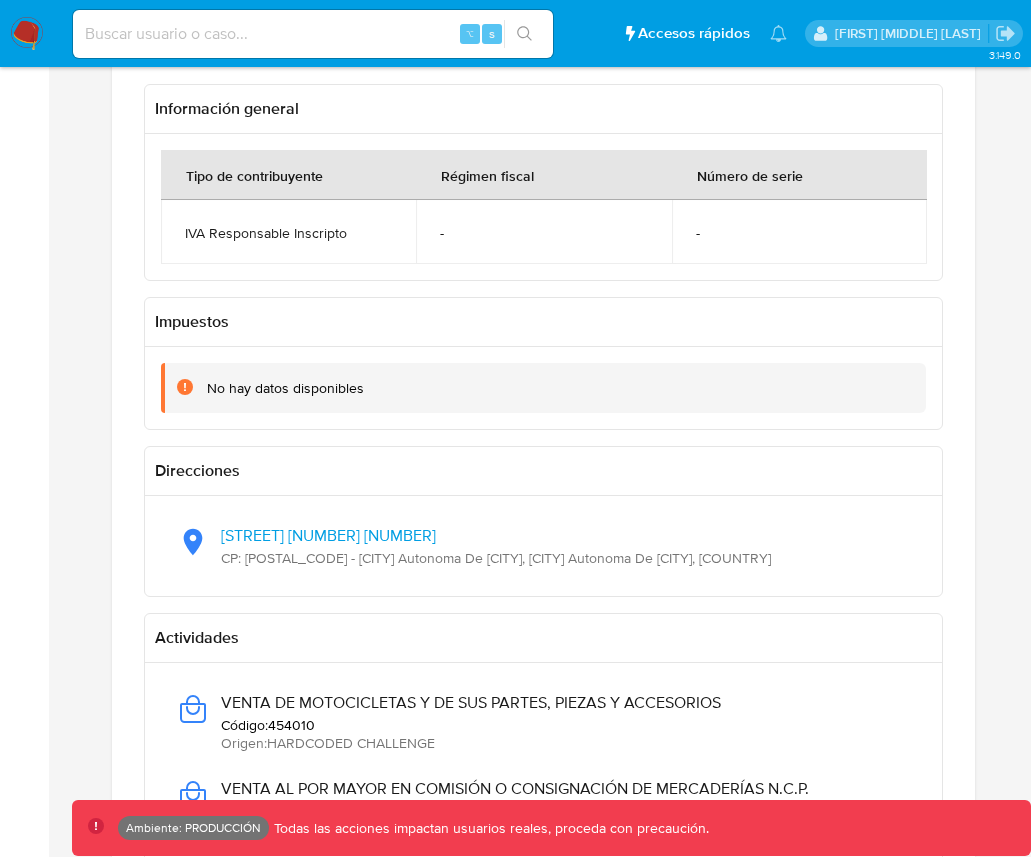 click on "No hay datos disponibles" at bounding box center [285, 388] 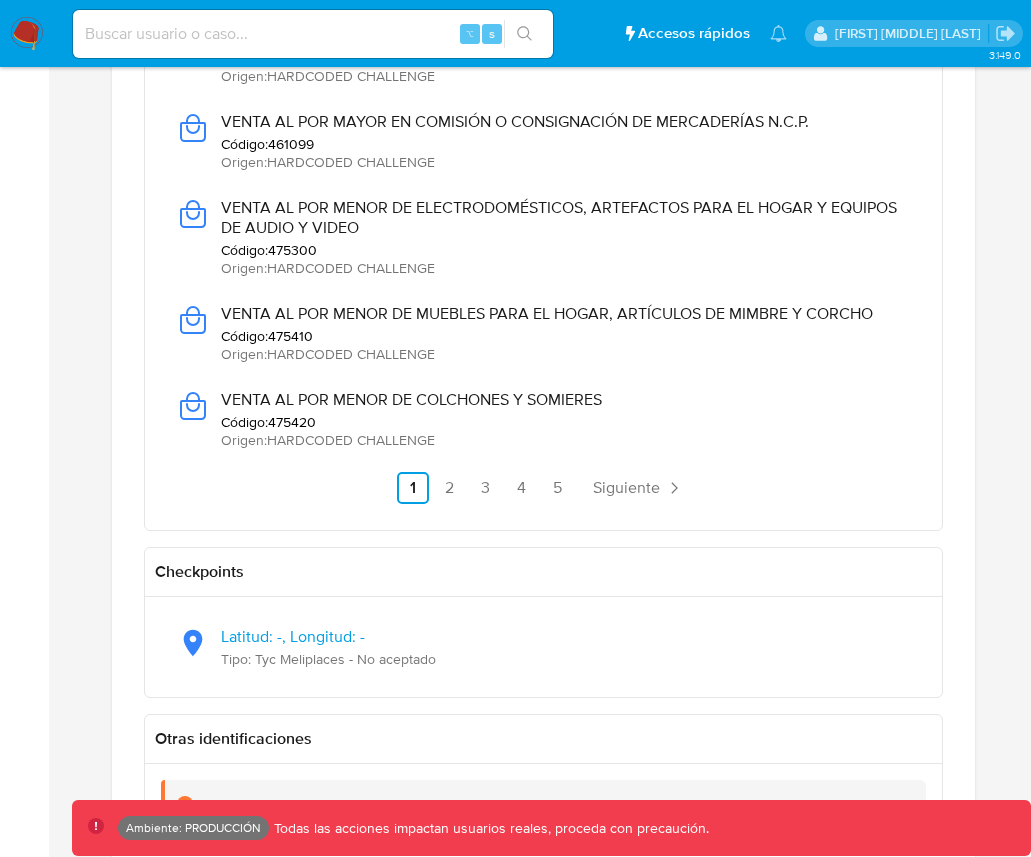 scroll, scrollTop: 2156, scrollLeft: 0, axis: vertical 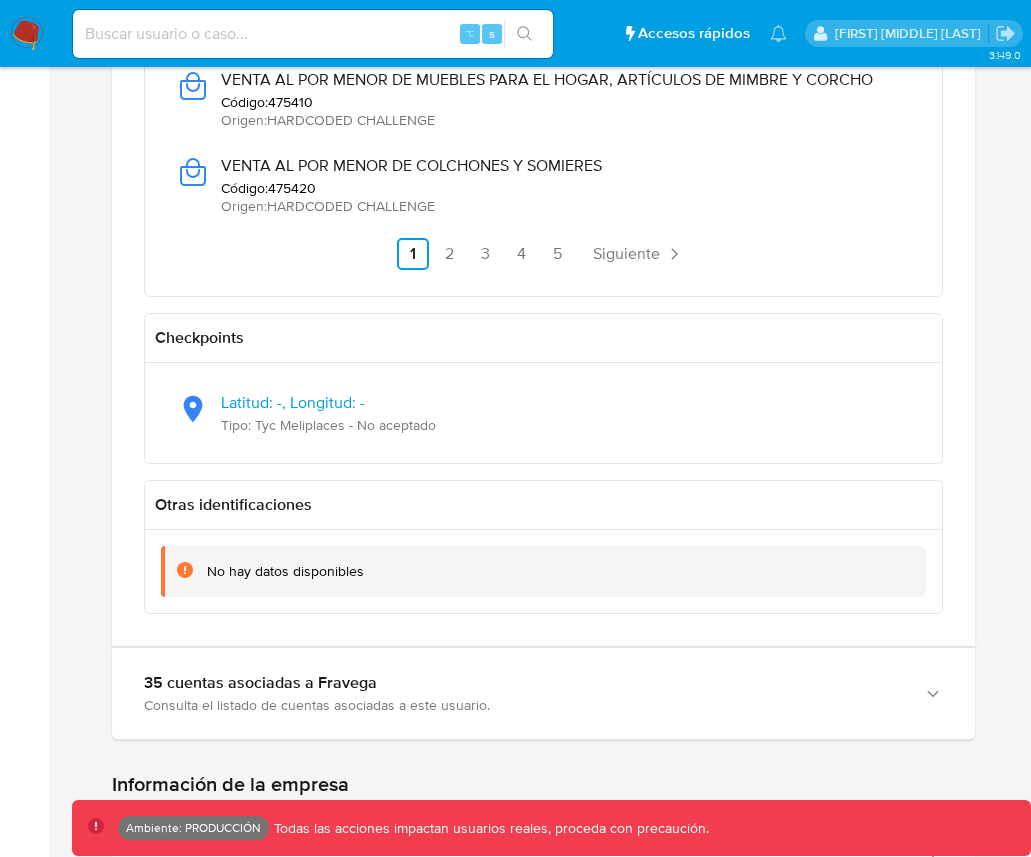 click on "VENTA DE MOTOCICLETAS Y DE SUS PARTES, PIEZAS Y ACCESORIOS Código :  454010 Origen :  HARDCODED CHALLENGE VENTA AL POR MAYOR EN COMISIÓN O CONSIGNACIÓN DE  MERCADERÍAS N.C.P. Código :  461099 Origen :  HARDCODED CHALLENGE VENTA AL POR MENOR  DE ELECTRODOMÉSTICOS, ARTEFACTOS PARA EL HOGAR Y EQUIPOS DE AUDIO Y VIDEO Código :  475300 Origen :  HARDCODED CHALLENGE VENTA AL POR MENOR DE MUEBLES PARA EL HOGAR, ARTÍCULOS DE MIMBRE Y CORCHO Código :  475410 Origen :  HARDCODED CHALLENGE VENTA AL POR MENOR DE COLCHONES Y SOMIERES Código :  475420 Origen :  HARDCODED CHALLENGE Anterior 1 2 3 4 5 Siguiente" at bounding box center (543, 29) 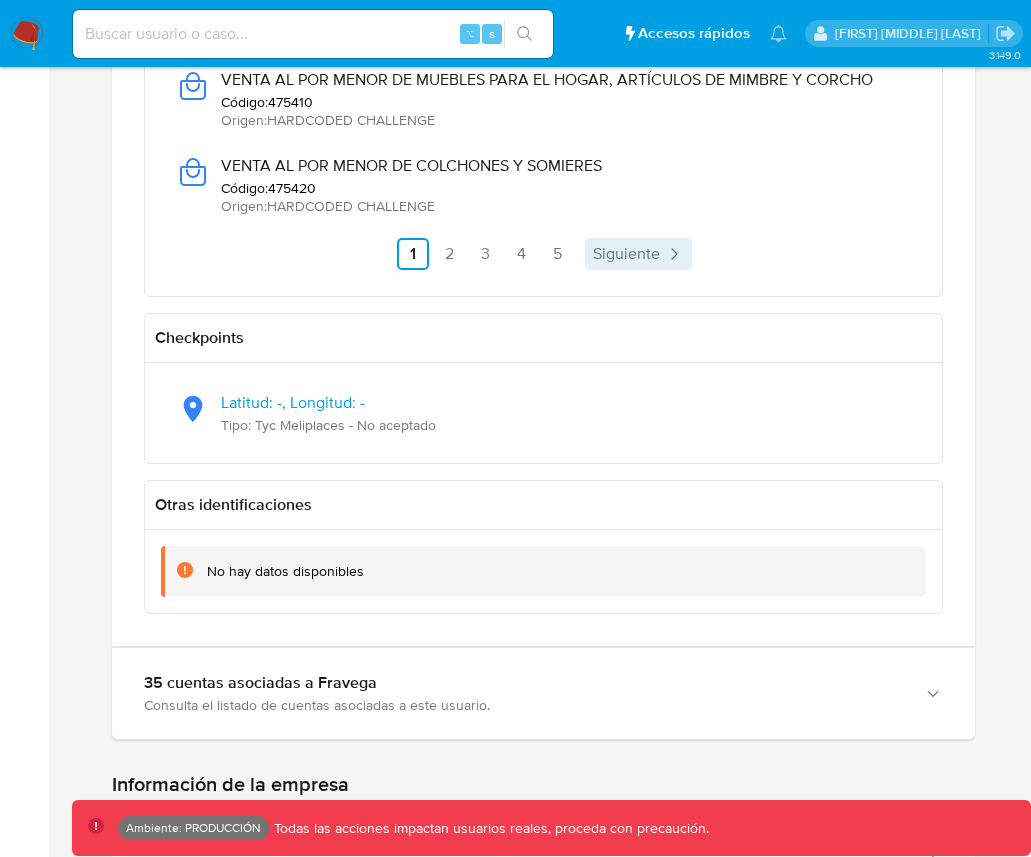 click on "Siguiente" at bounding box center (626, 254) 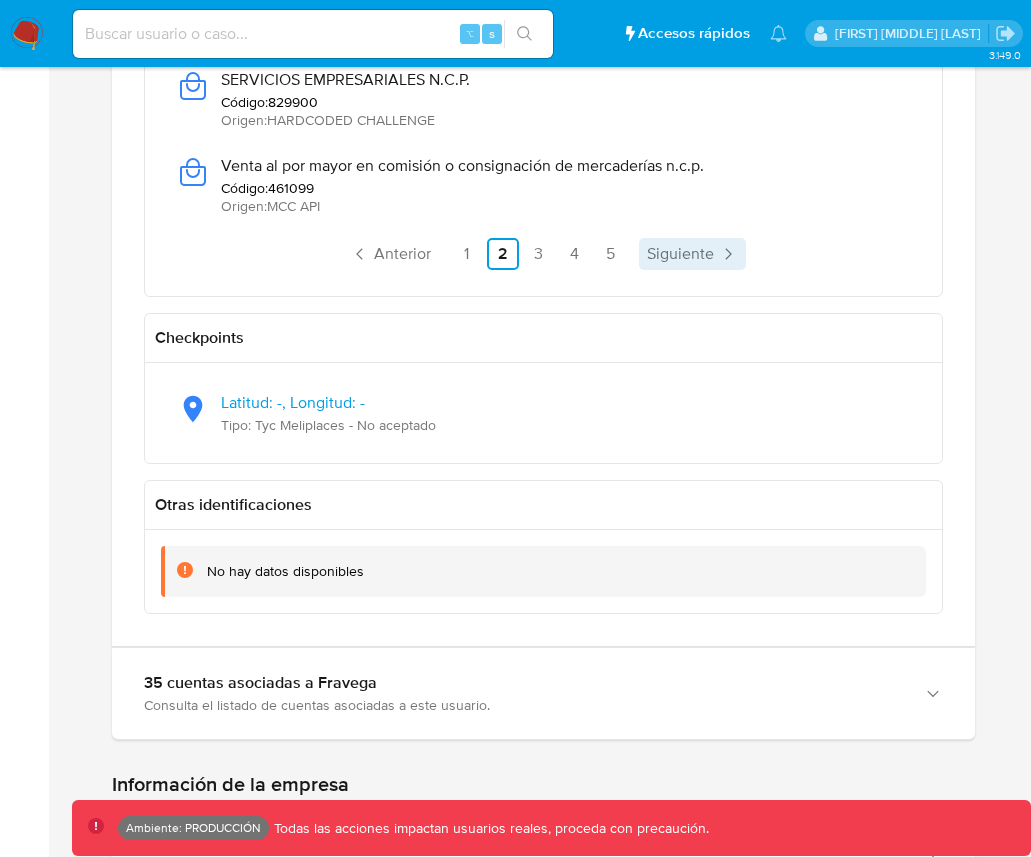 click on "Anterior 1 2 3 4 5 Siguiente" at bounding box center [543, 254] 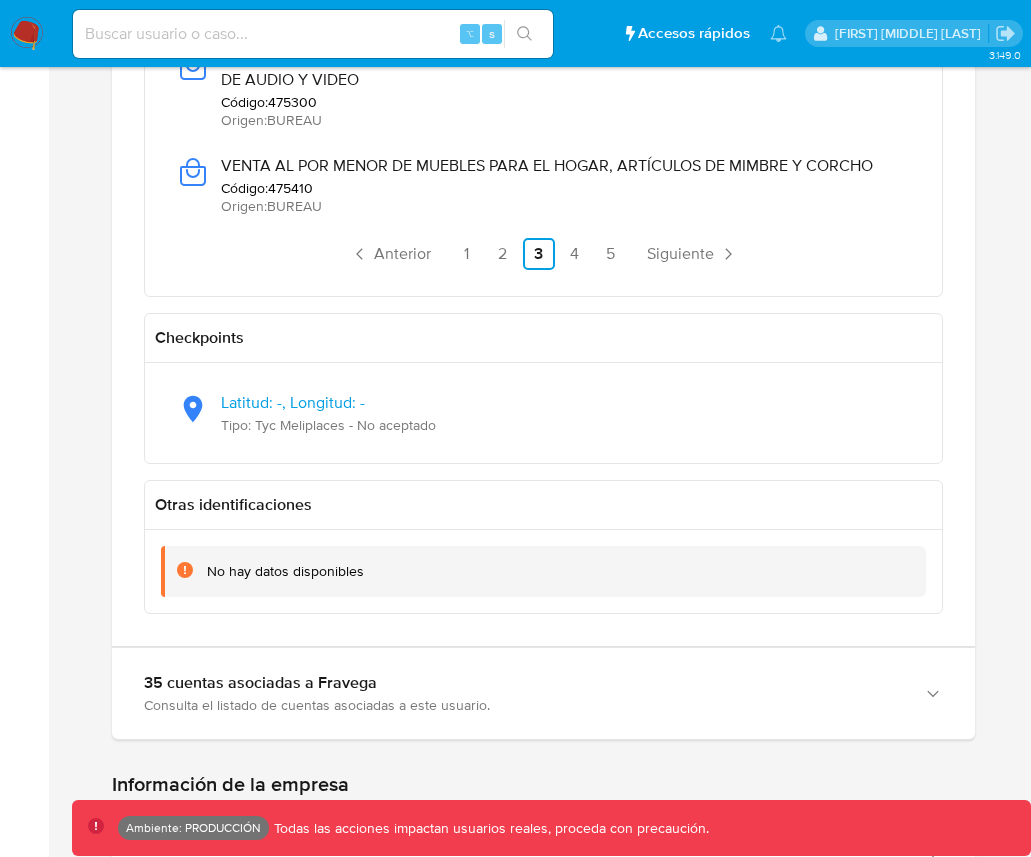 click on "VENTA DE MOTOCICLETAS Y DE SUS PARTES, PIEZAS Y ACCESORIOS Código :  454010 Origen :  BUREAU VENTA AL POR MAYOR EN COMISIÓN O CONSIGNACIÓN DE  MERCADERÍAS N.C.P. Código :  461099 Origen :  BUREAU VENTA AL POR MENOR DE APARATOS DE TELEFONÍA Y COMUNICACIÓN Código :  474020 Origen :  BUREAU VENTA AL POR MENOR  DE ELECTRODOMÉSTICOS, ARTEFACTOS PARA EL HOGAR Y EQUIPOS DE AUDIO Y VIDEO Código :  475300 Origen :  BUREAU VENTA AL POR MENOR DE MUEBLES PARA EL HOGAR, ARTÍCULOS DE MIMBRE Y CORCHO Código :  475410 Origen :  BUREAU Anterior 1 2 3 4 5 Siguiente" at bounding box center (543, 29) 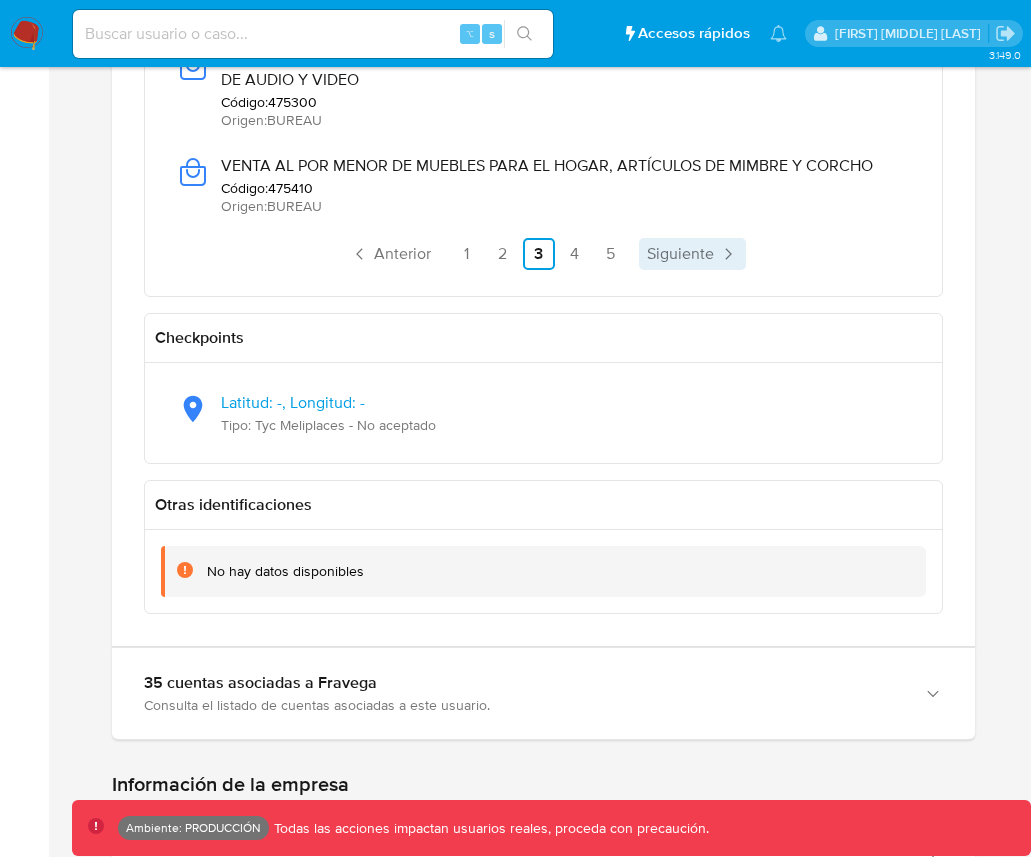 click on "Siguiente" at bounding box center (680, 254) 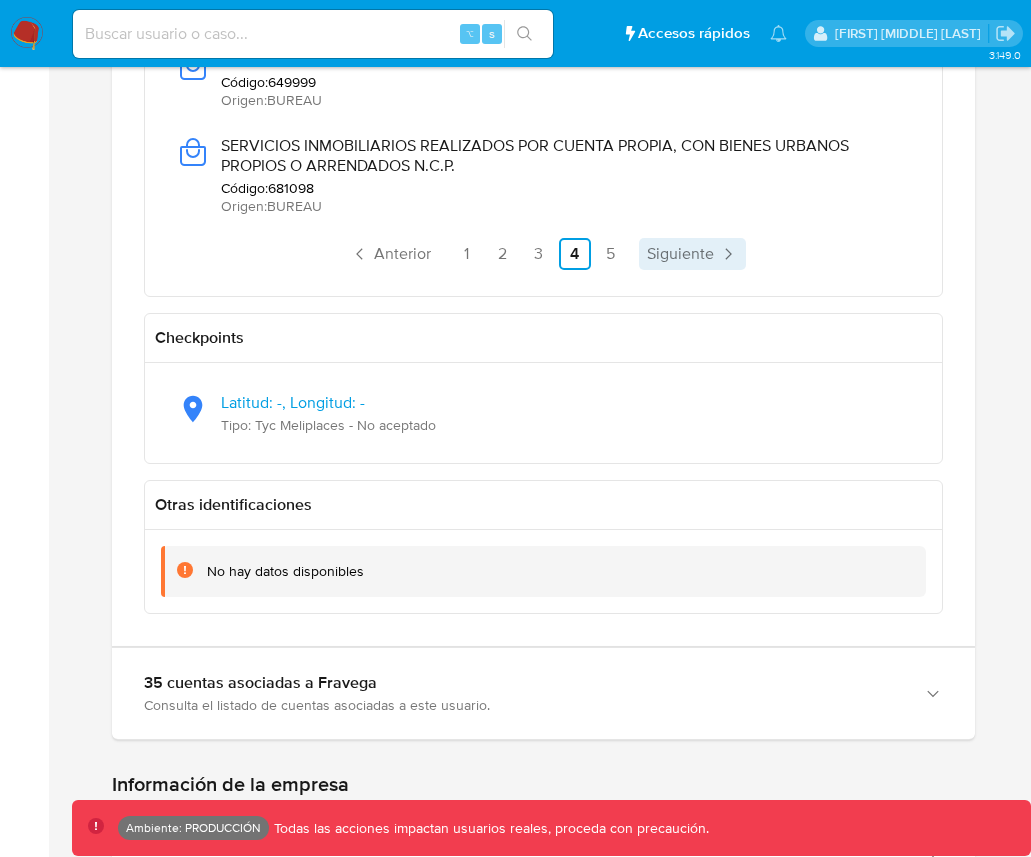 click on "Siguiente" at bounding box center [680, 254] 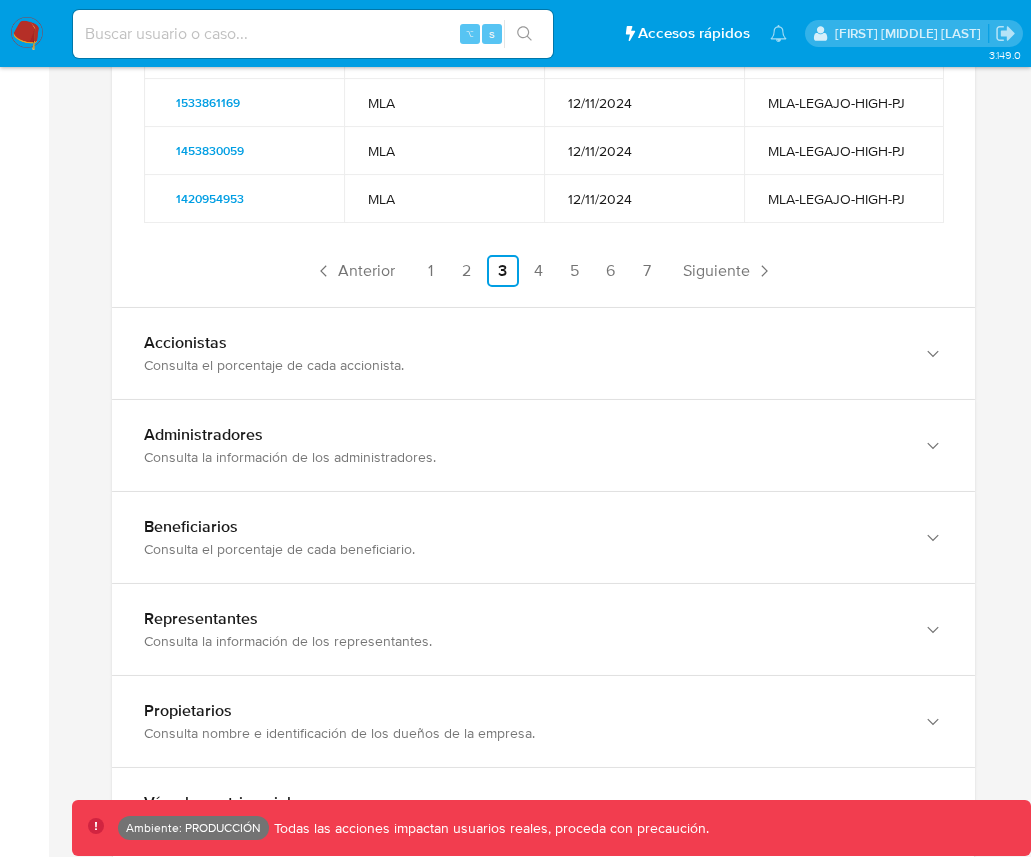 scroll, scrollTop: 2951, scrollLeft: 0, axis: vertical 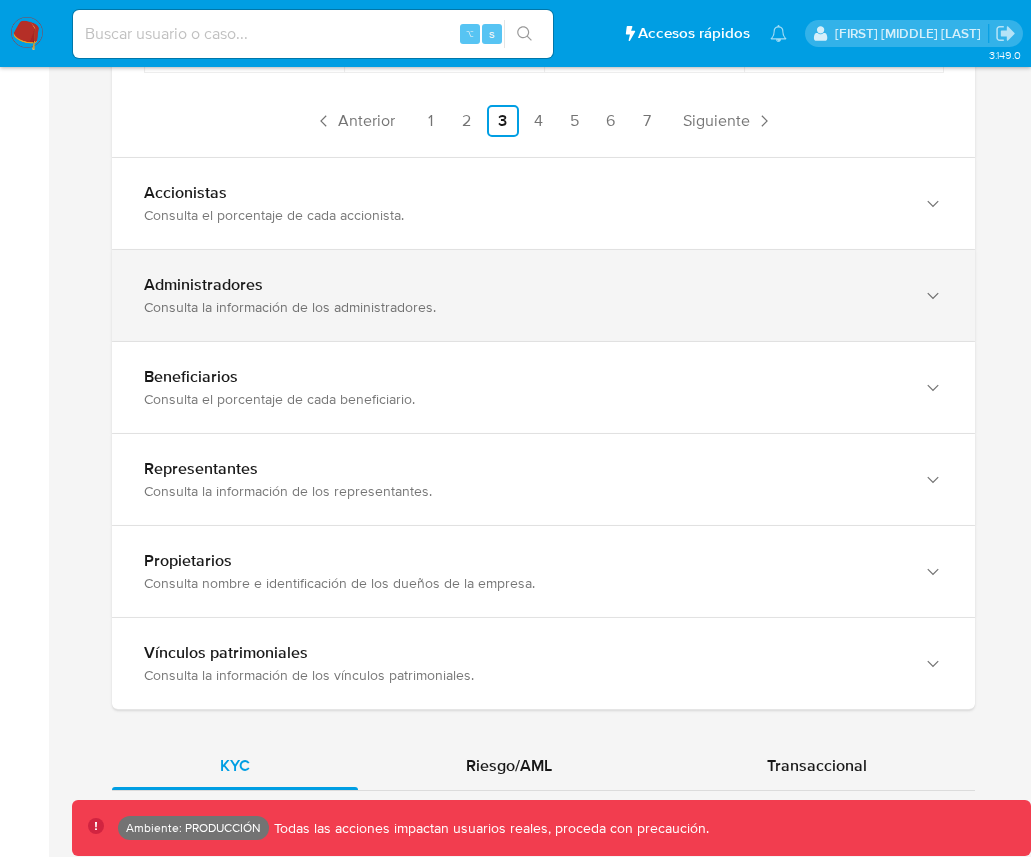 click on "Administradores" at bounding box center (523, 285) 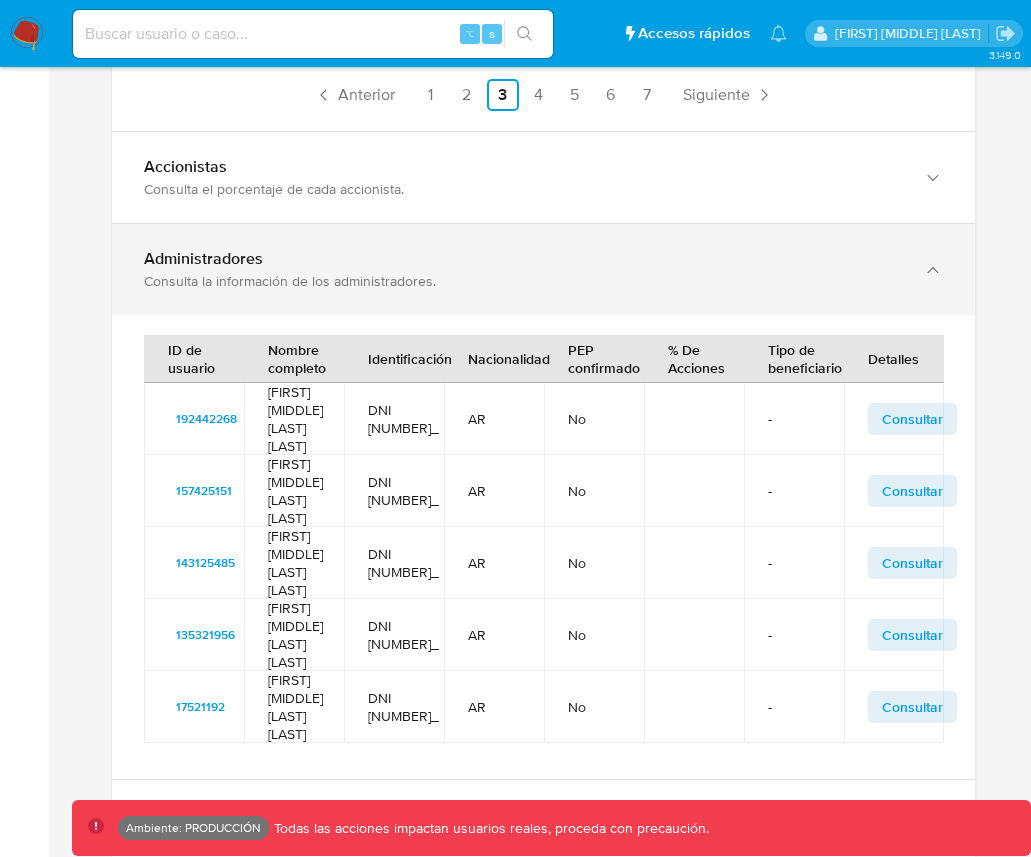 scroll, scrollTop: 3210, scrollLeft: 0, axis: vertical 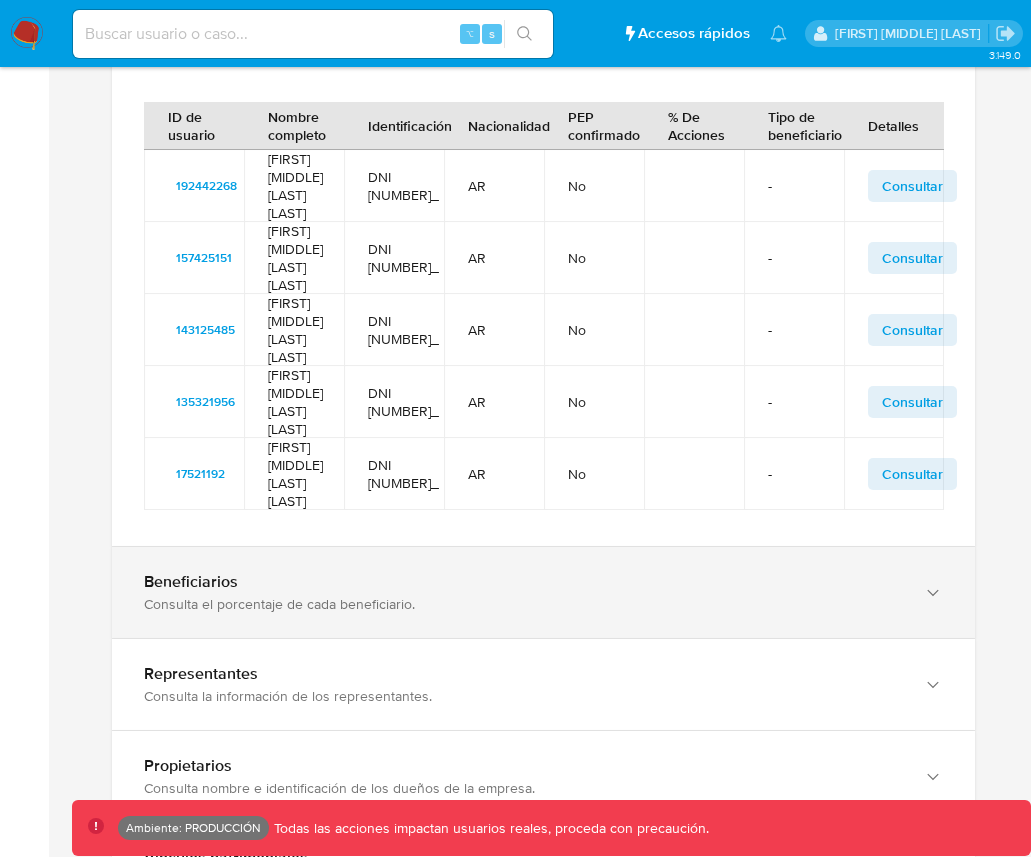 click on "Beneficiarios Consulta el porcentaje de cada beneficiario." at bounding box center (543, 592) 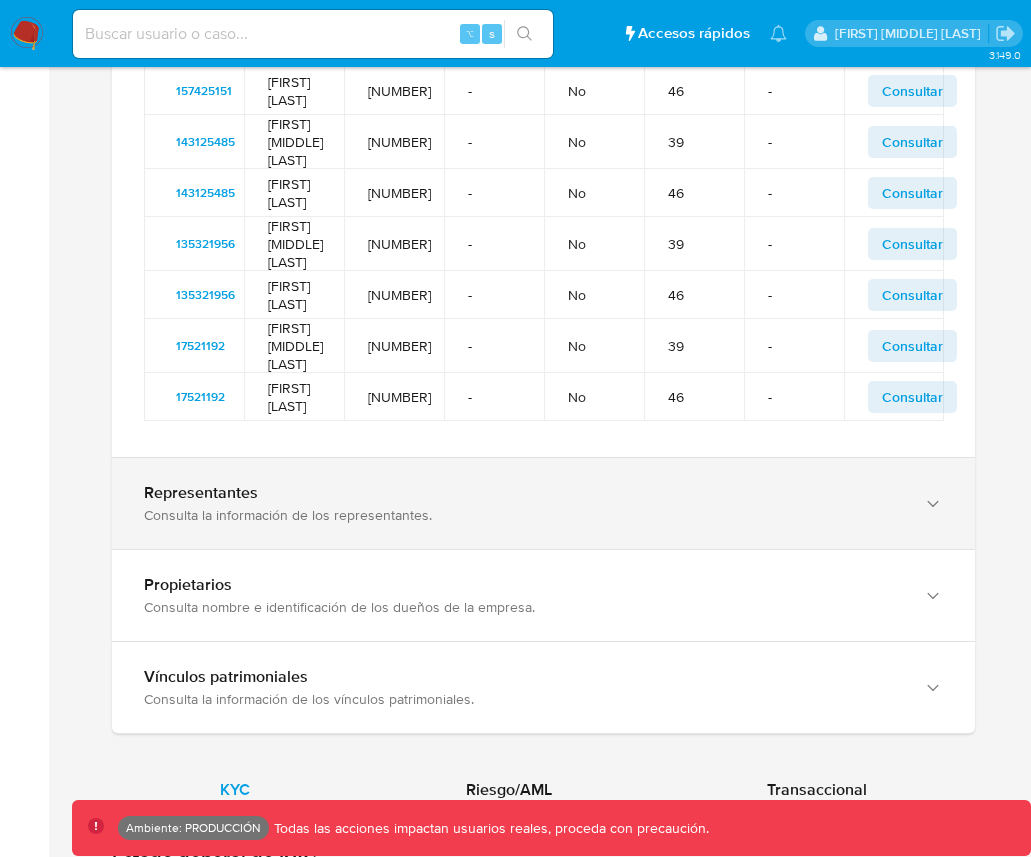 click on "Consulta la información de los representantes." at bounding box center (523, 515) 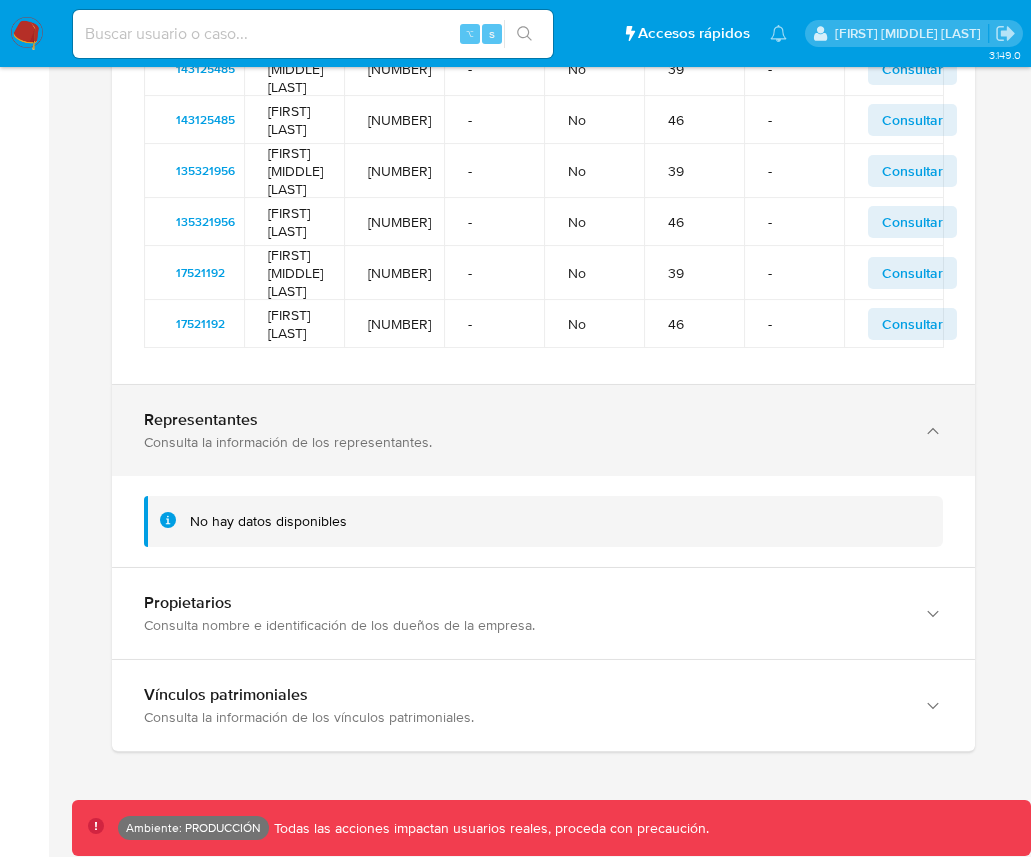 scroll, scrollTop: 4320, scrollLeft: 0, axis: vertical 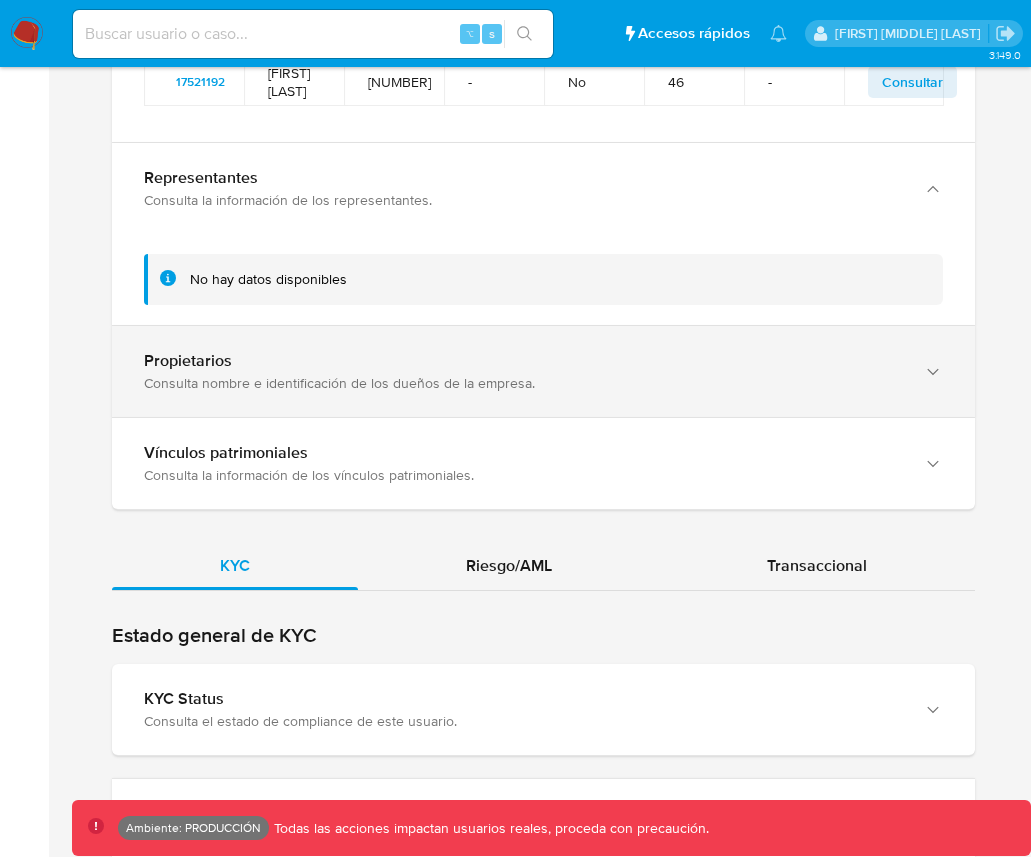 click on "Consulta nombre e identificación de los dueños de la empresa." at bounding box center [523, 383] 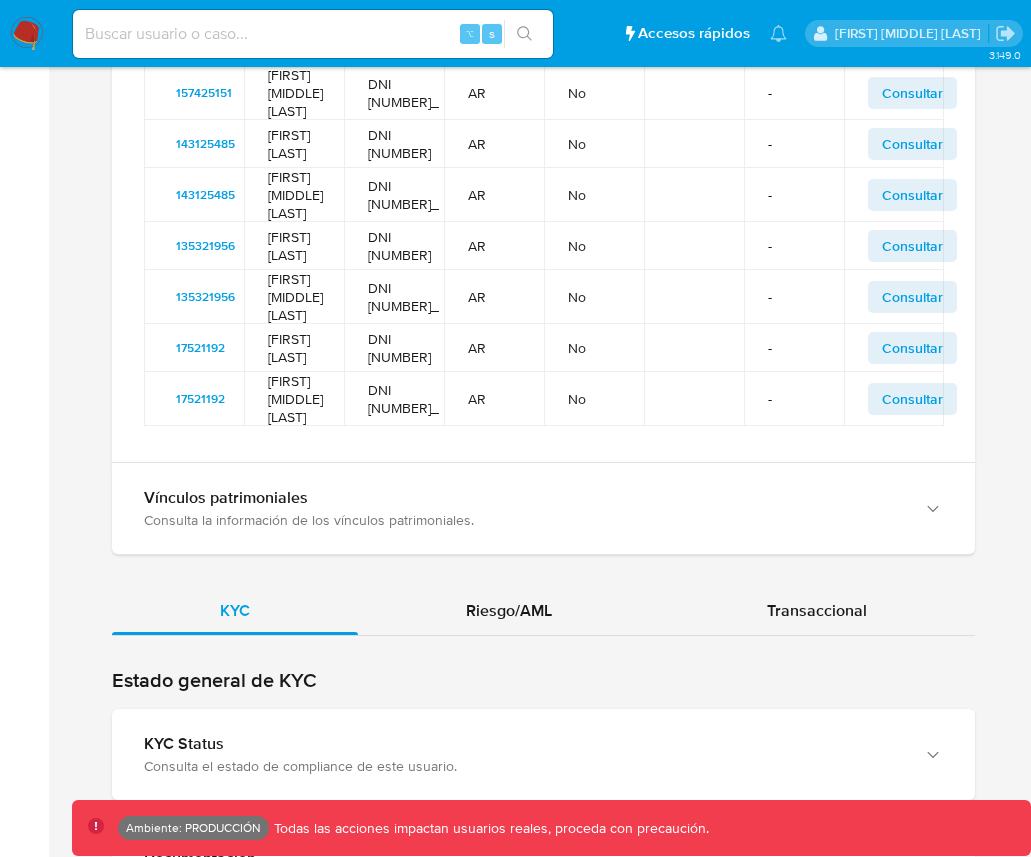 scroll, scrollTop: 4906, scrollLeft: 0, axis: vertical 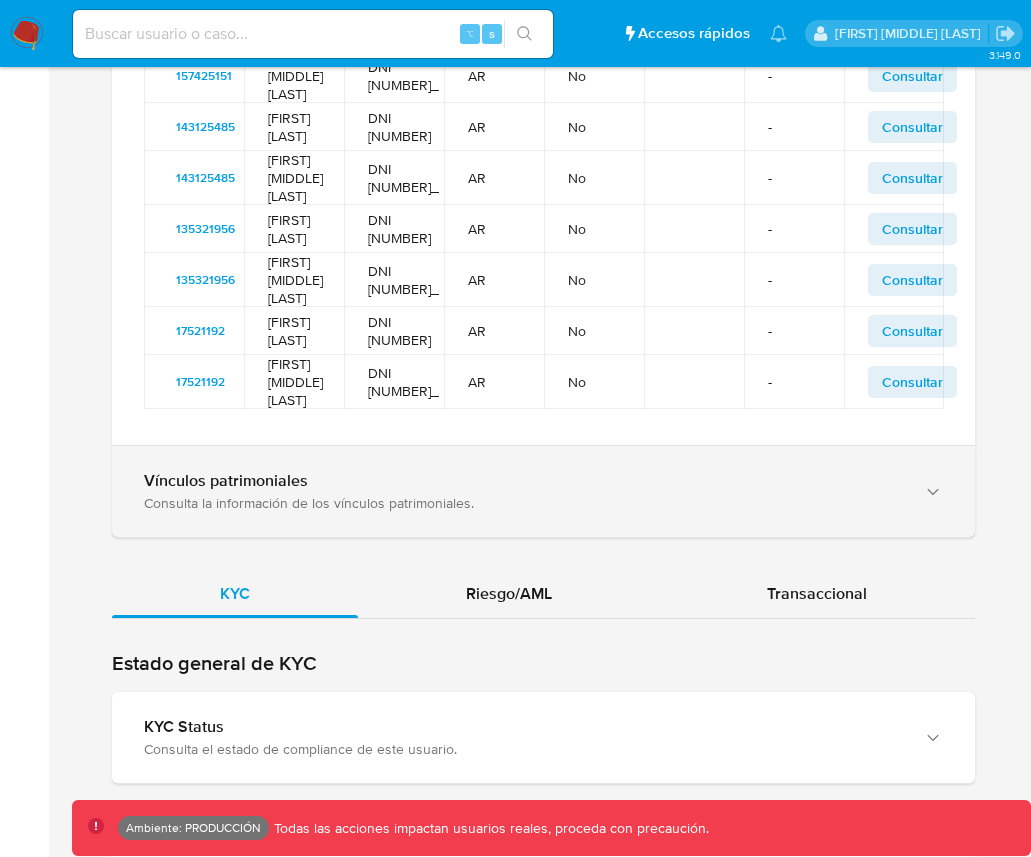 click on "Vínculos patrimoniales Consulta la información de los vínculos patrimoniales." at bounding box center [543, 491] 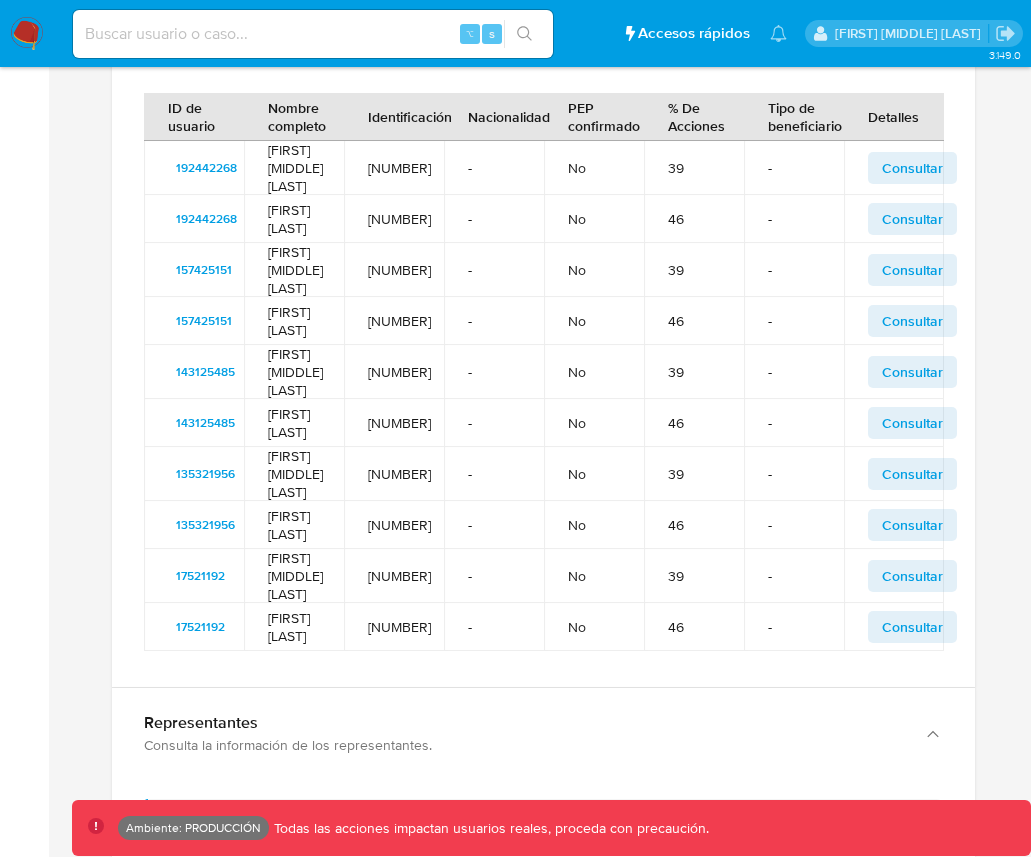 scroll, scrollTop: 4171, scrollLeft: 0, axis: vertical 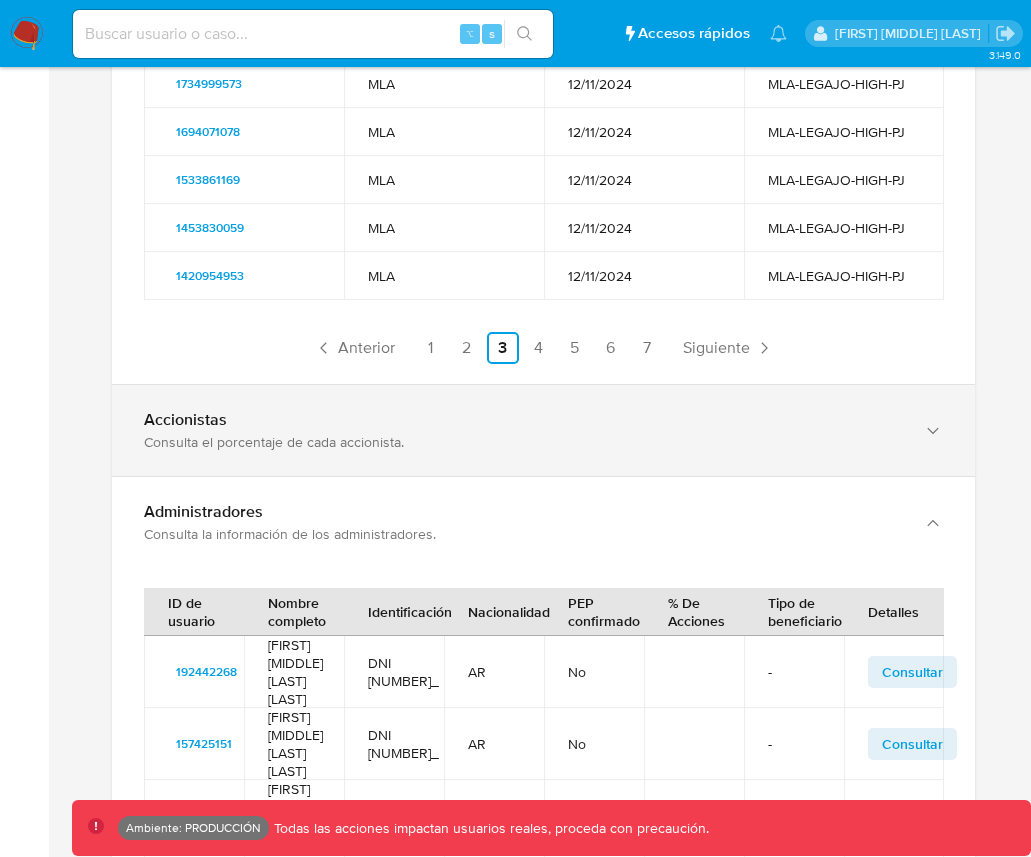 click on "Accionistas" at bounding box center (523, 420) 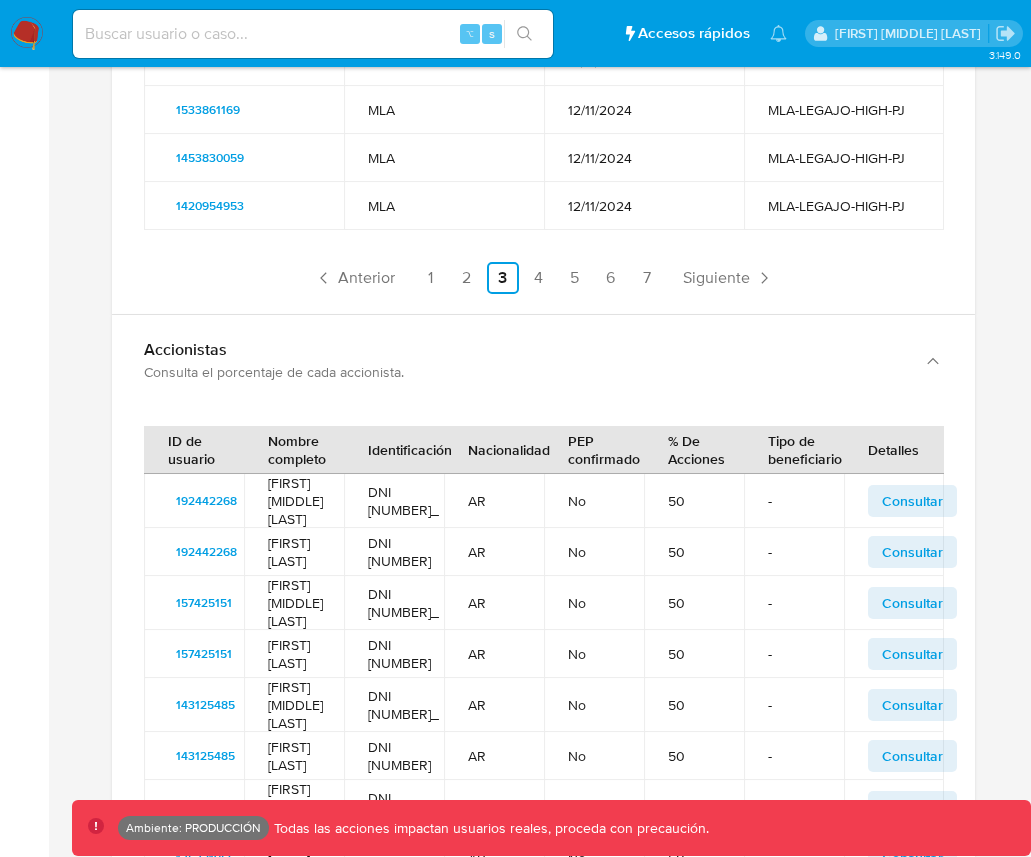 scroll, scrollTop: 2774, scrollLeft: 0, axis: vertical 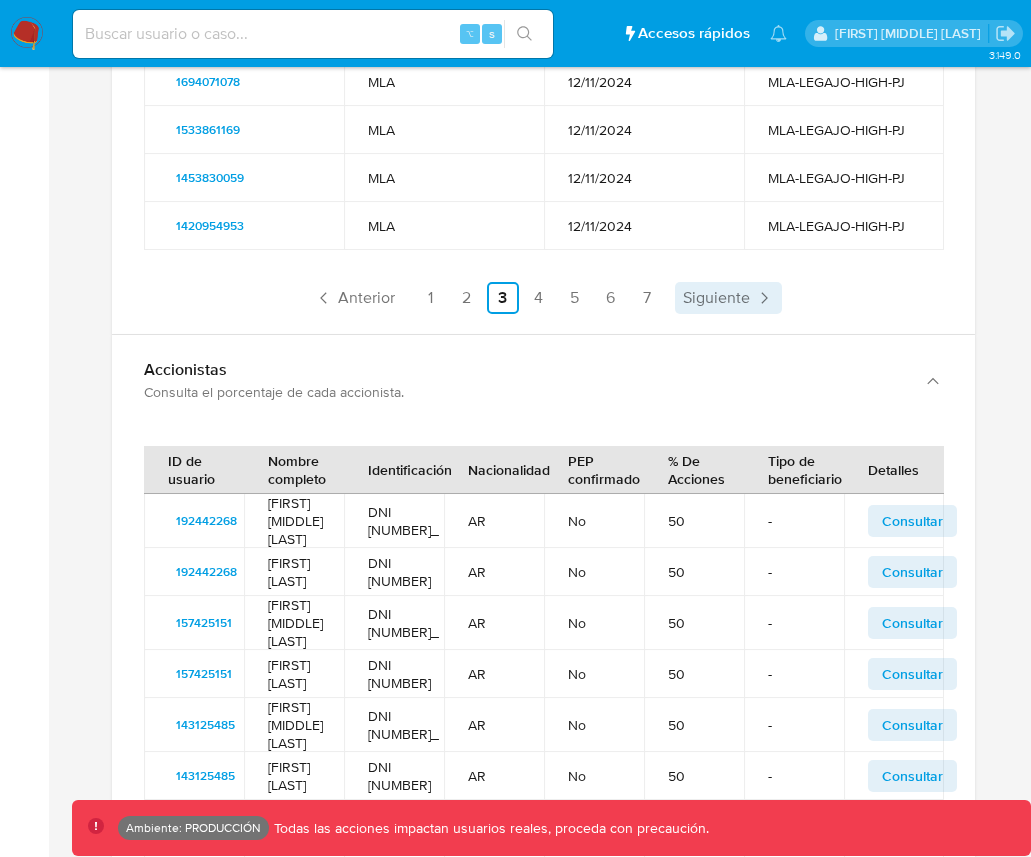 click on "Siguiente" at bounding box center [728, 298] 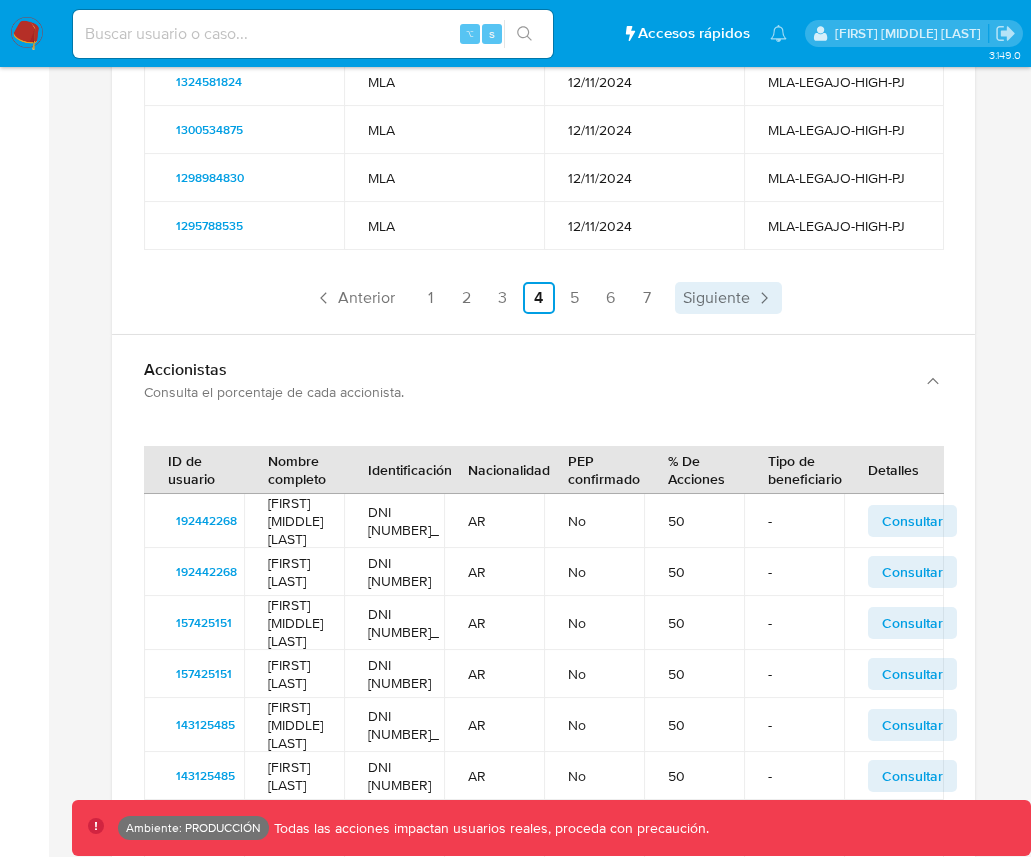 click on "Siguiente" at bounding box center (728, 298) 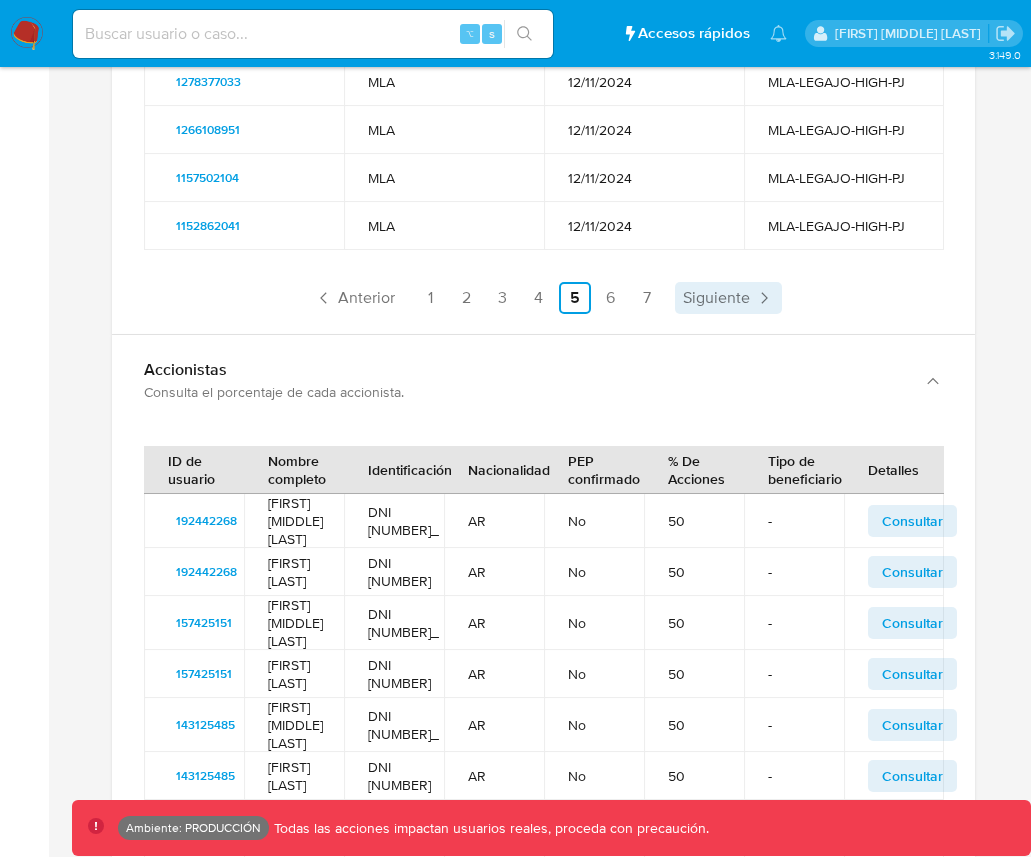 click on "Siguiente" at bounding box center (728, 298) 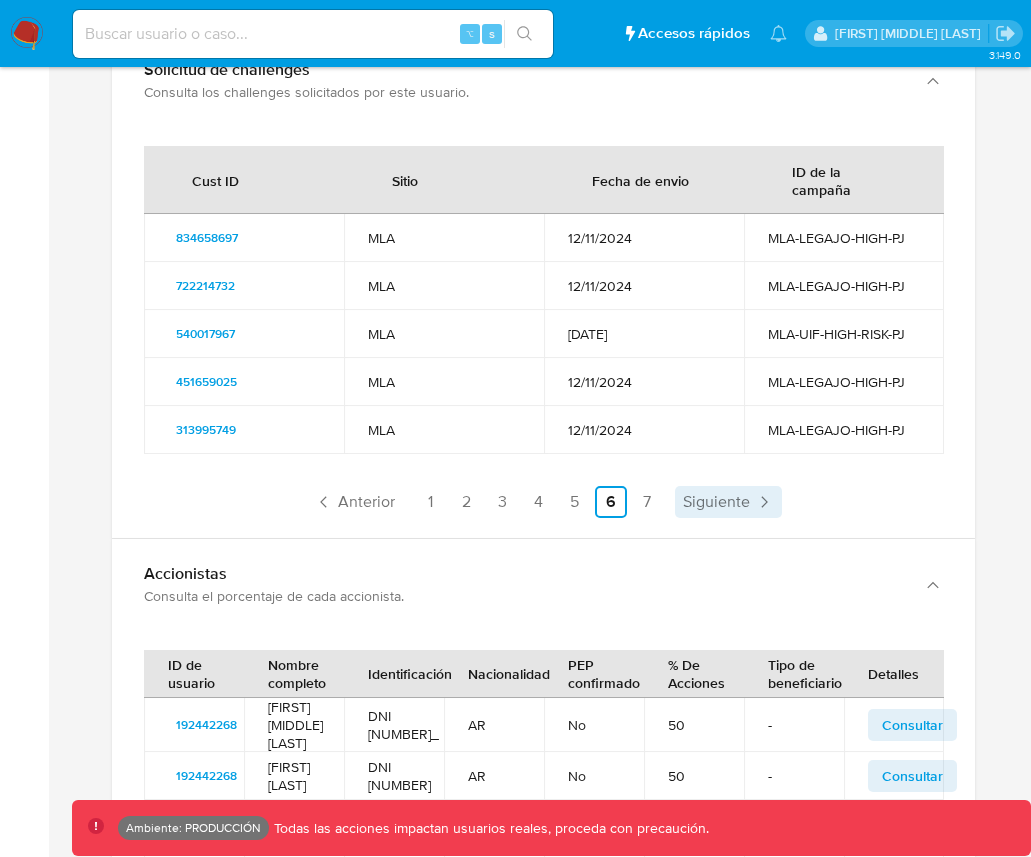 scroll, scrollTop: 2352, scrollLeft: 0, axis: vertical 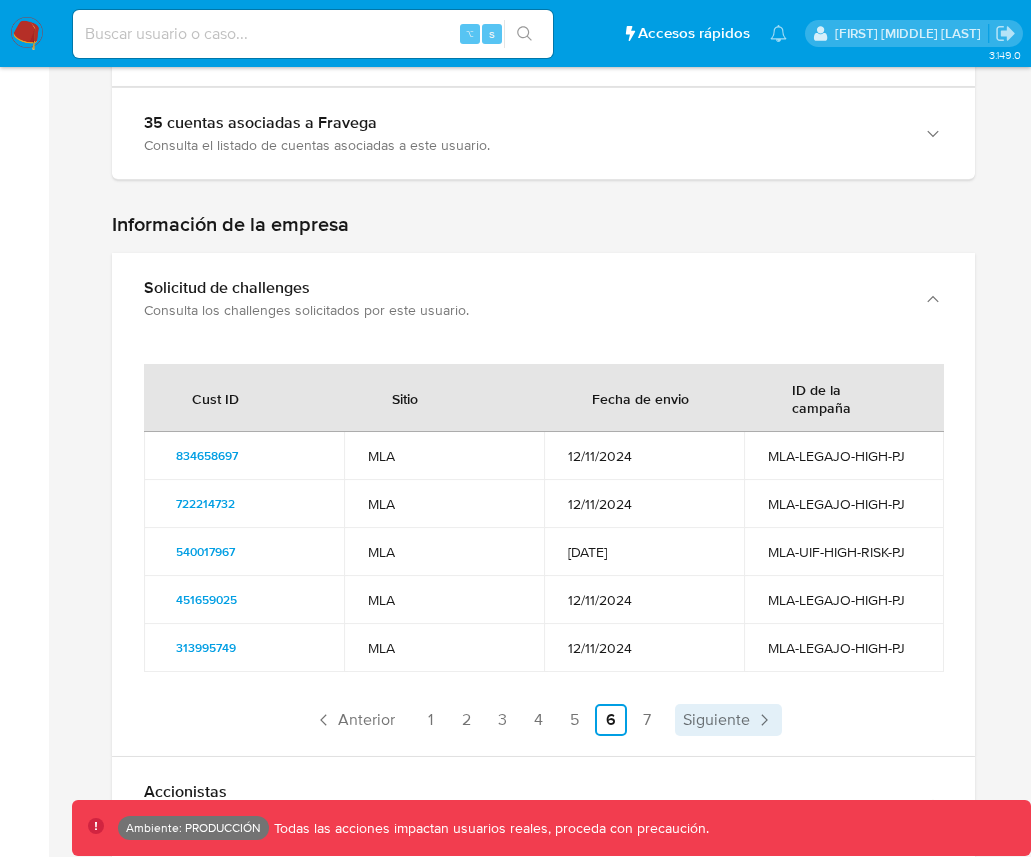 click on "Siguiente" at bounding box center (728, 720) 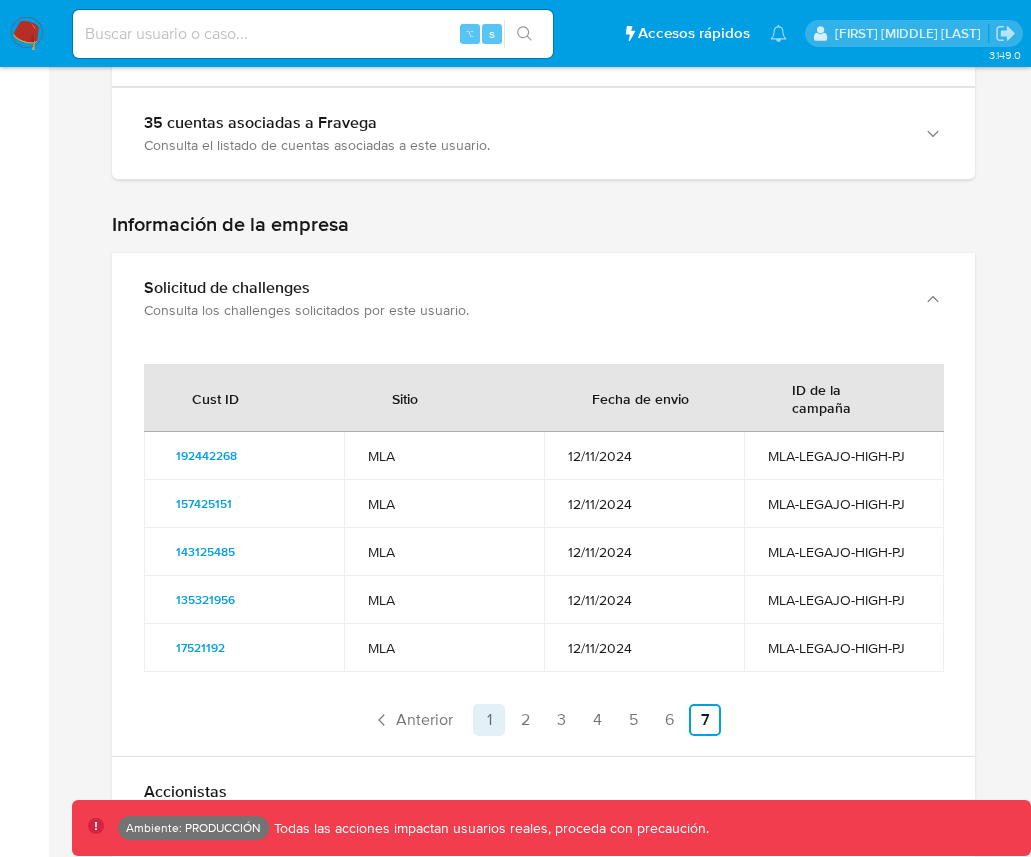 click on "1" at bounding box center [489, 720] 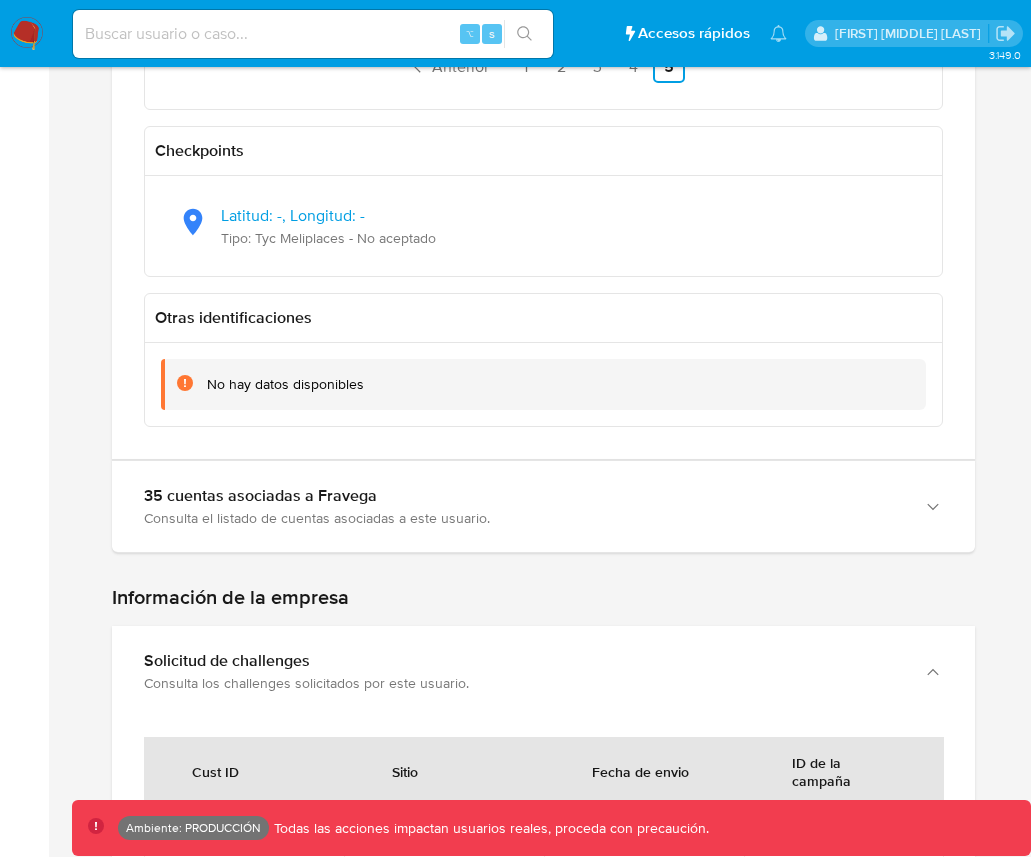 scroll, scrollTop: 1838, scrollLeft: 0, axis: vertical 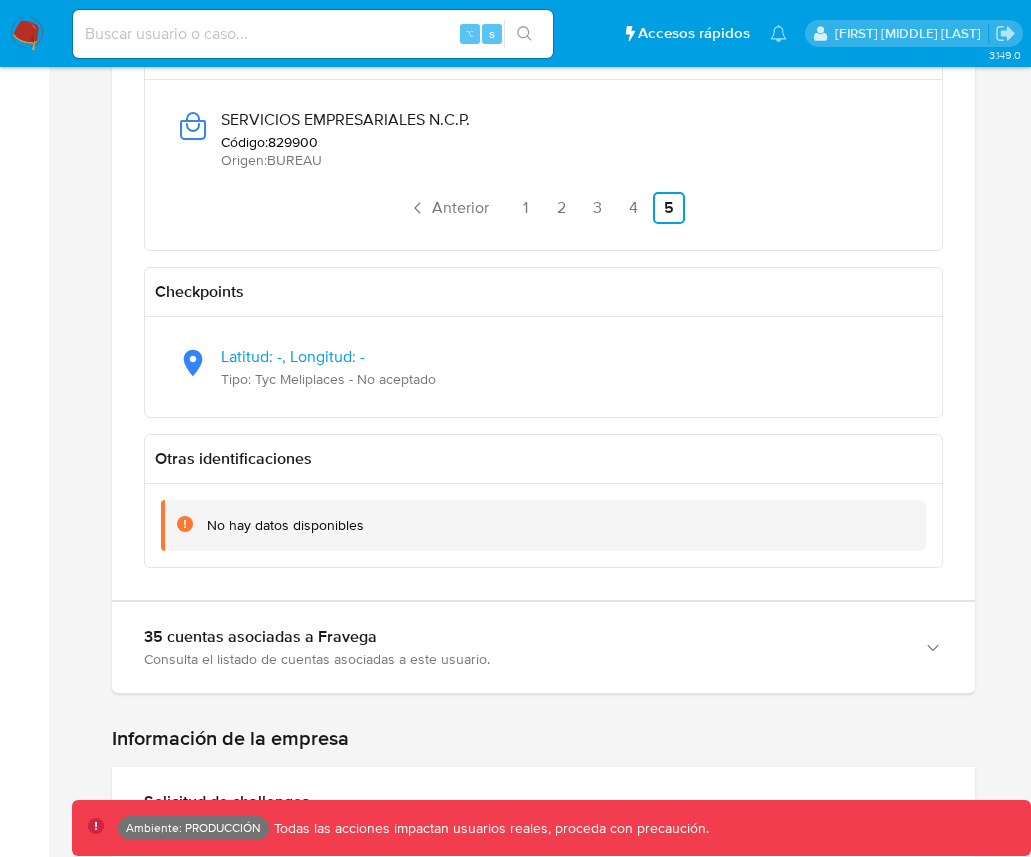 click on "Home Información de  la persona Nivel de conocimiento Verificados y Declarados Tipo de Usuario Todos KYC Riesgo/AML Transaccional Información financiera y fiscal Consulta cuentas bancarias, CVU y datos fiscales de este usuario." at bounding box center (543, 1775) 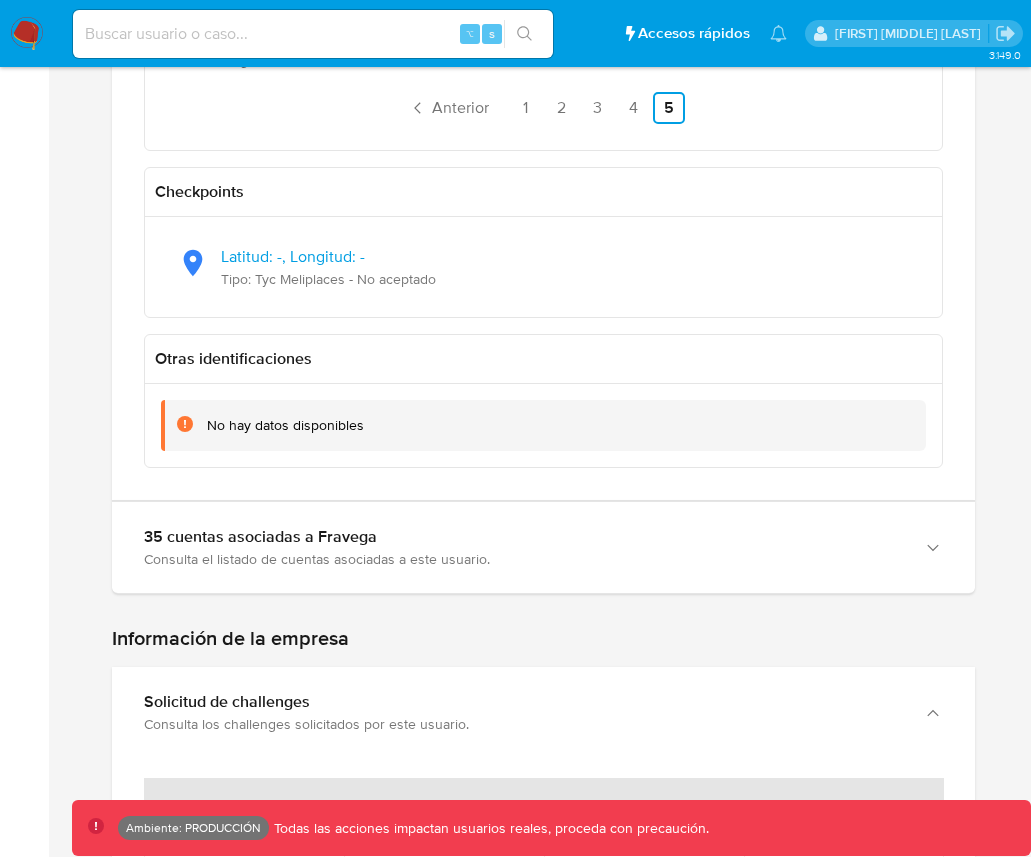scroll, scrollTop: 1968, scrollLeft: 0, axis: vertical 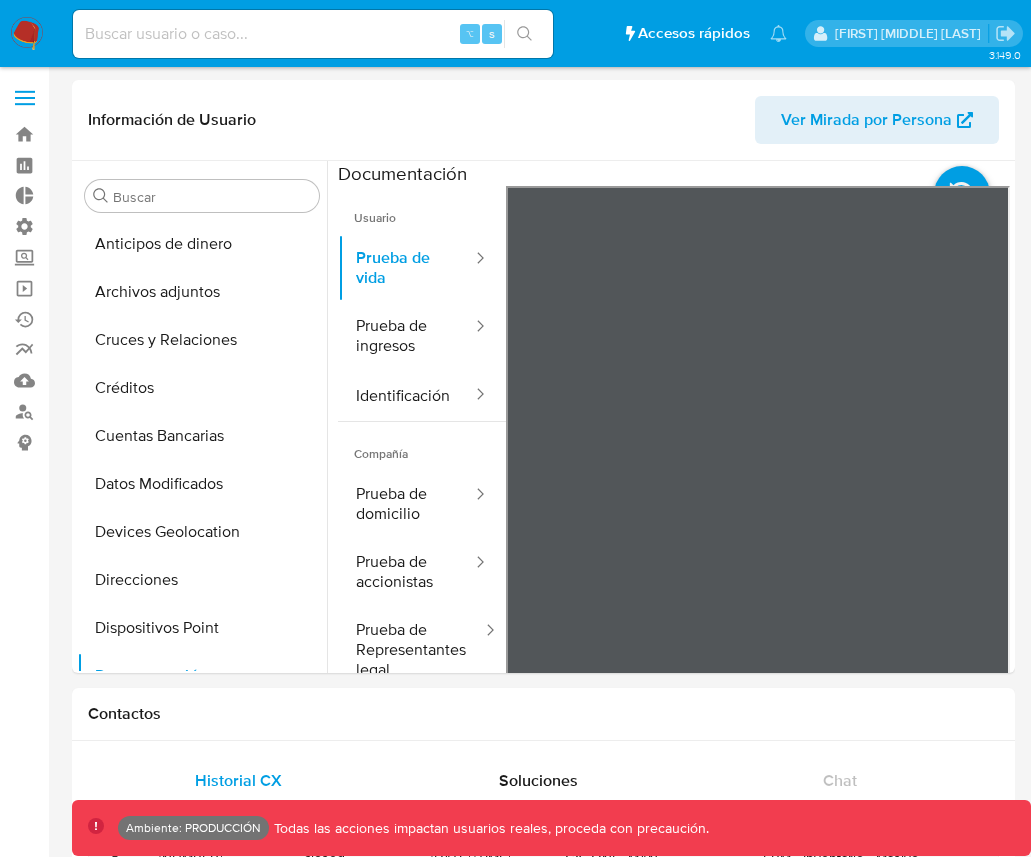 select on "10" 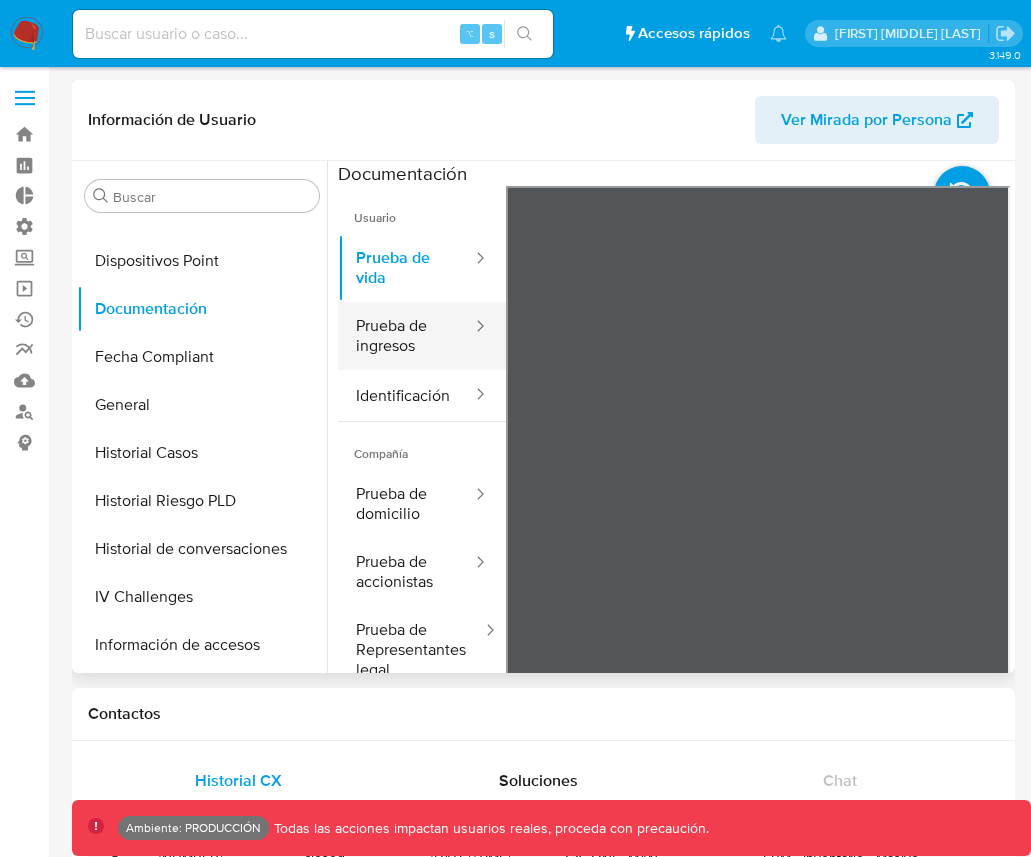 click at bounding box center [474, 336] 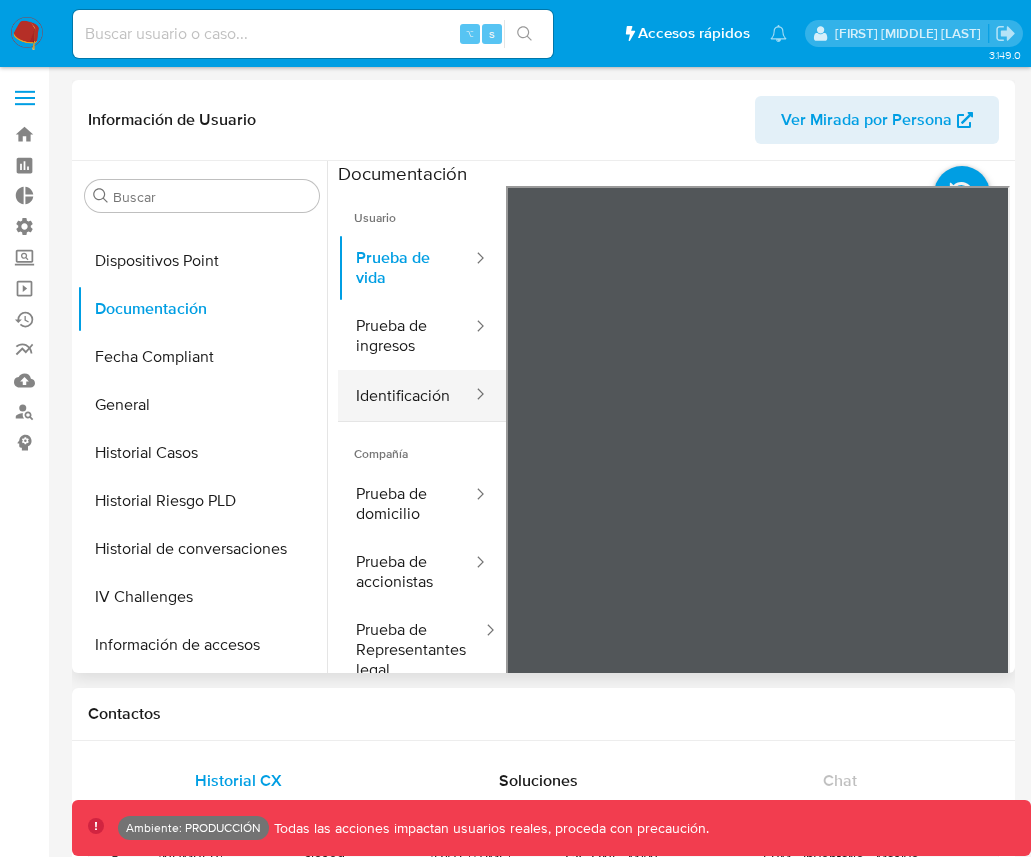 click on "Identificación" at bounding box center (406, 395) 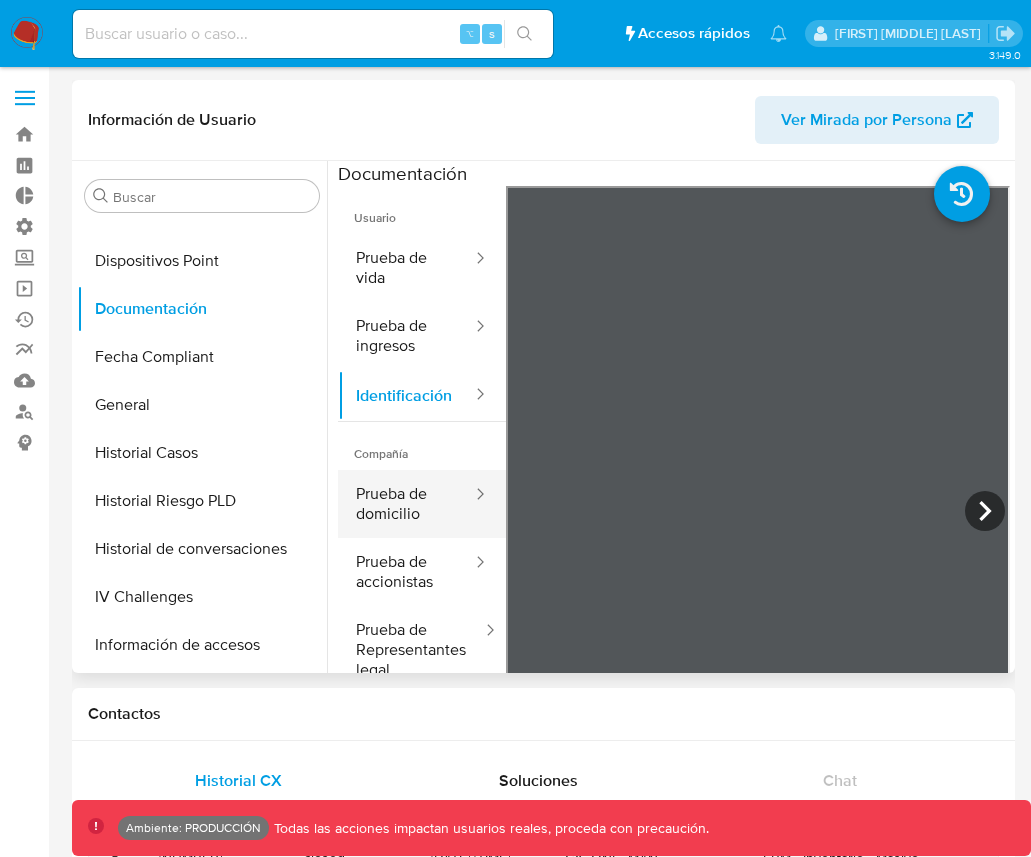 click on "Prueba de domicilio" at bounding box center (406, 504) 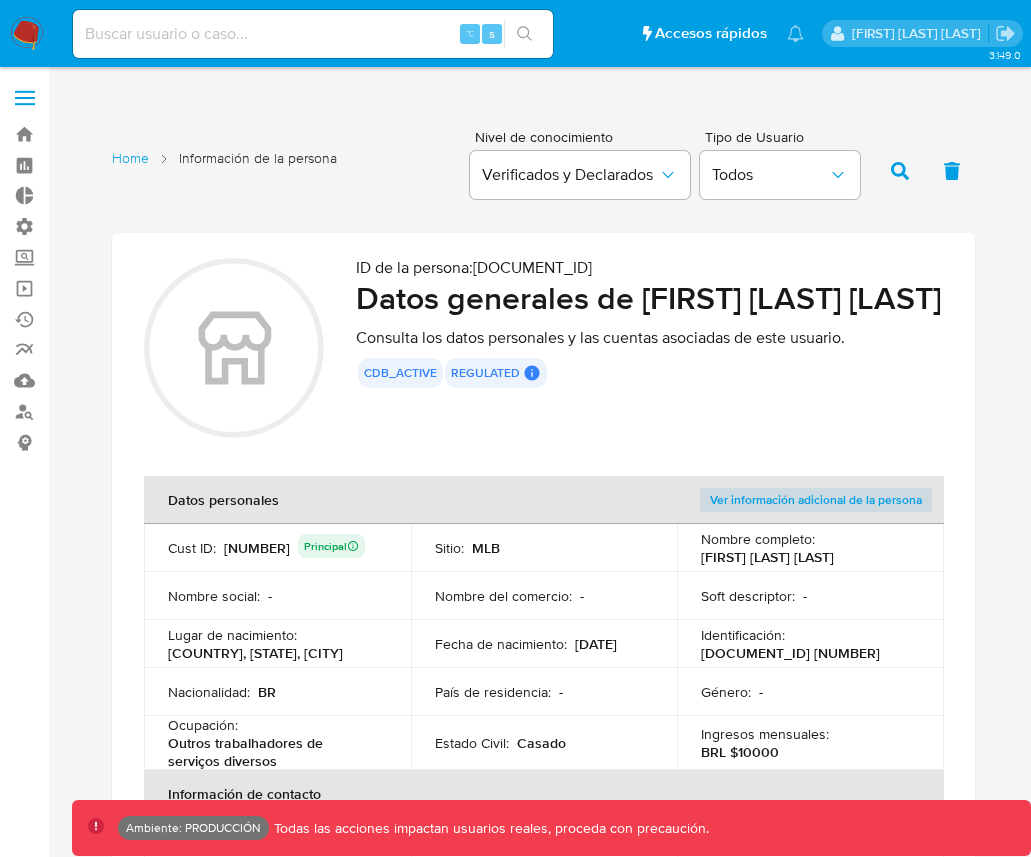 scroll, scrollTop: 1925, scrollLeft: 0, axis: vertical 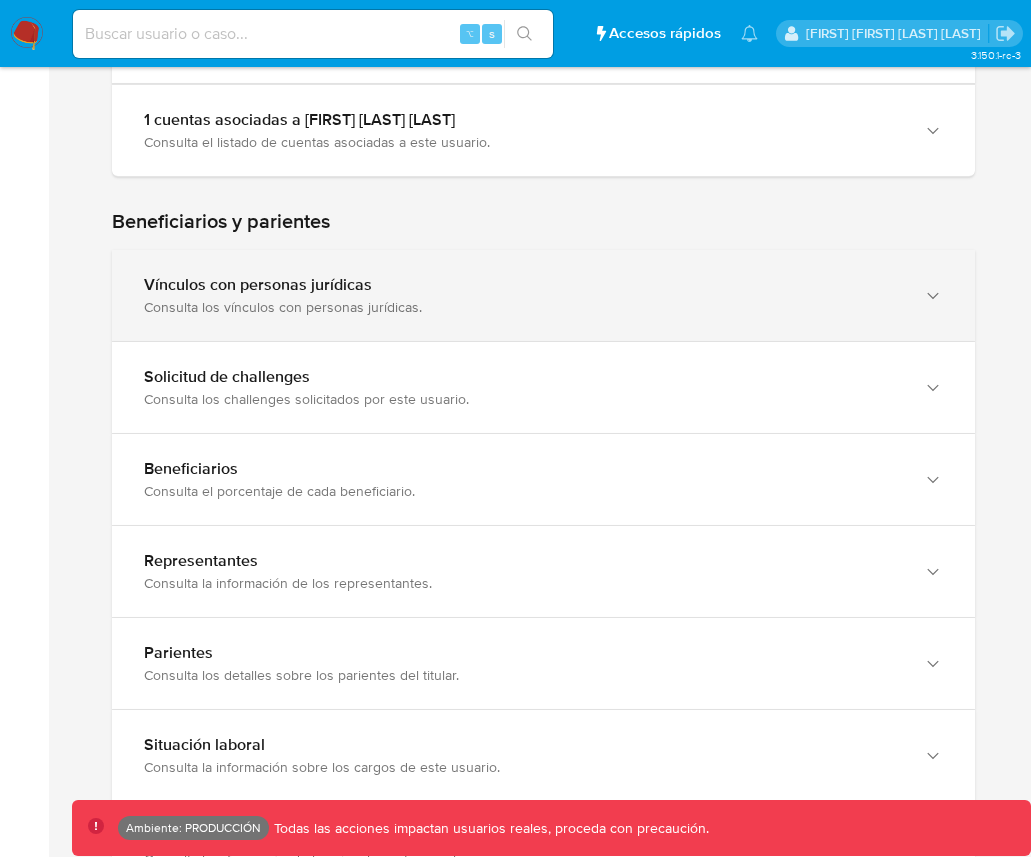 click on "Vínculos con personas jurídicas" at bounding box center (523, 285) 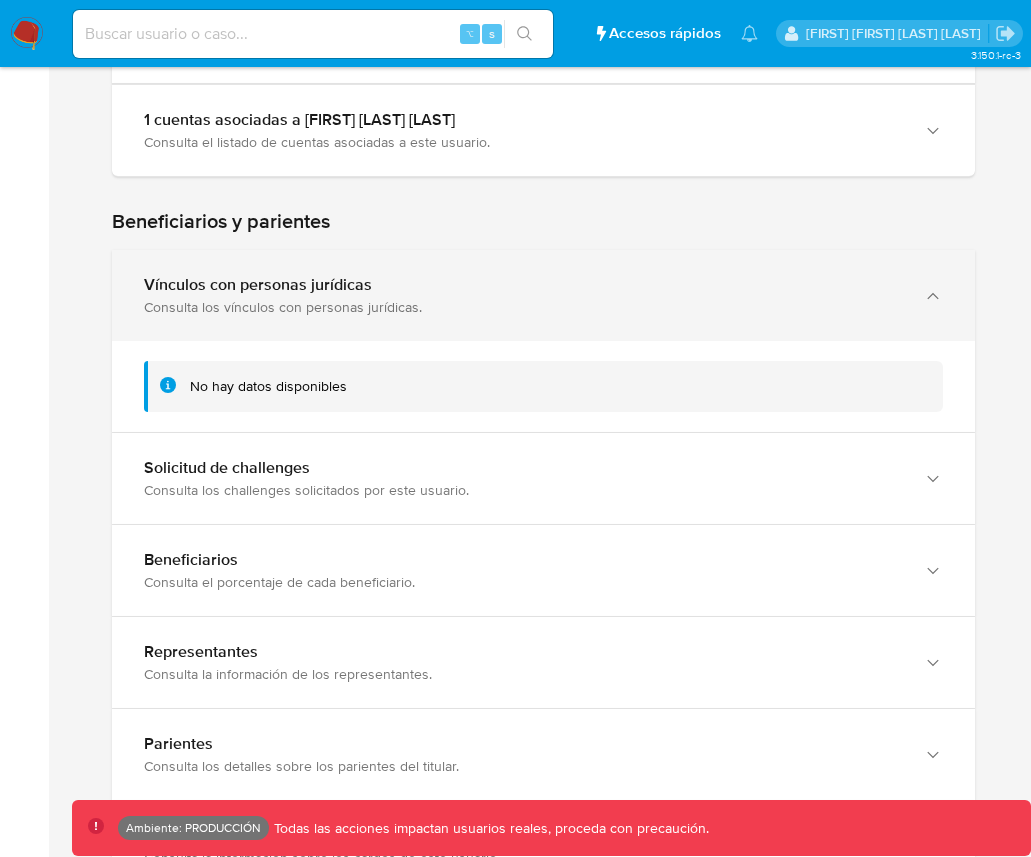 click on "Vínculos con personas jurídicas" at bounding box center (523, 285) 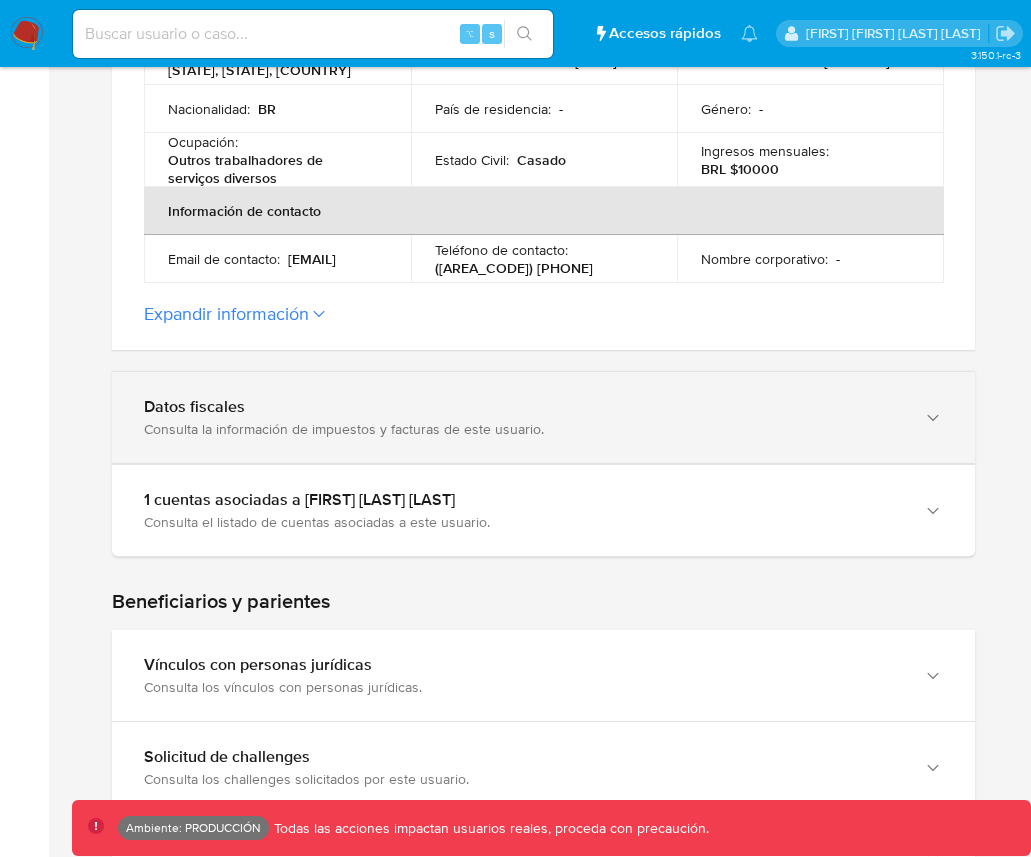 click on "Datos fiscales Consulta la información de impuestos y facturas de este usuario." at bounding box center (543, 417) 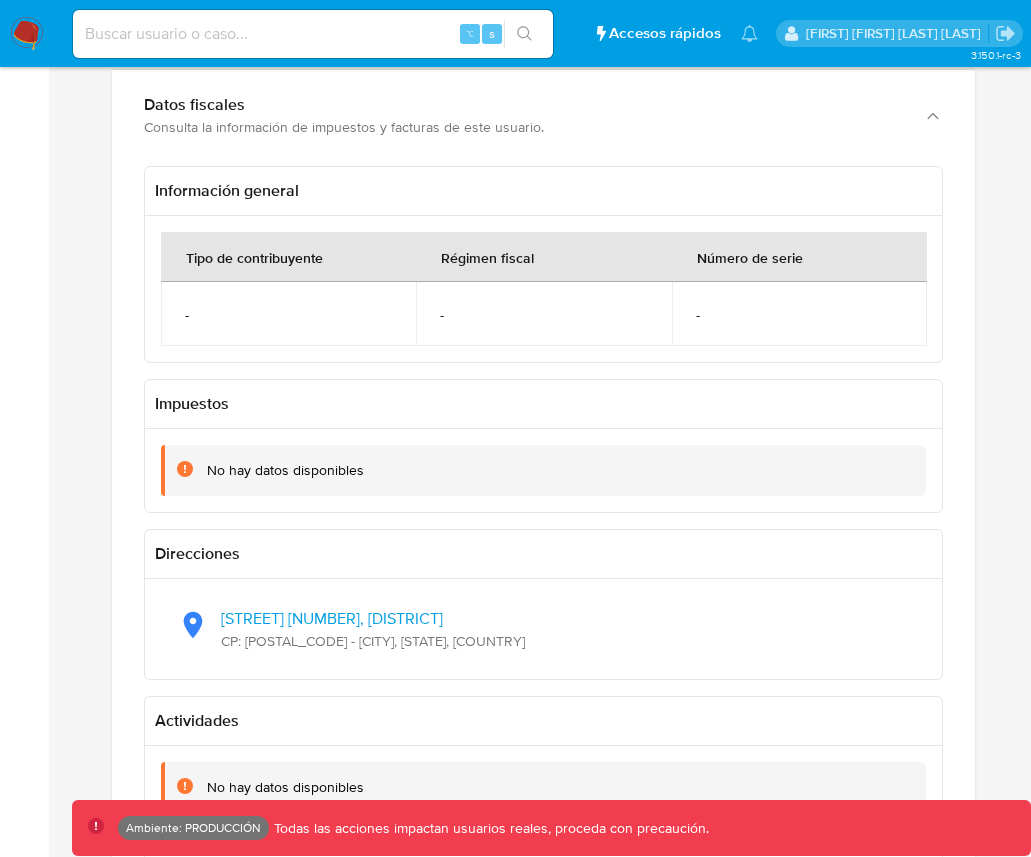 scroll, scrollTop: 737, scrollLeft: 0, axis: vertical 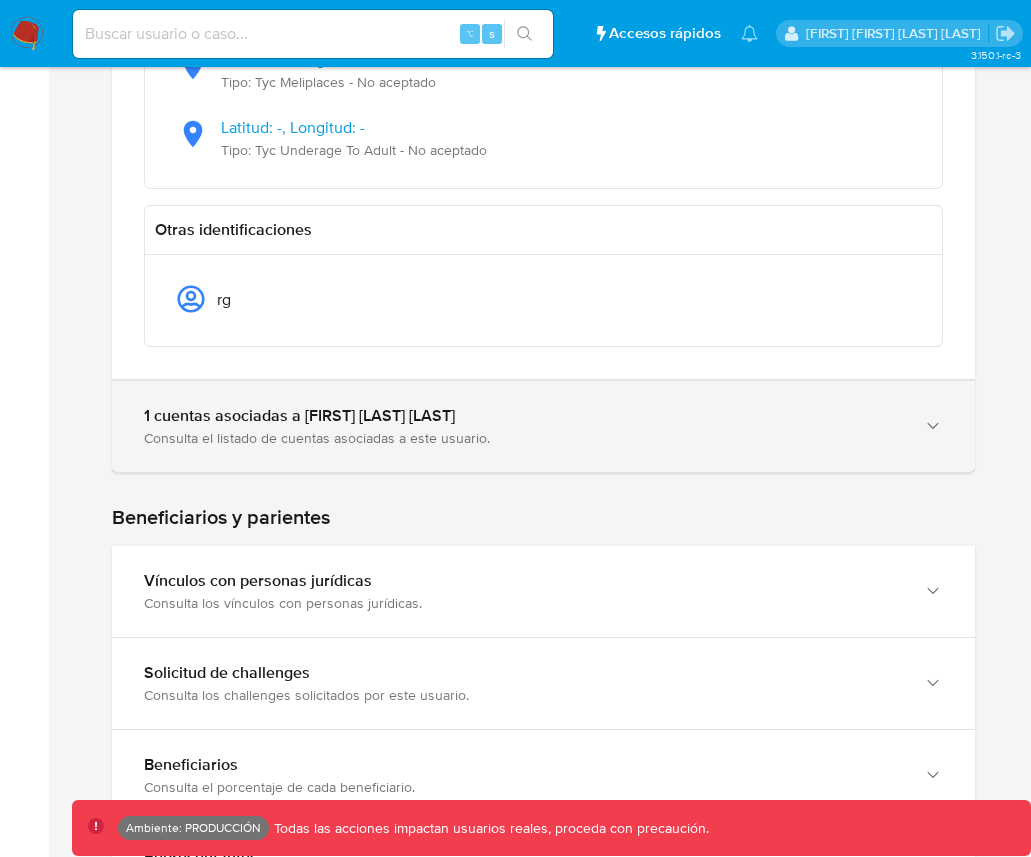 click on "Consulta el listado de cuentas asociadas a este usuario." at bounding box center (523, 438) 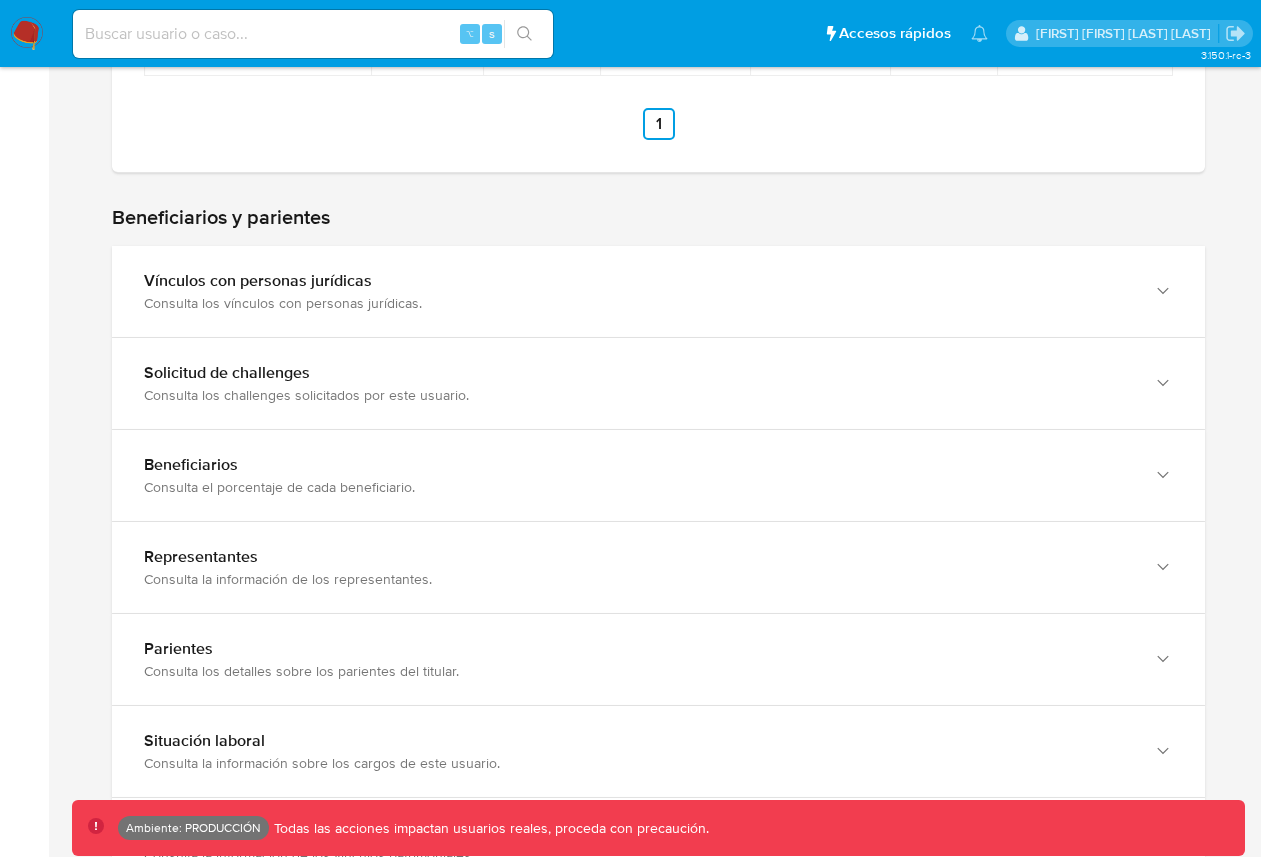 scroll, scrollTop: 2271, scrollLeft: 0, axis: vertical 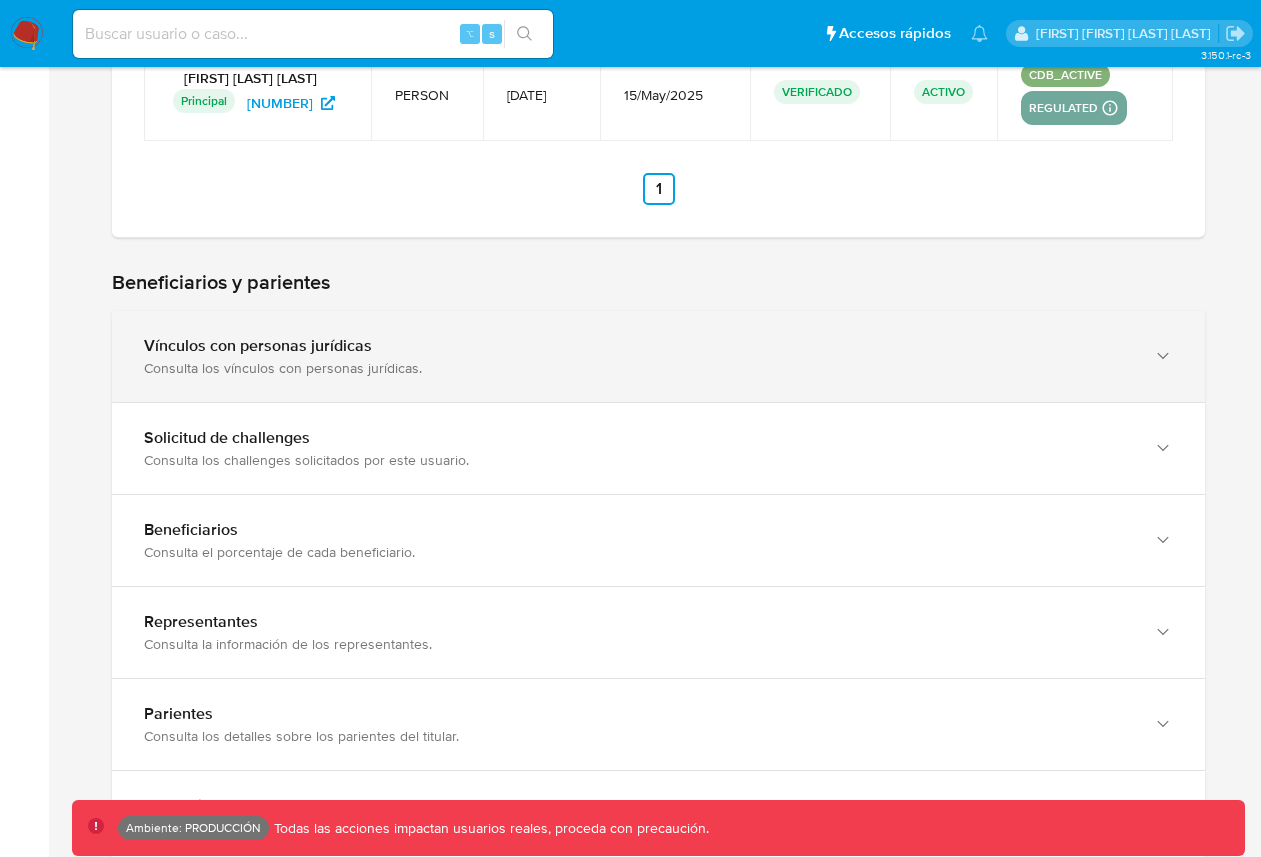 click on "Vínculos con personas jurídicas Consulta los vínculos con personas jurídicas." at bounding box center (658, 356) 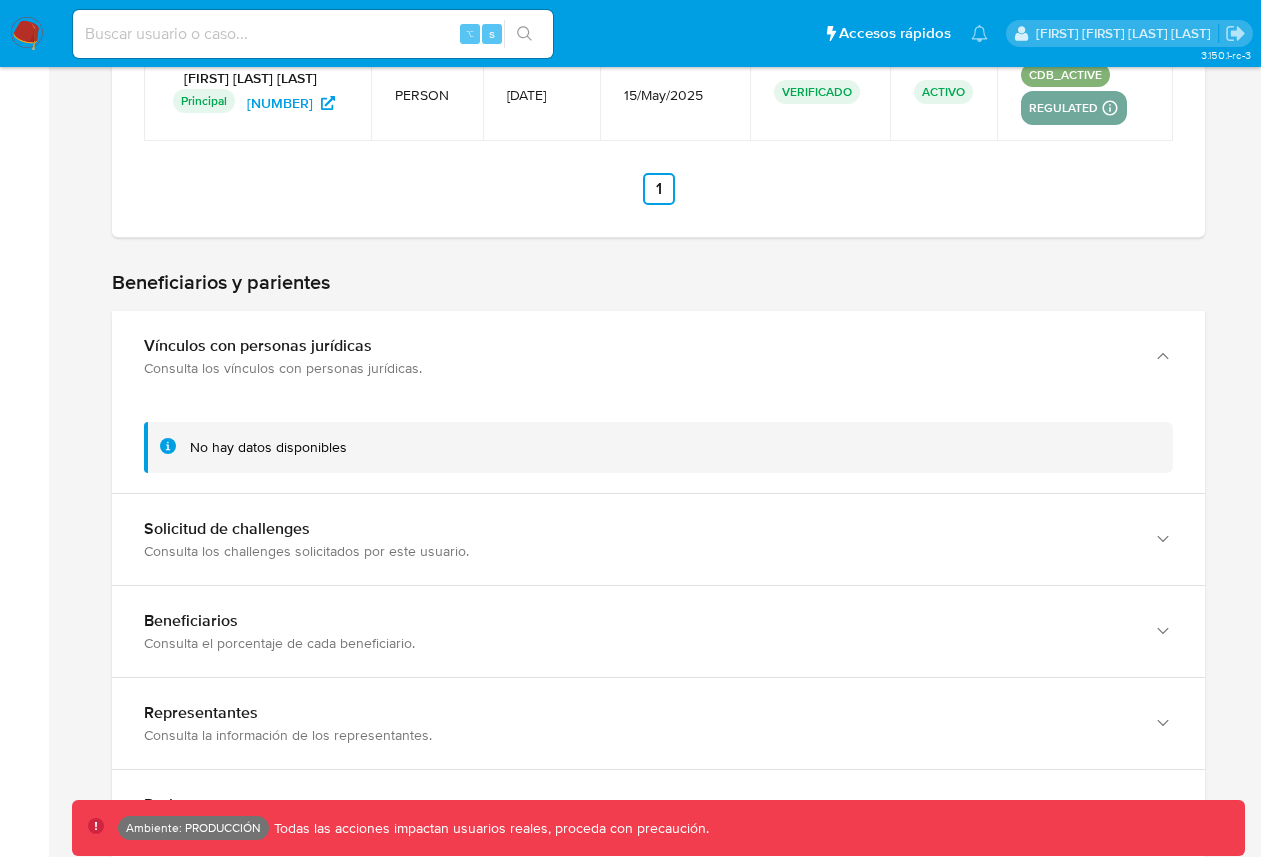 click on "No hay datos disponibles" at bounding box center [658, 447] 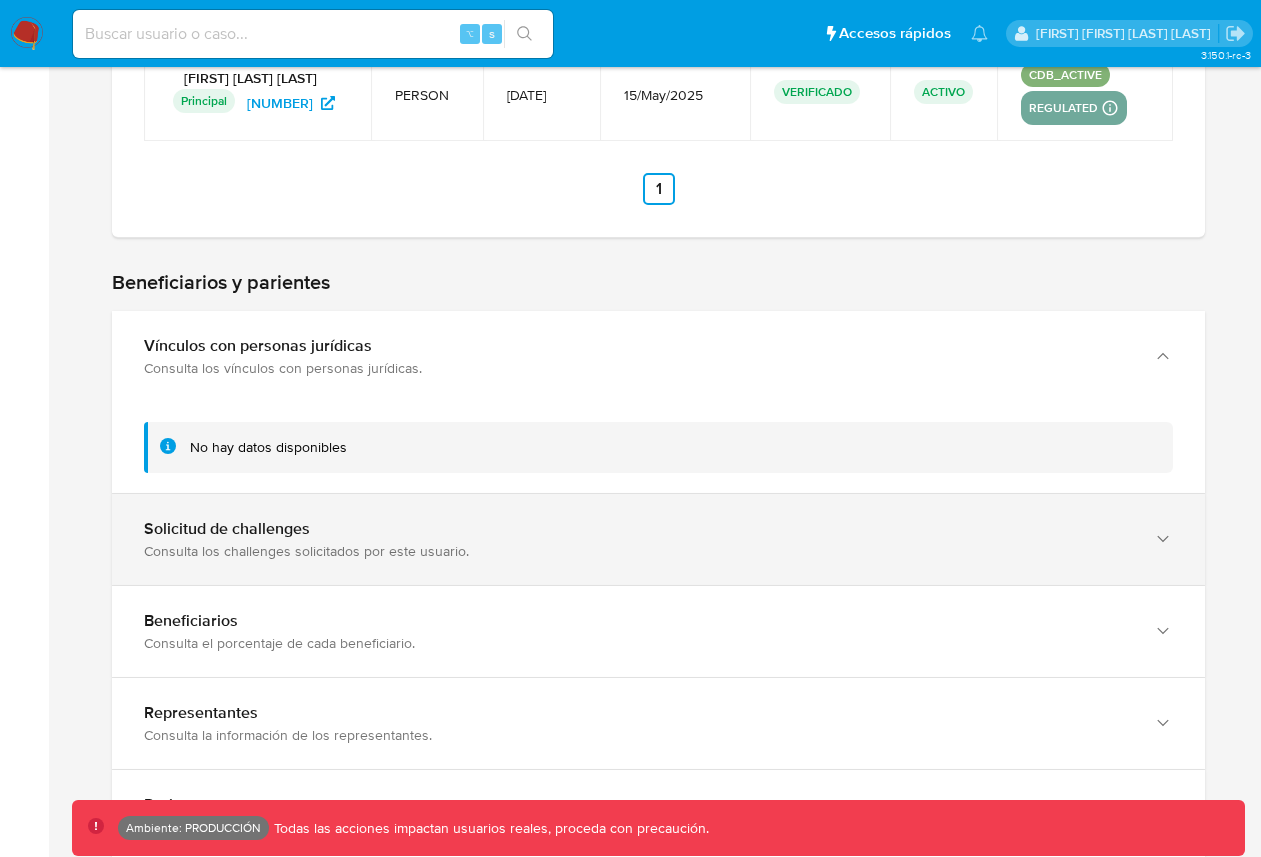 click on "Solicitud de challenges" at bounding box center (638, 529) 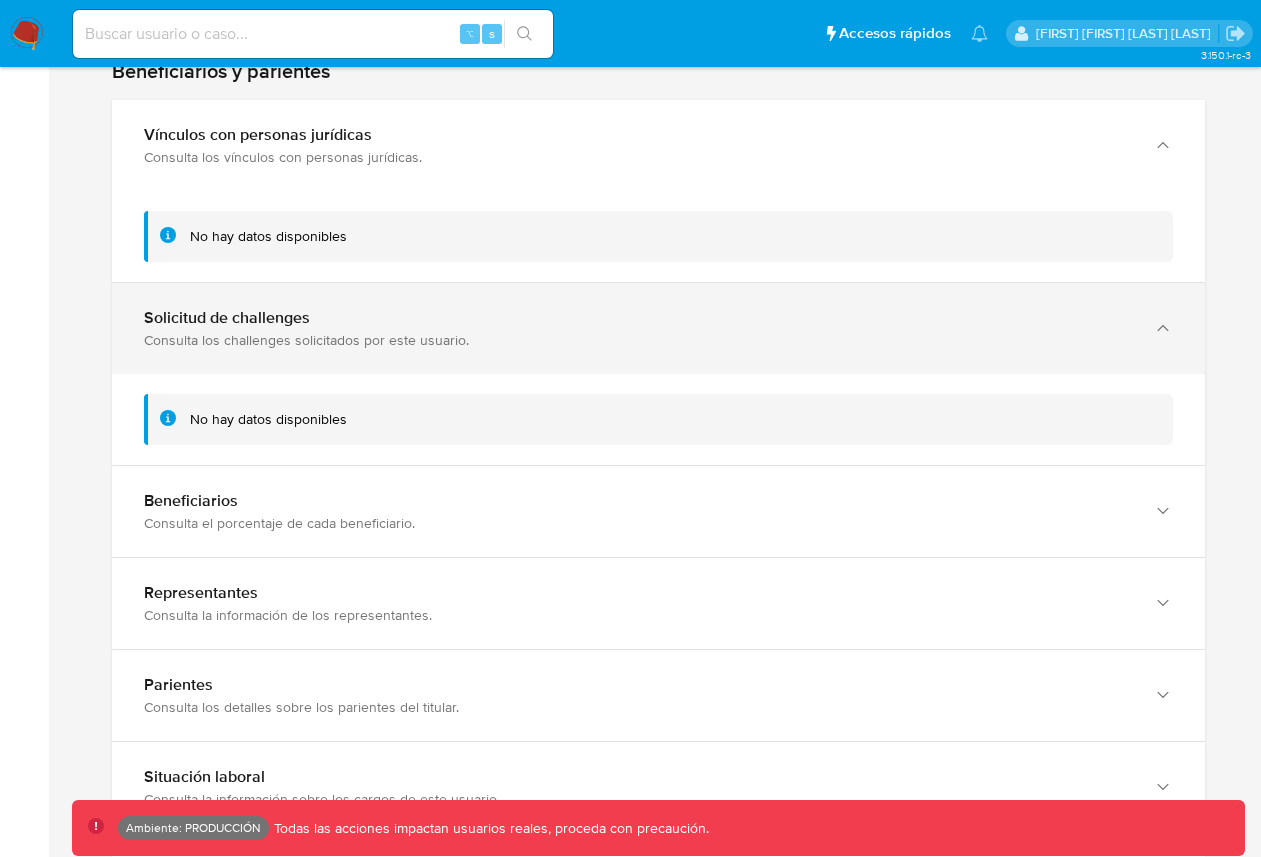 scroll, scrollTop: 2604, scrollLeft: 0, axis: vertical 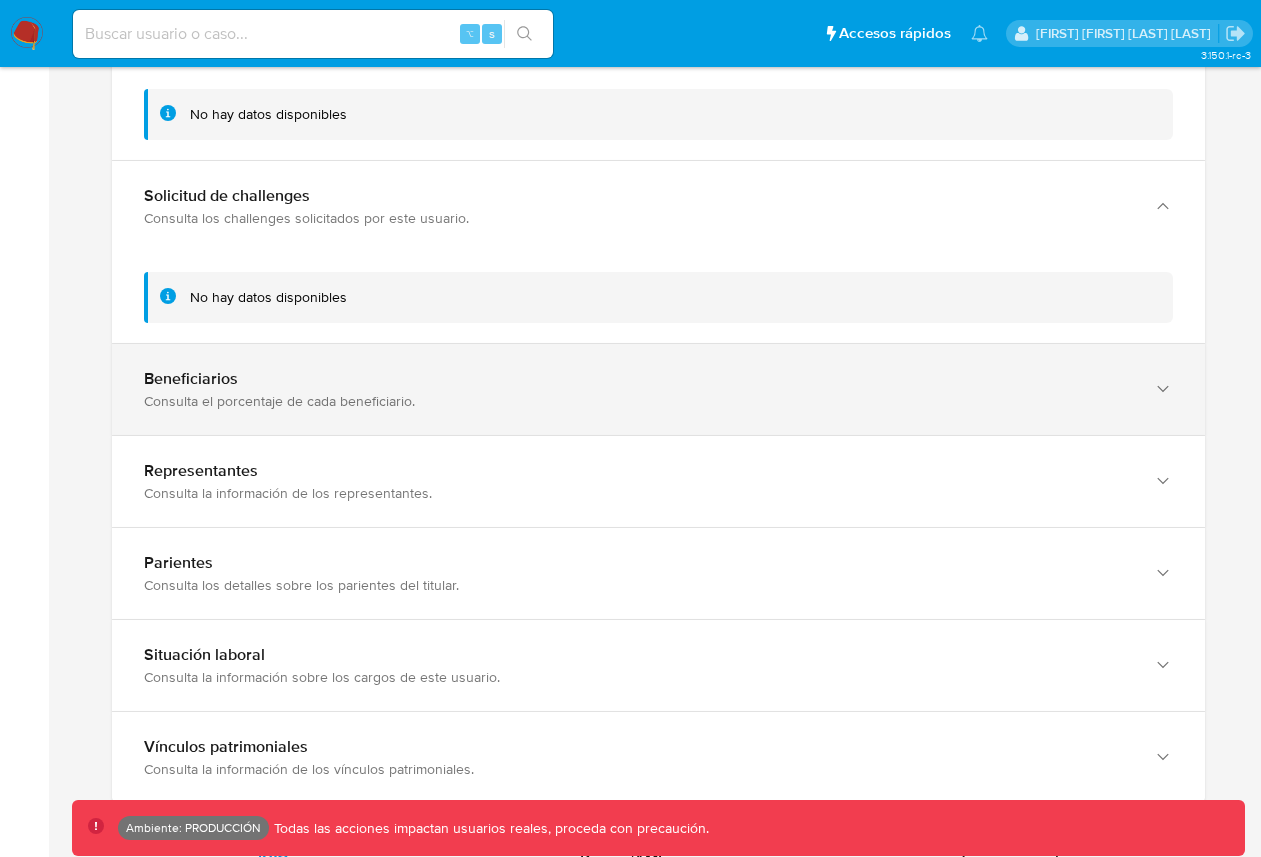 click on "Beneficiarios Consulta el porcentaje de cada beneficiario." at bounding box center [658, 389] 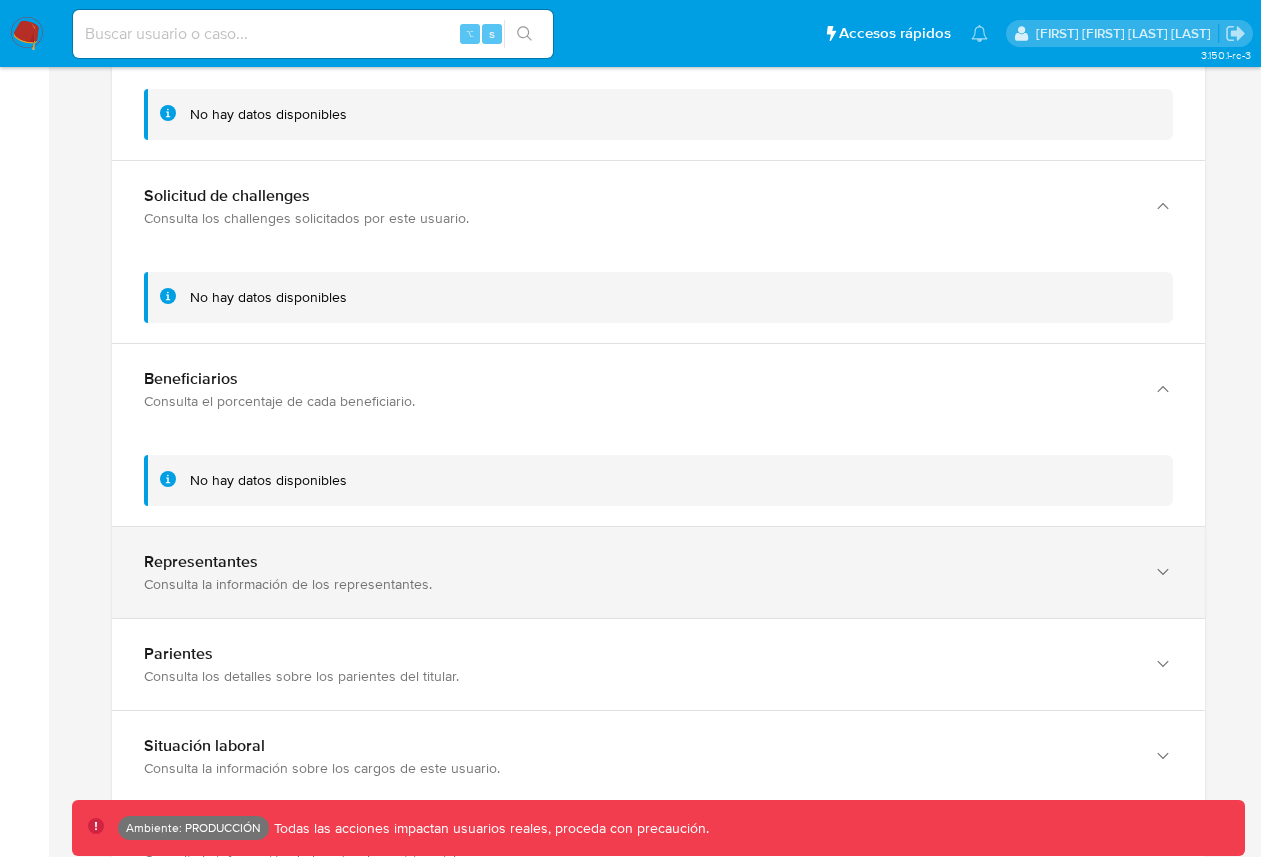 click on "Representantes" at bounding box center [638, 562] 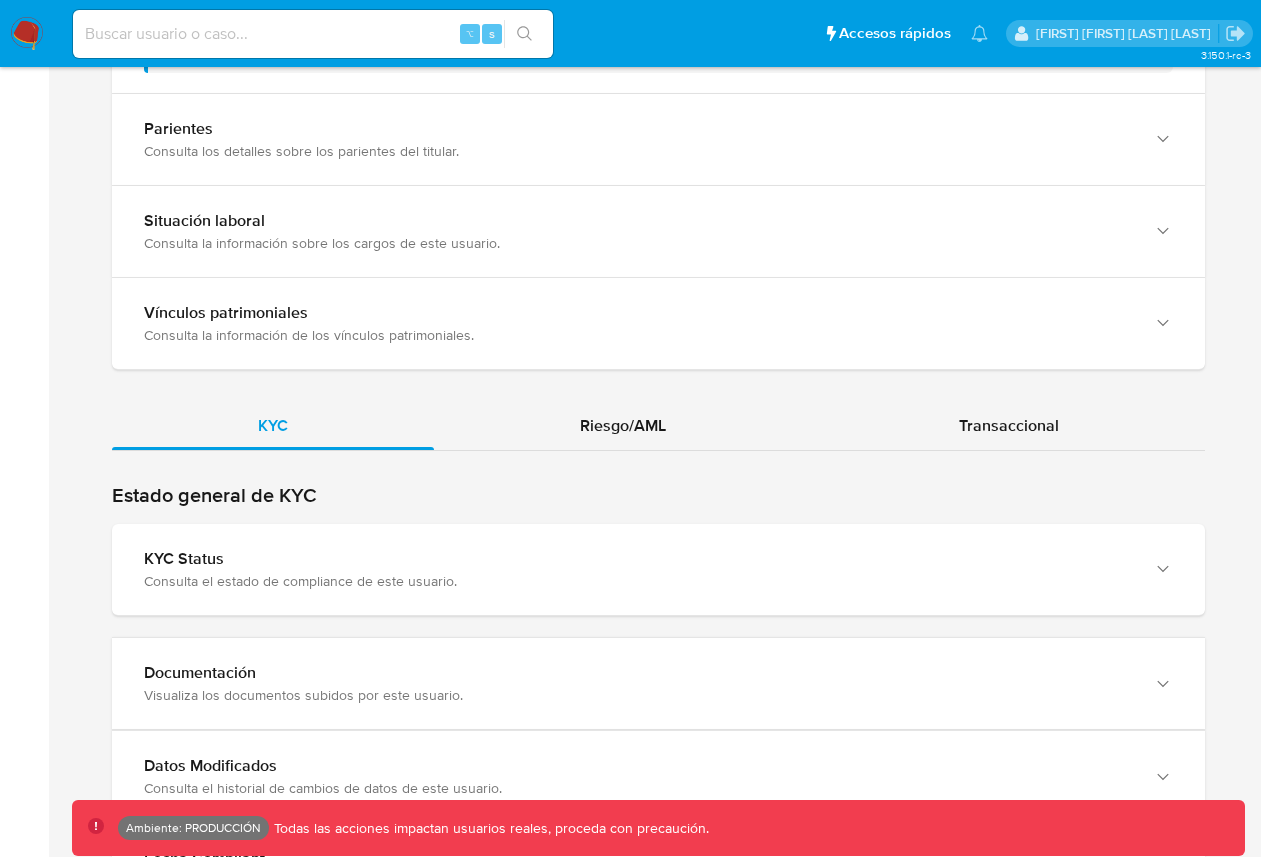scroll, scrollTop: 3241, scrollLeft: 0, axis: vertical 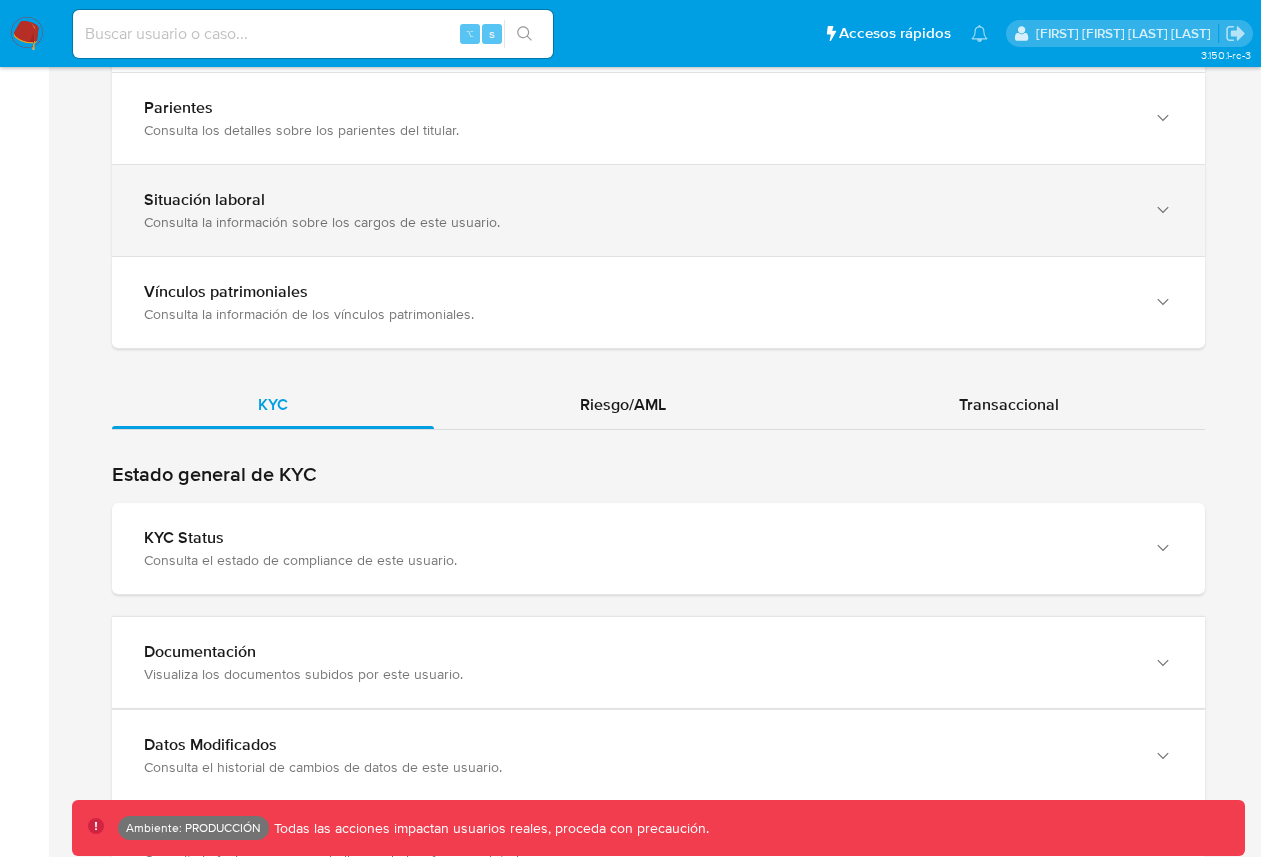 click on "Consulta la información sobre los cargos de este usuario." at bounding box center (638, 222) 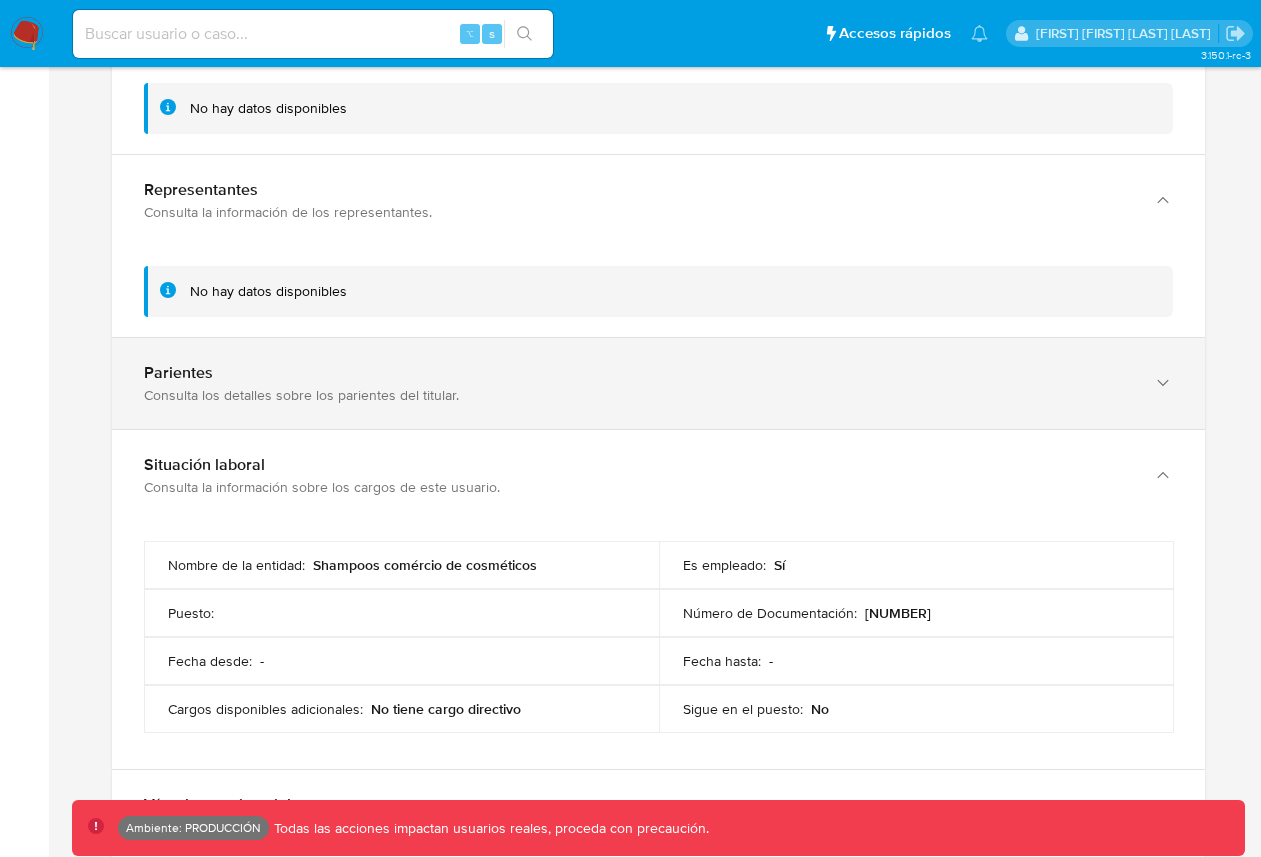 click on "Consulta los detalles sobre los parientes del titular." at bounding box center (638, 395) 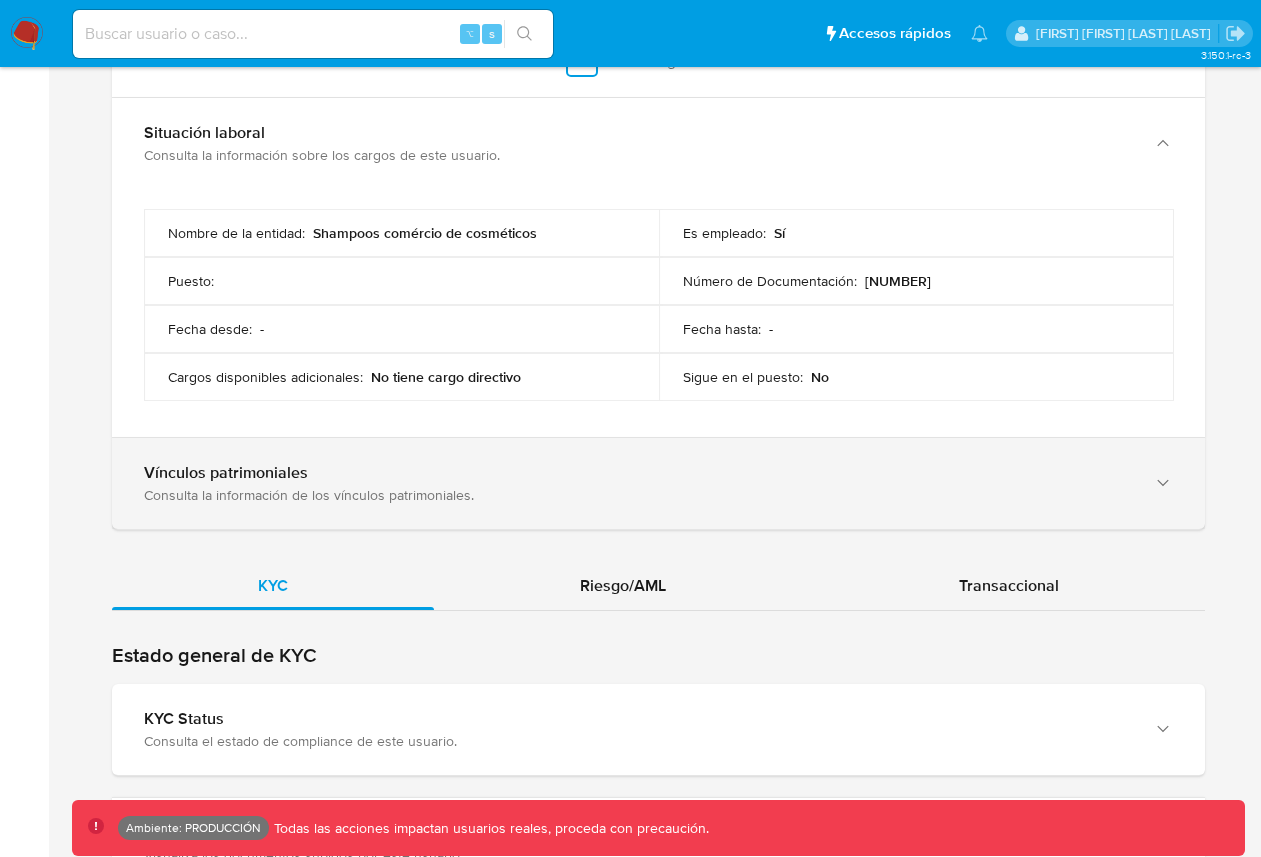 click on "Vínculos patrimoniales" at bounding box center [638, 473] 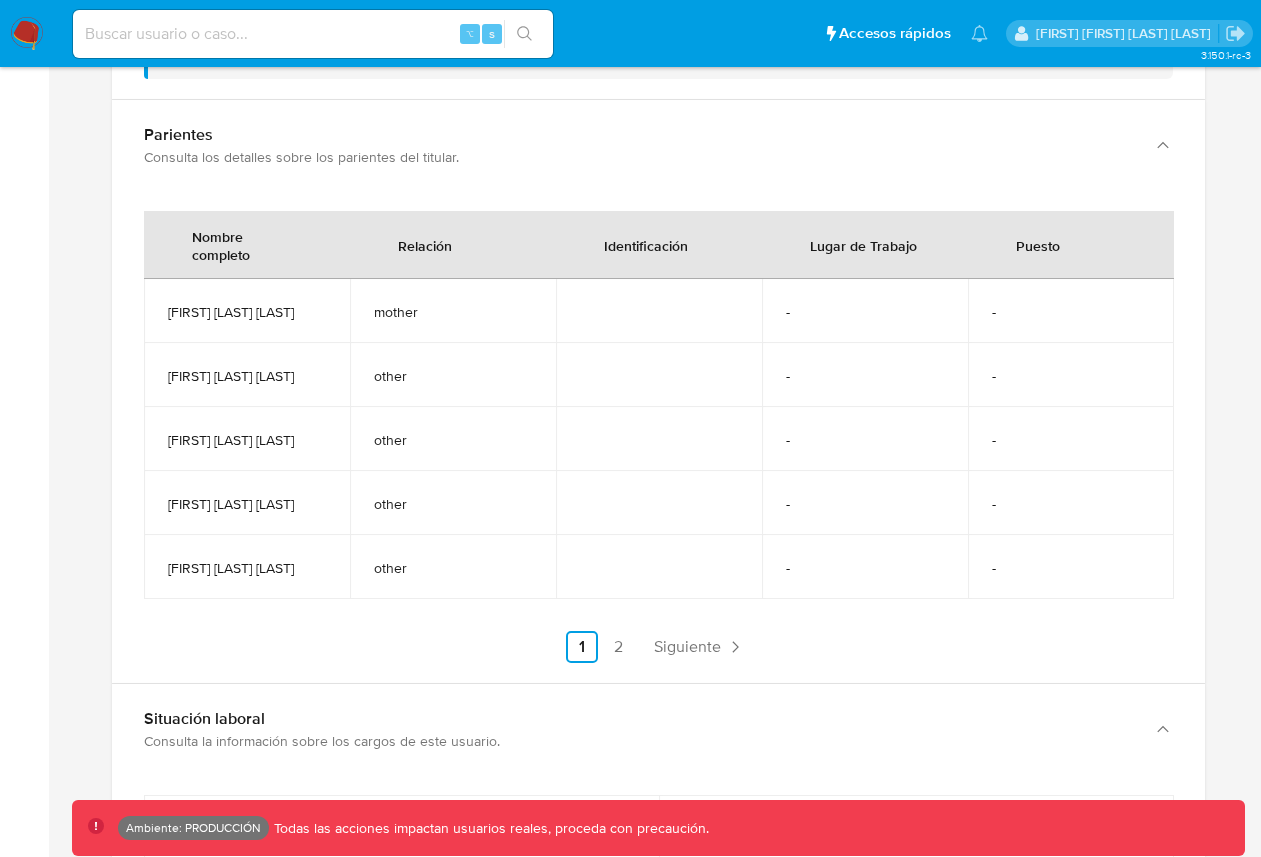 scroll, scrollTop: 3232, scrollLeft: 0, axis: vertical 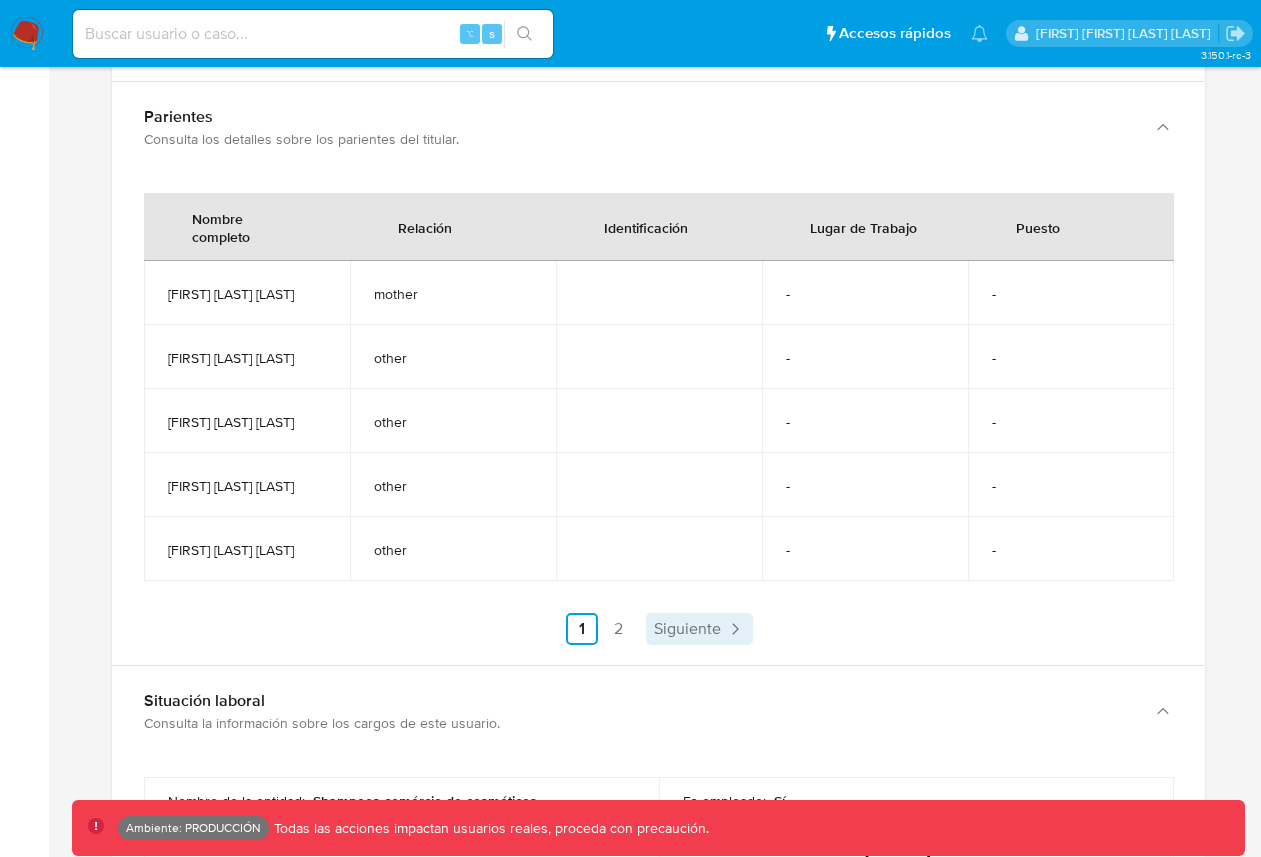 click on "Siguiente" at bounding box center [687, 629] 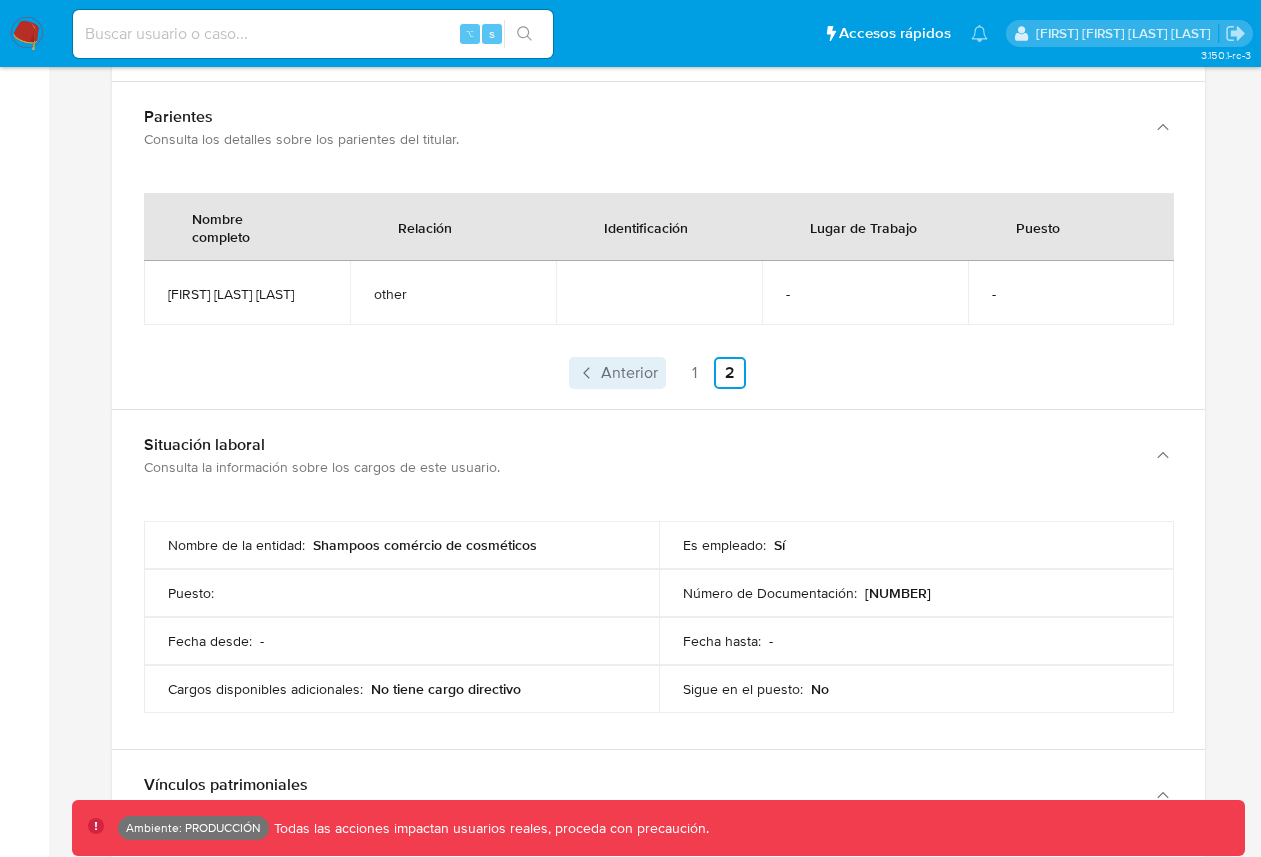 click 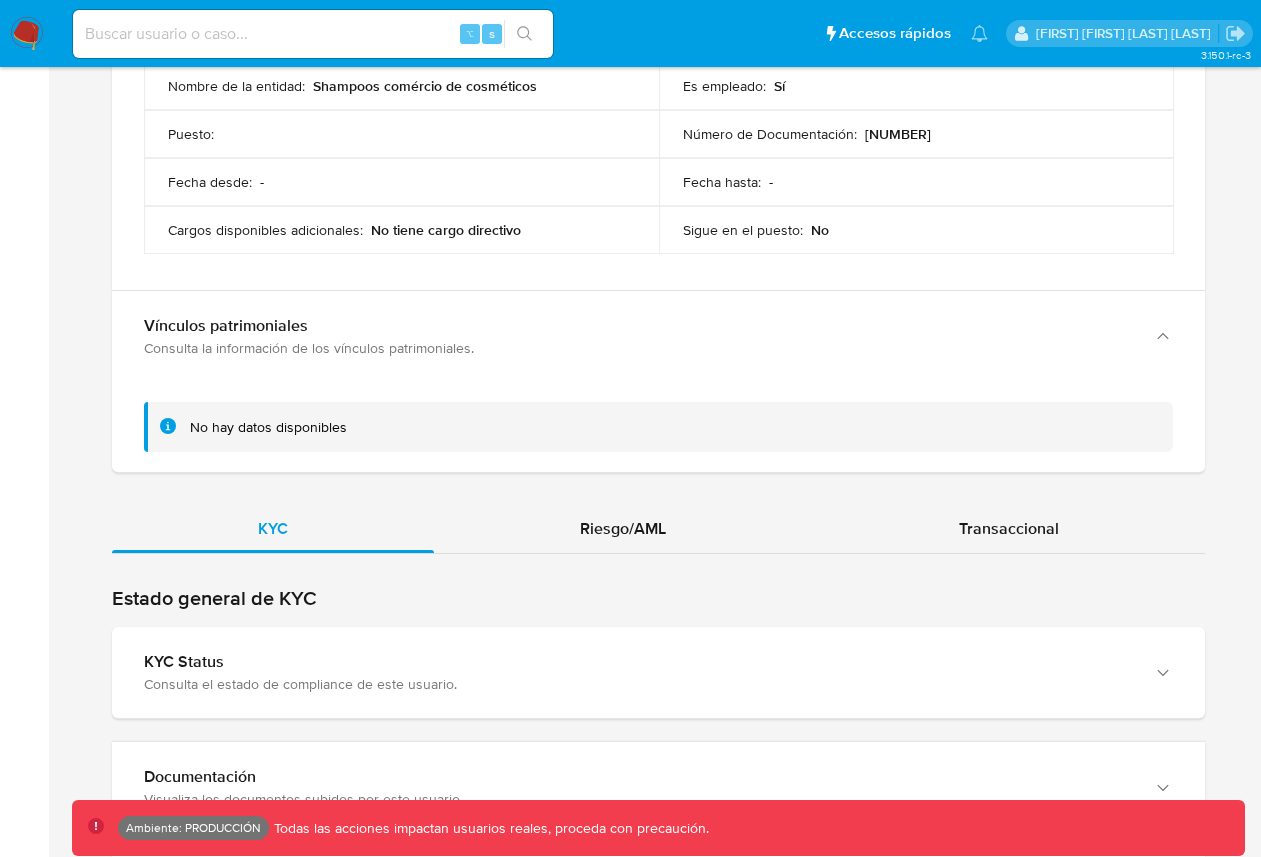 scroll, scrollTop: 4314, scrollLeft: 0, axis: vertical 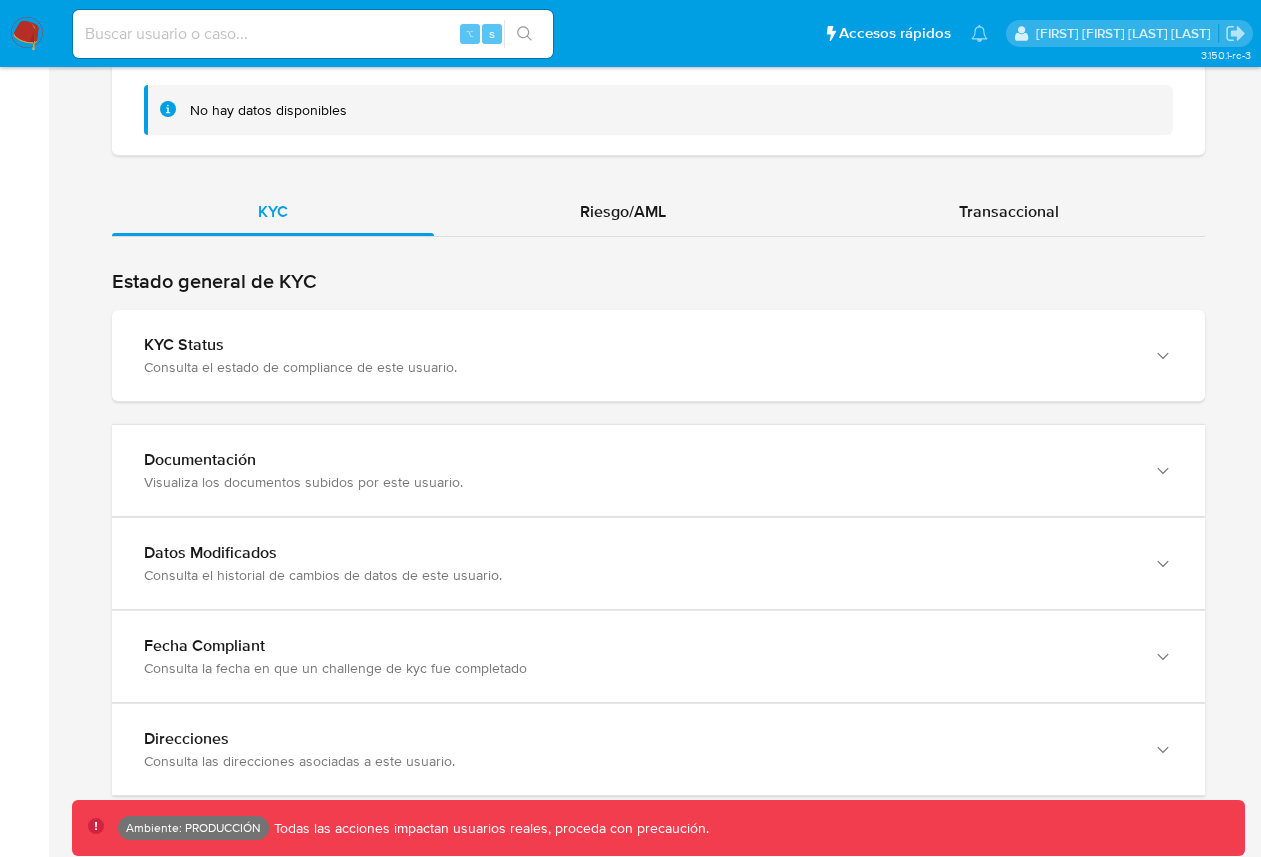 click on "KYC Status" at bounding box center (638, 345) 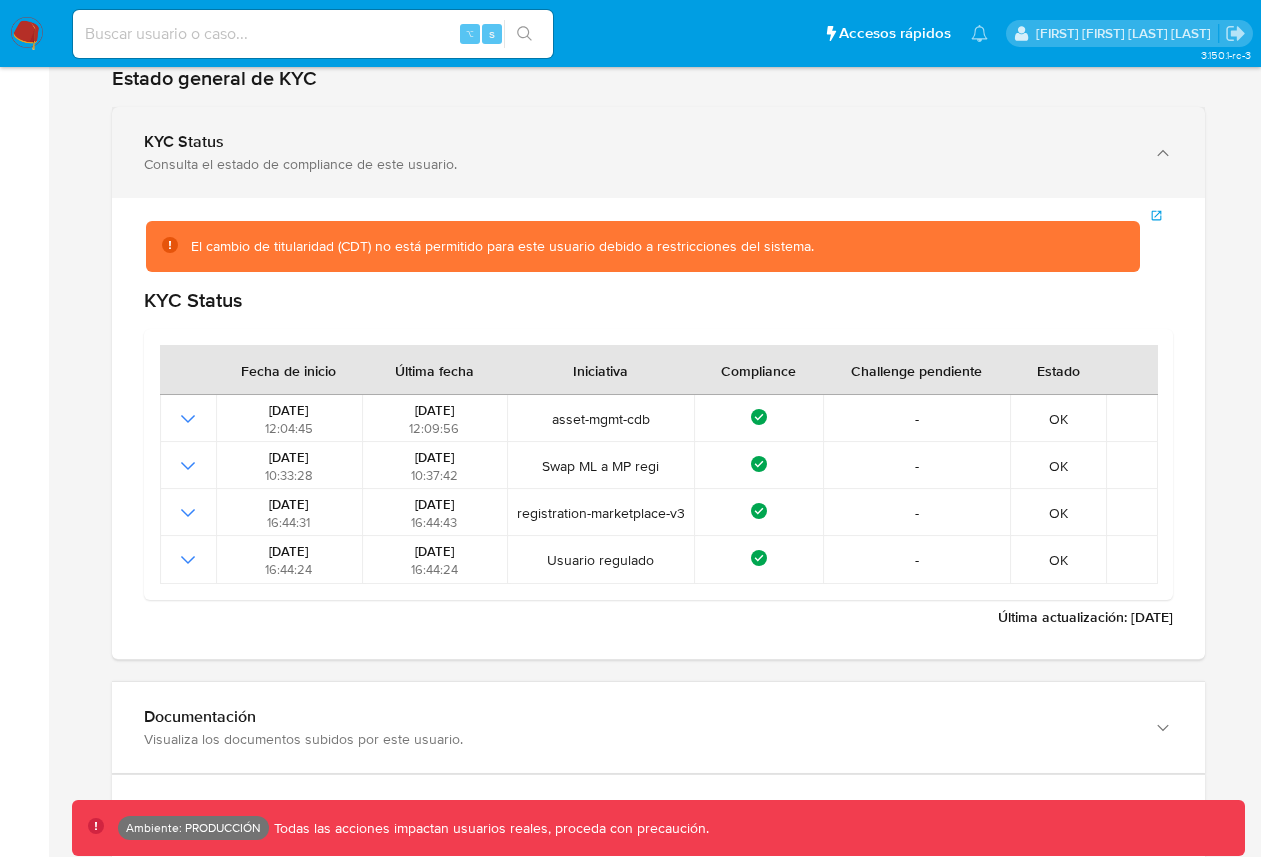 scroll, scrollTop: 4345, scrollLeft: 0, axis: vertical 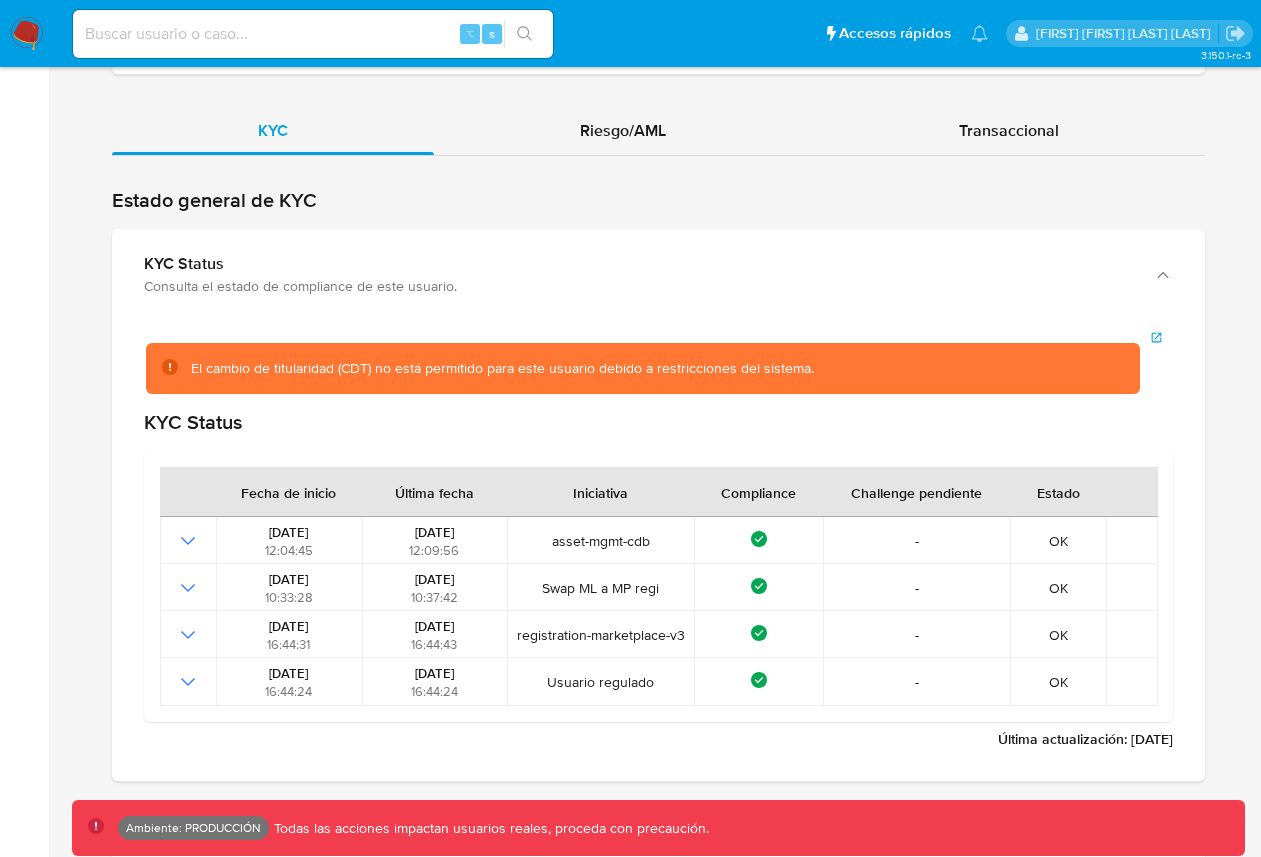 click on "El cambio de titularidad (CDT) no está permitido para este usuario debido a restricciones del sistema." at bounding box center (643, 368) 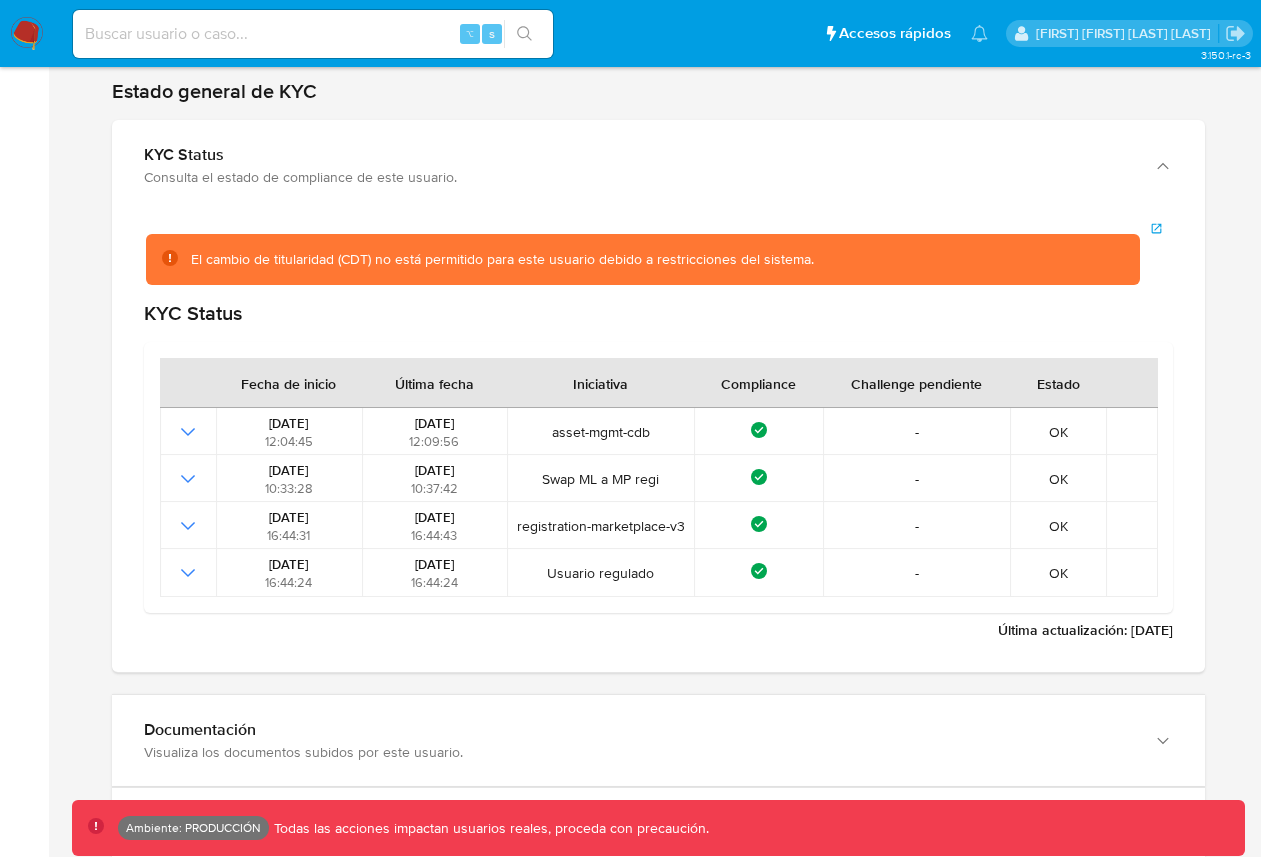 scroll, scrollTop: 4813, scrollLeft: 0, axis: vertical 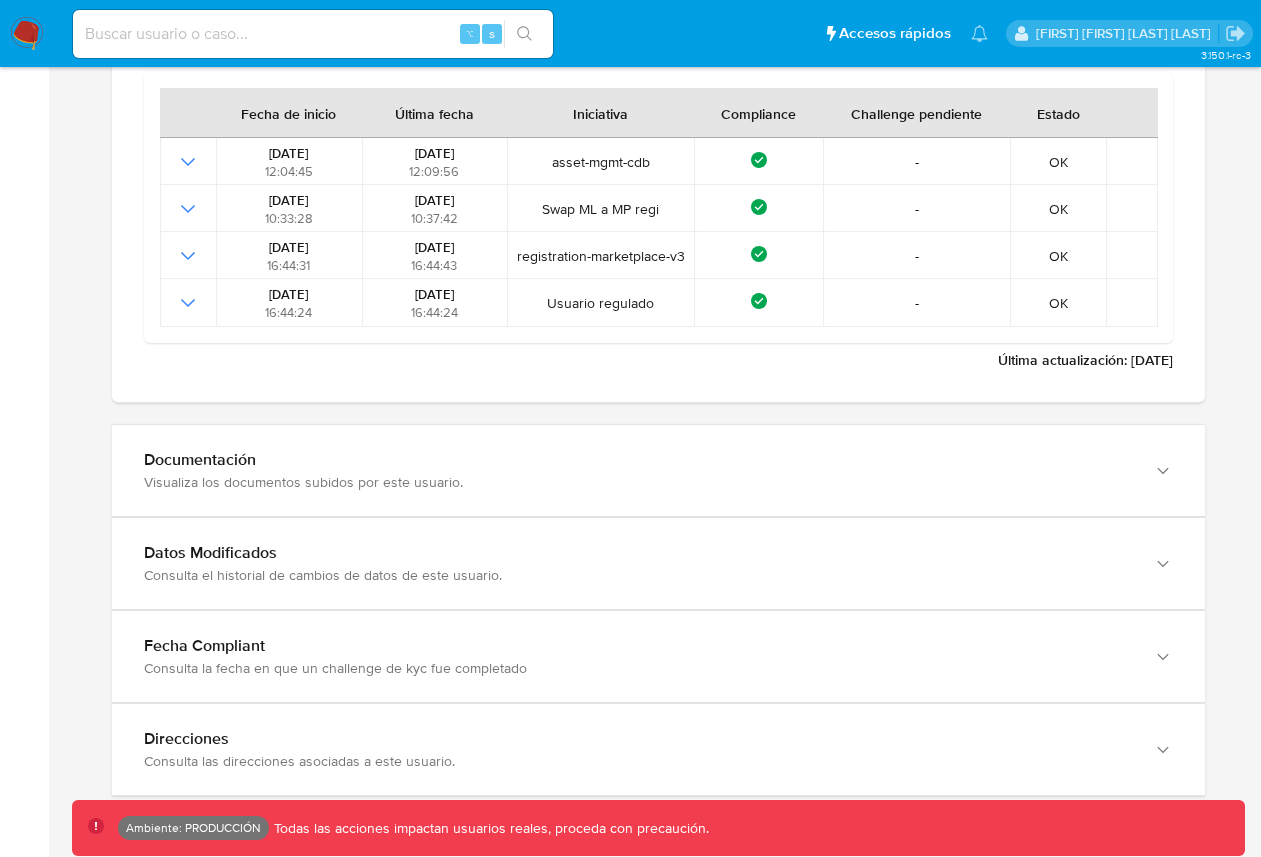 click on "Documentación Visualiza los documentos subidos por este usuario." at bounding box center (658, 470) 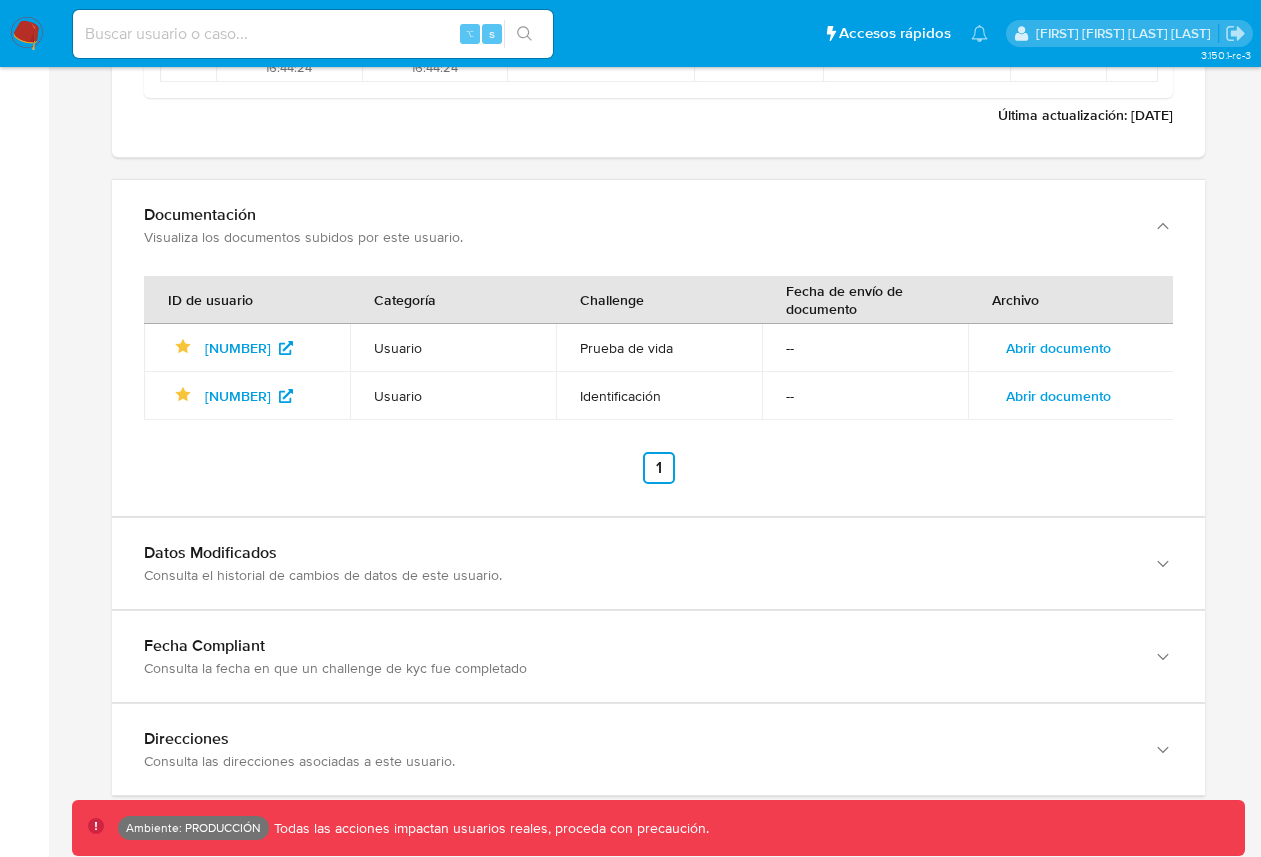 click on "Datos Modificados Consulta el historial de cambios de datos de este usuario." at bounding box center (658, 563) 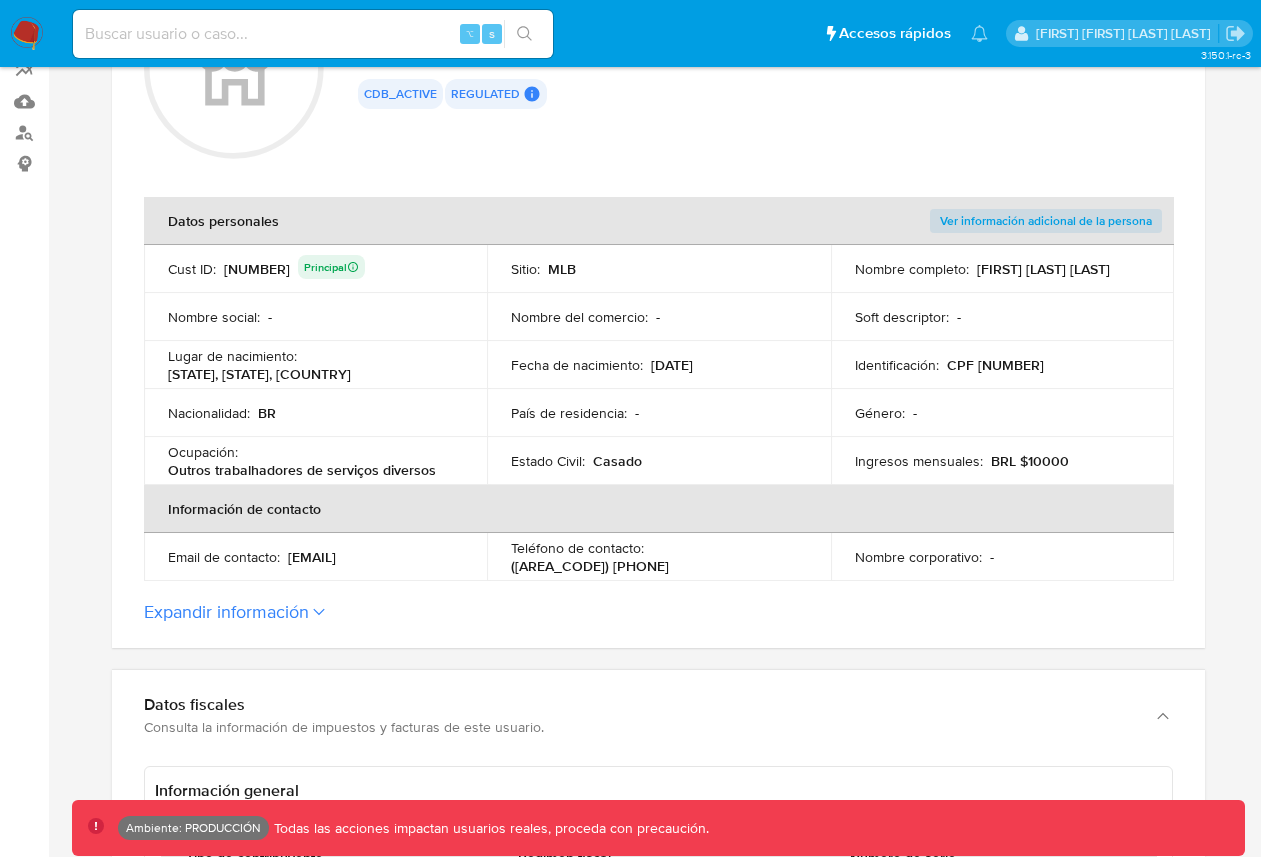 scroll, scrollTop: 211, scrollLeft: 0, axis: vertical 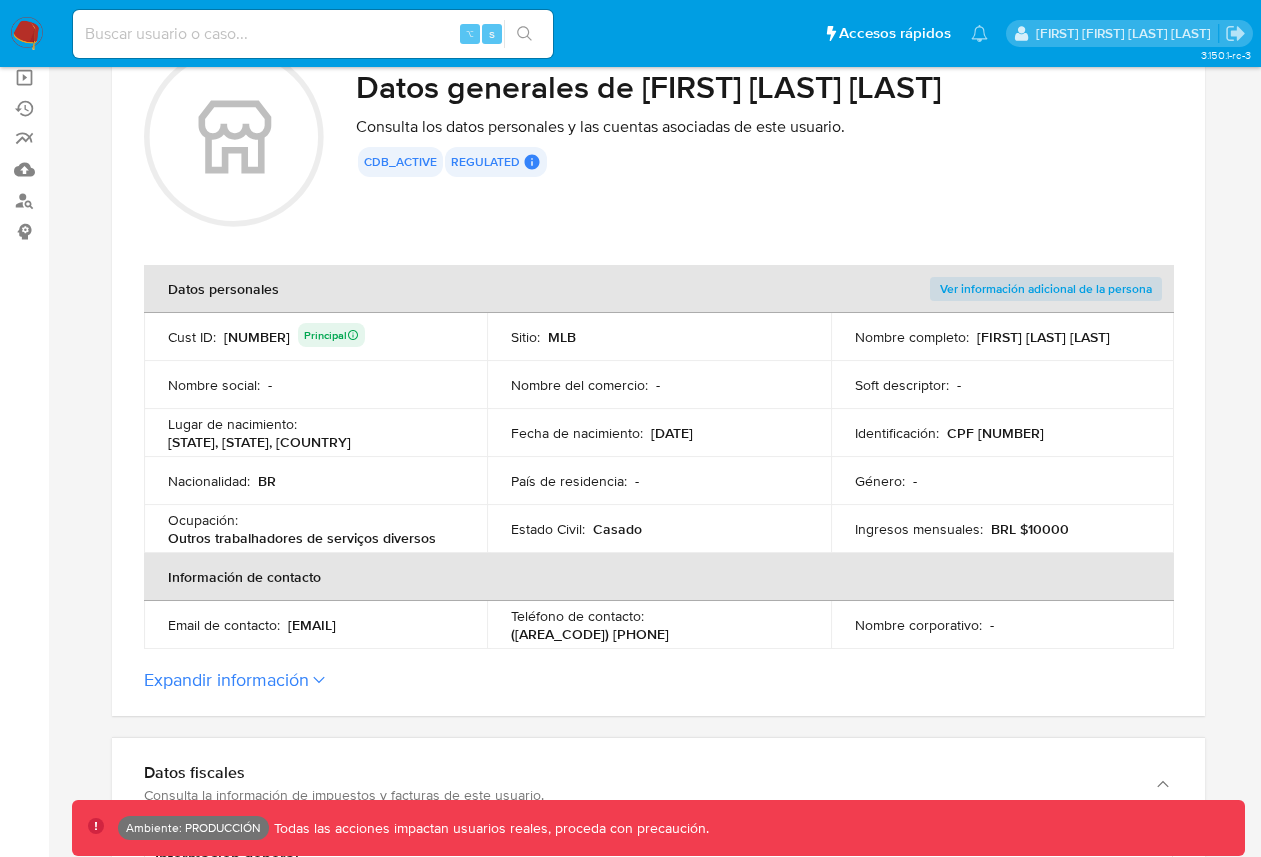 click on "Expandir información" at bounding box center (226, 680) 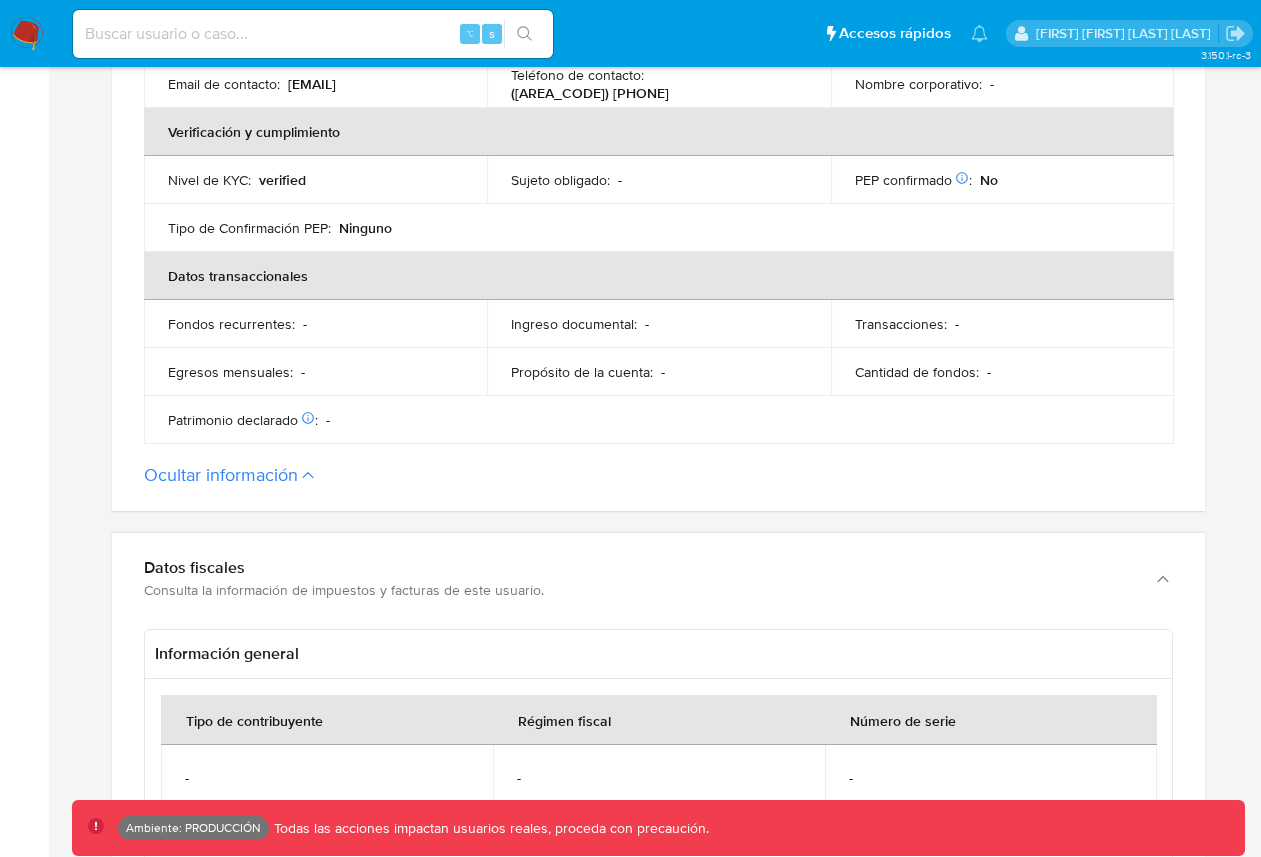 scroll, scrollTop: 887, scrollLeft: 0, axis: vertical 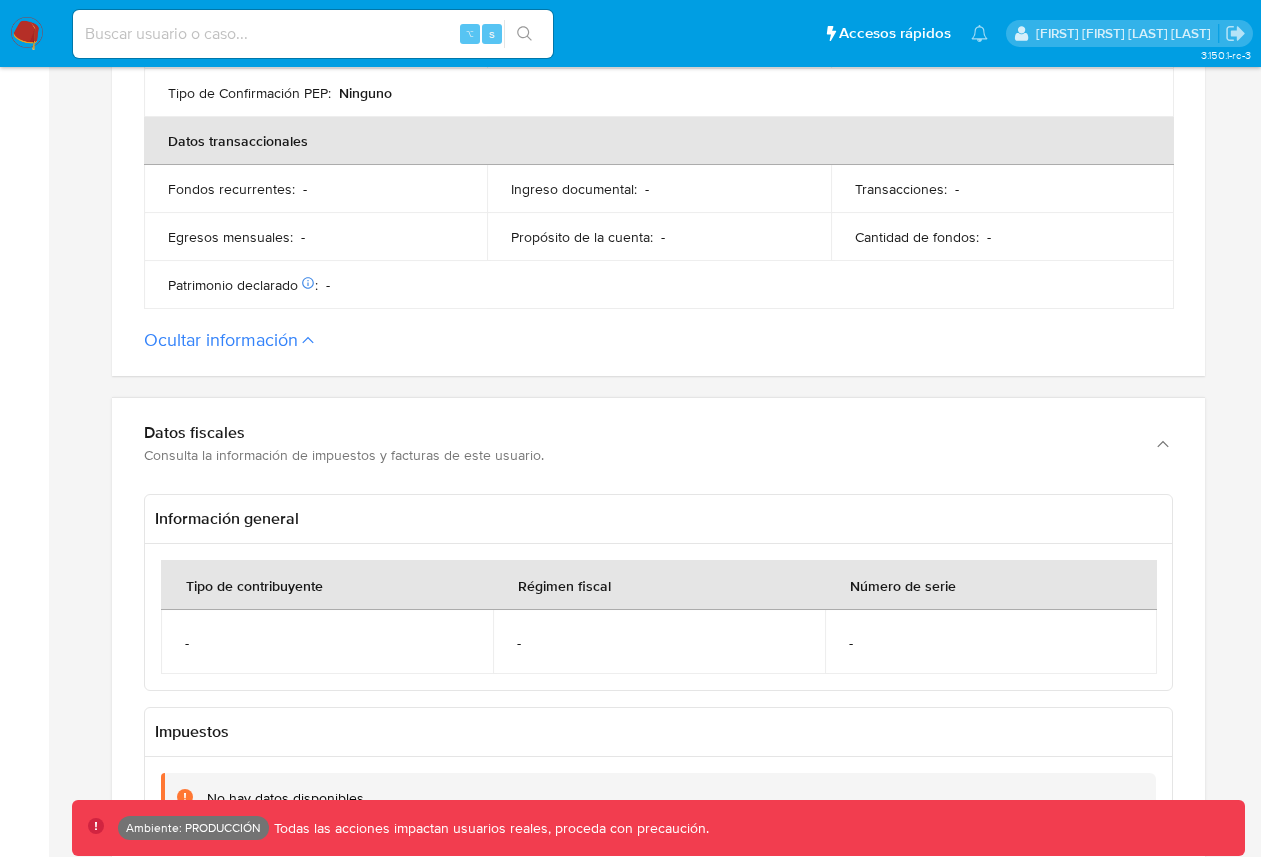 click on "Ocultar información" at bounding box center (221, 340) 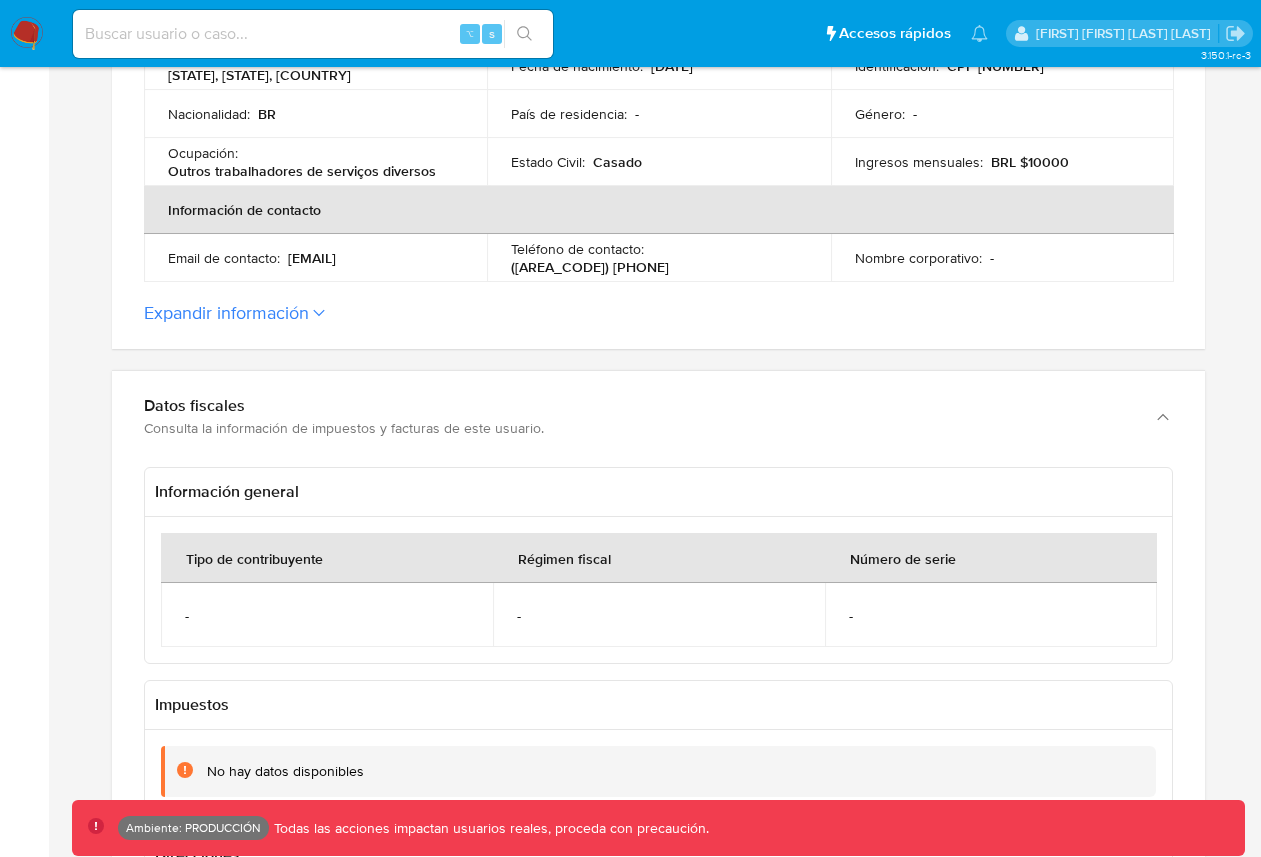 scroll, scrollTop: 380, scrollLeft: 0, axis: vertical 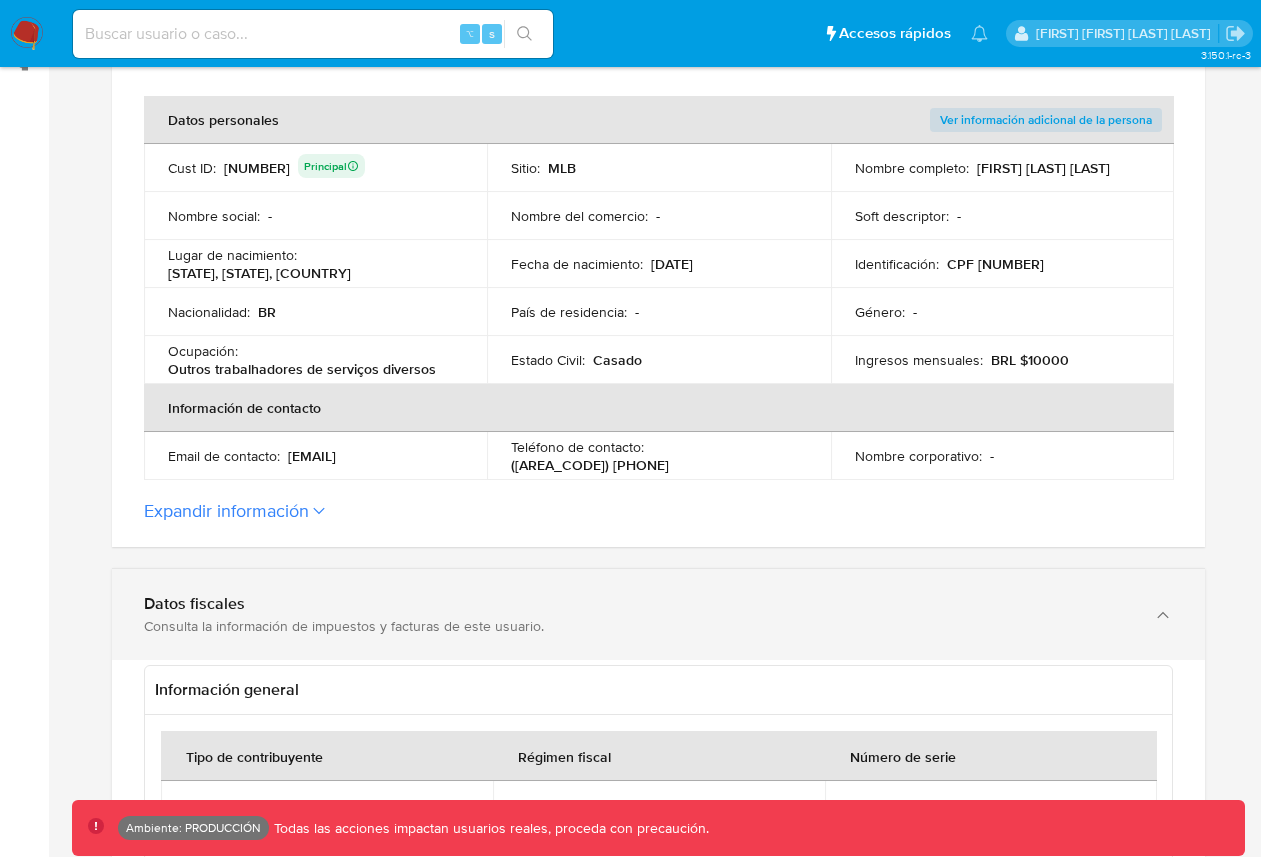 click on "Consulta la información de impuestos y facturas de este usuario." at bounding box center (638, 626) 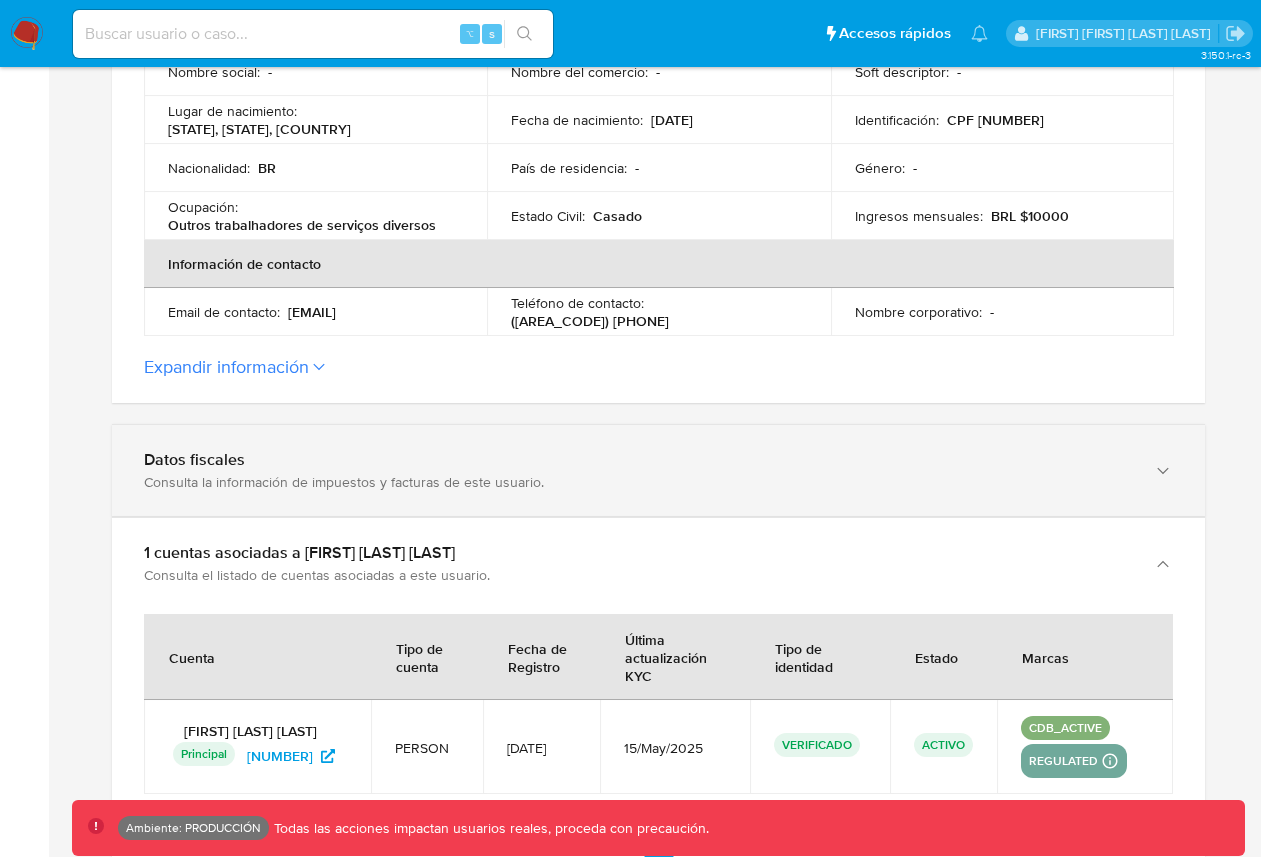 scroll, scrollTop: 598, scrollLeft: 0, axis: vertical 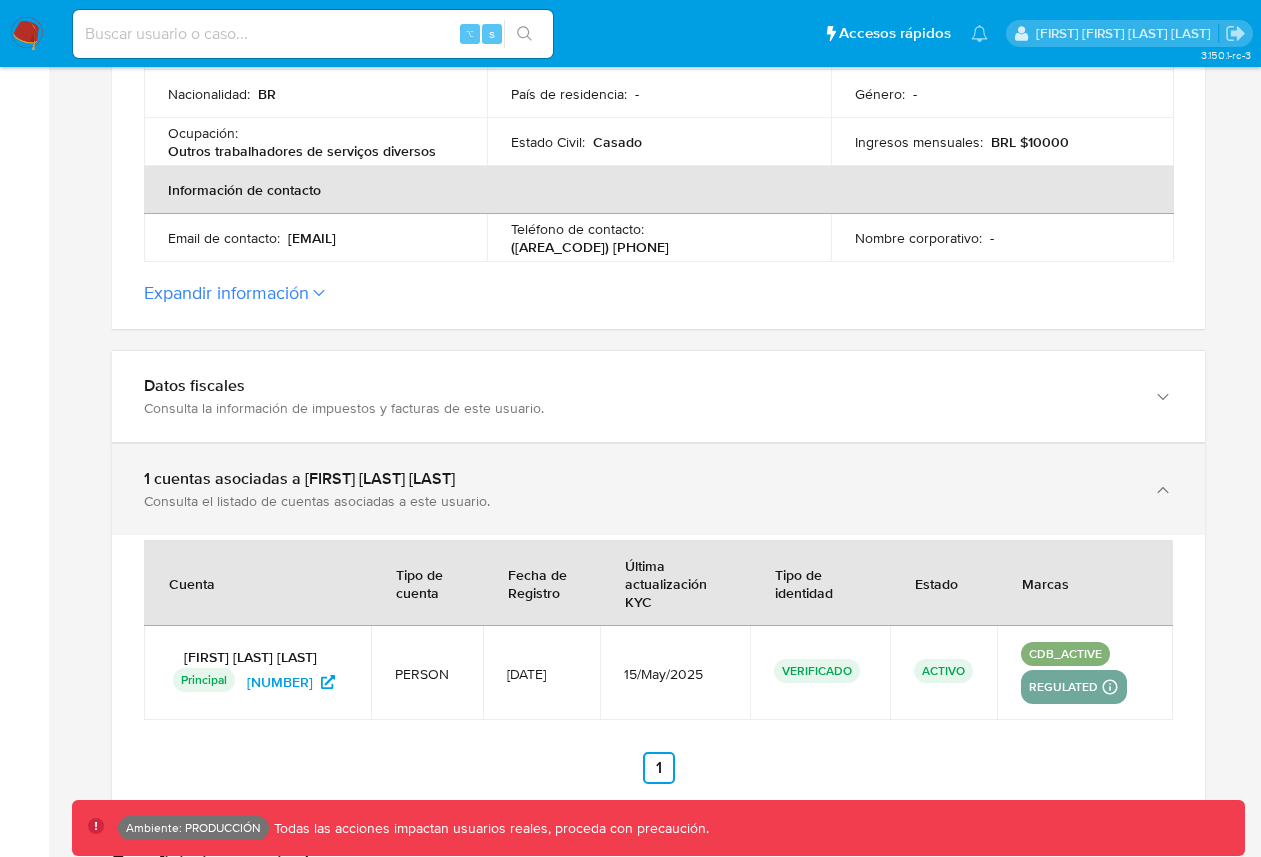 click on "1 cuentas asociadas a Elaine Vieira Barcellos Consulta el listado de cuentas asociadas a este usuario." at bounding box center (658, 489) 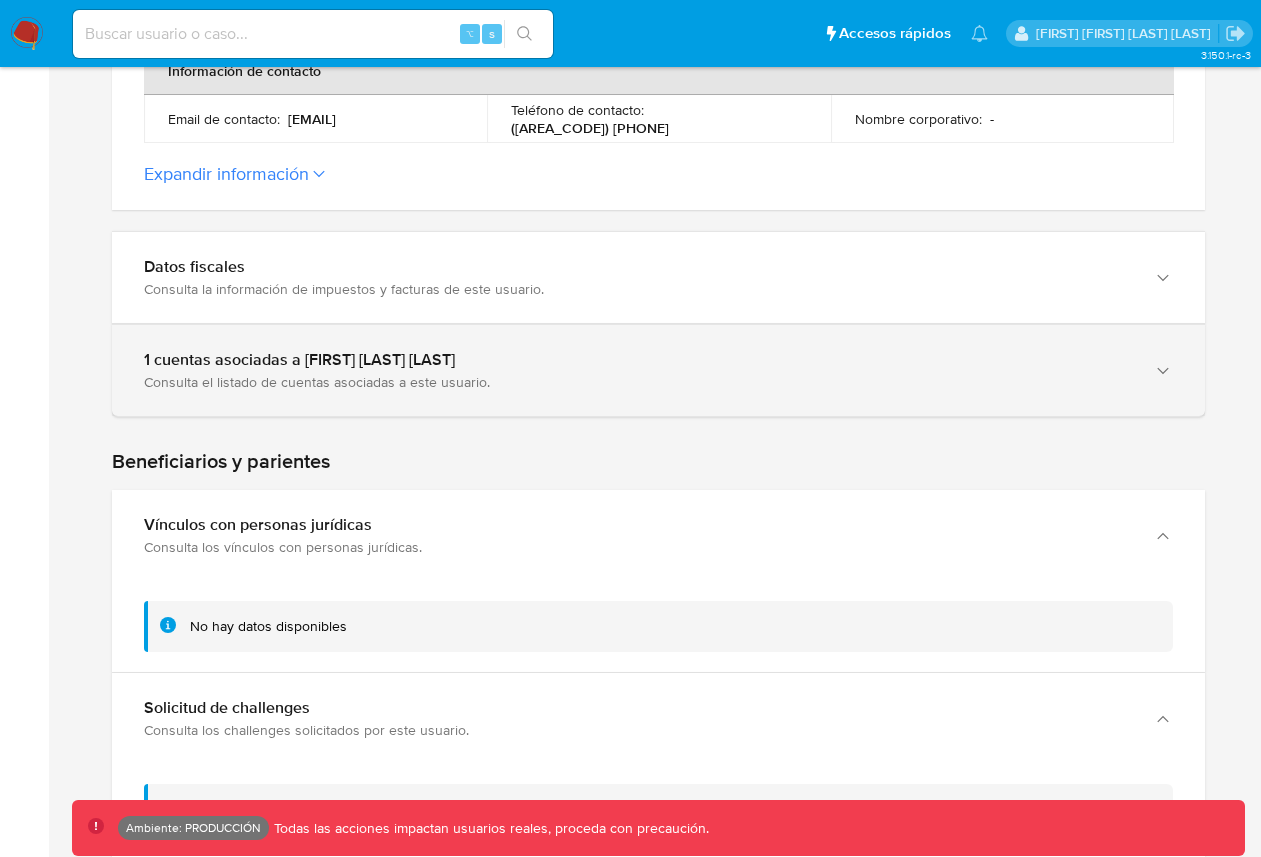 scroll, scrollTop: 821, scrollLeft: 0, axis: vertical 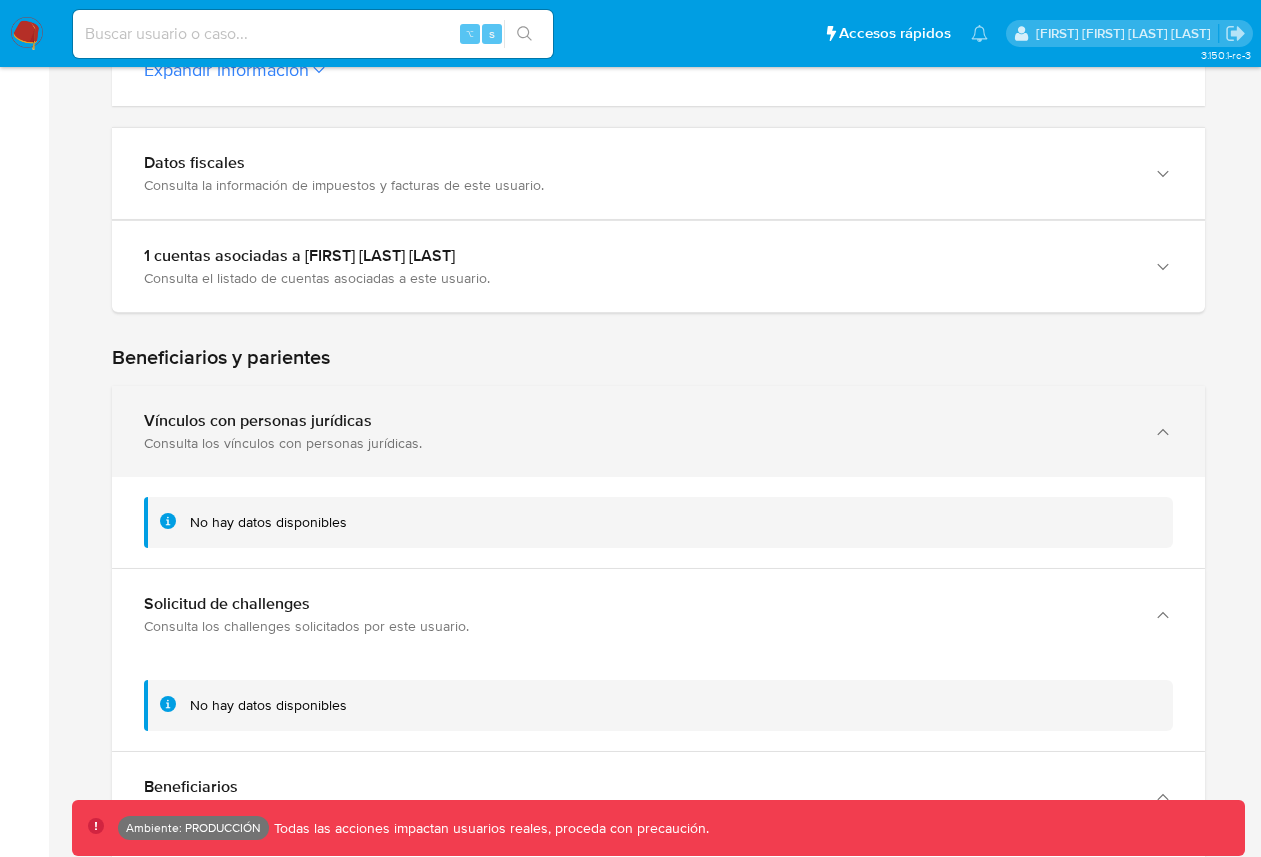 click on "Consulta los vínculos con personas jurídicas." at bounding box center [638, 443] 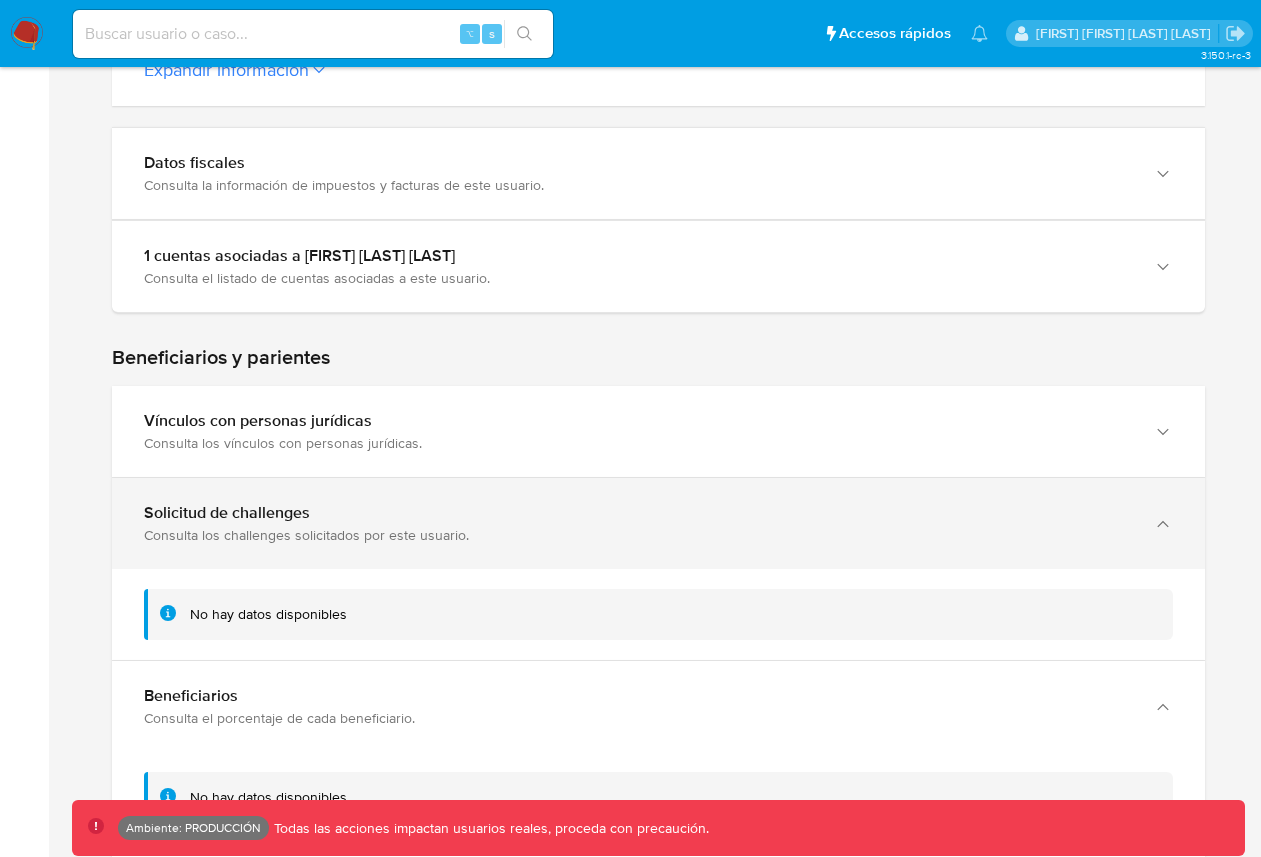 click on "Solicitud de challenges" at bounding box center [638, 513] 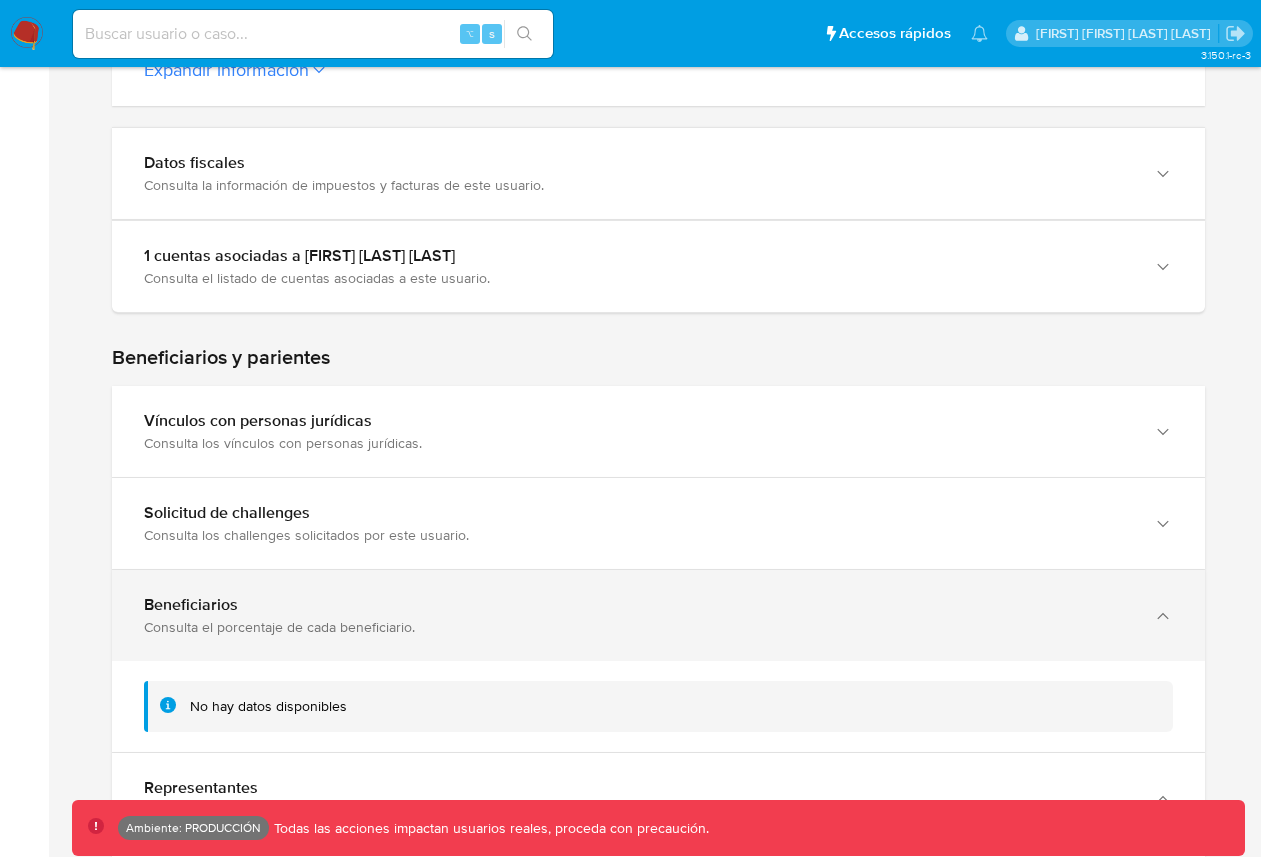 click on "Beneficiarios Consulta el porcentaje de cada beneficiario." at bounding box center [658, 615] 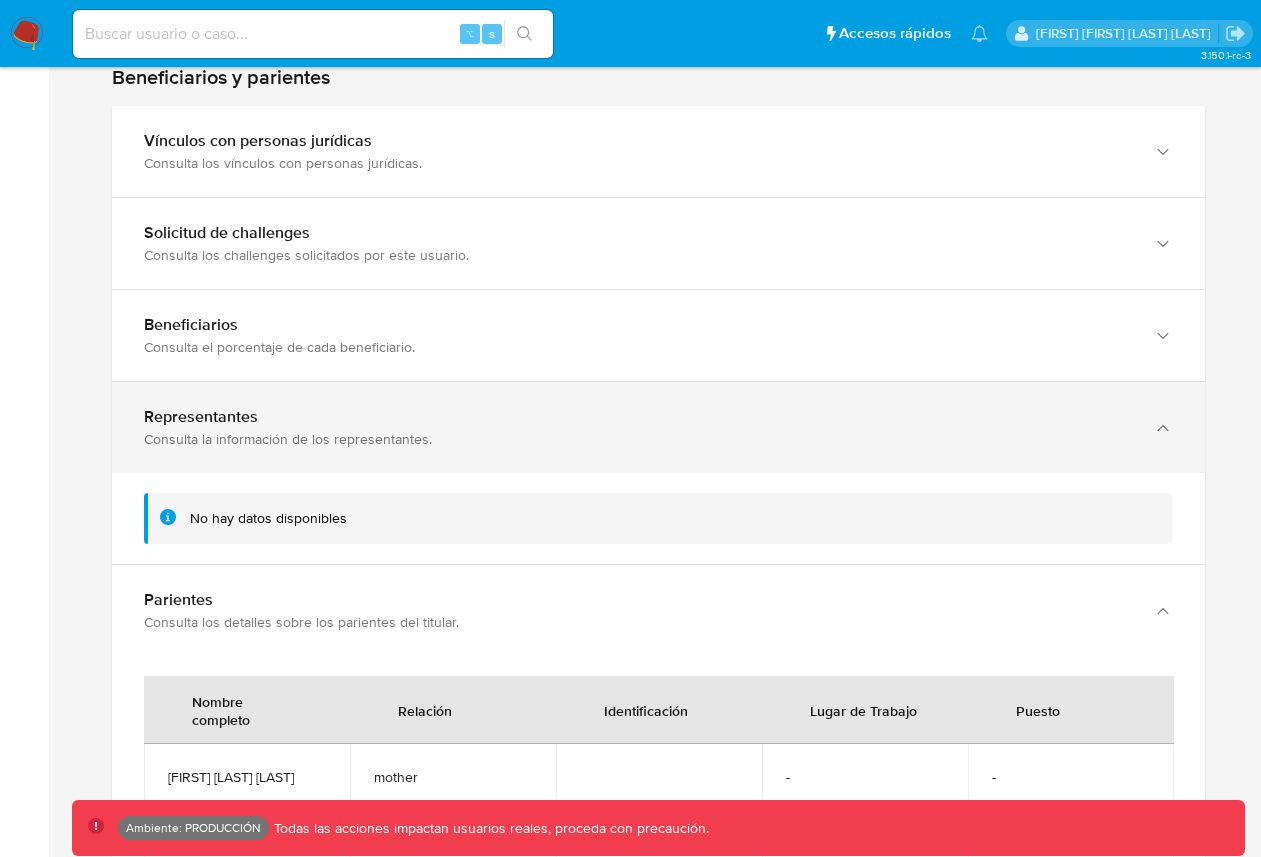 click on "Representantes Consulta la información de los representantes." at bounding box center [658, 427] 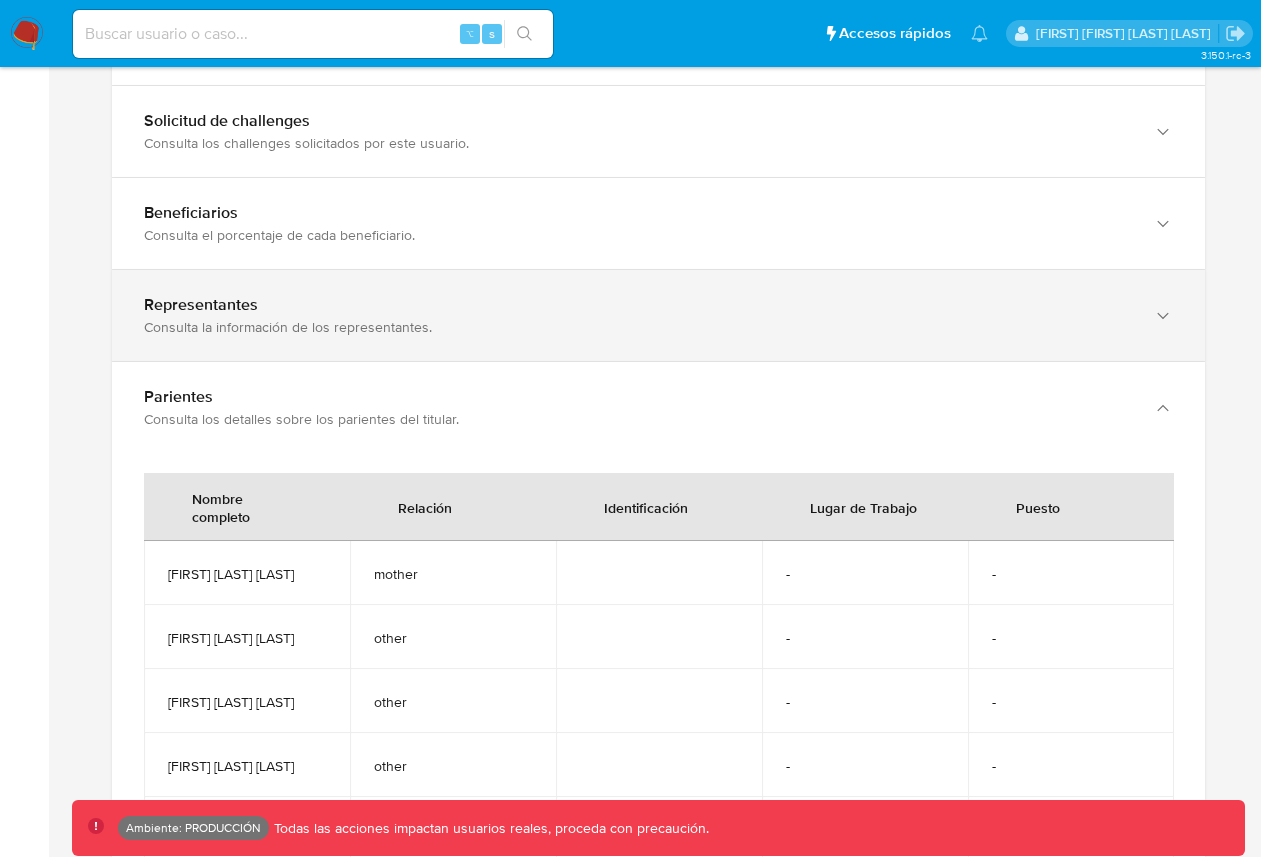 scroll, scrollTop: 1227, scrollLeft: 0, axis: vertical 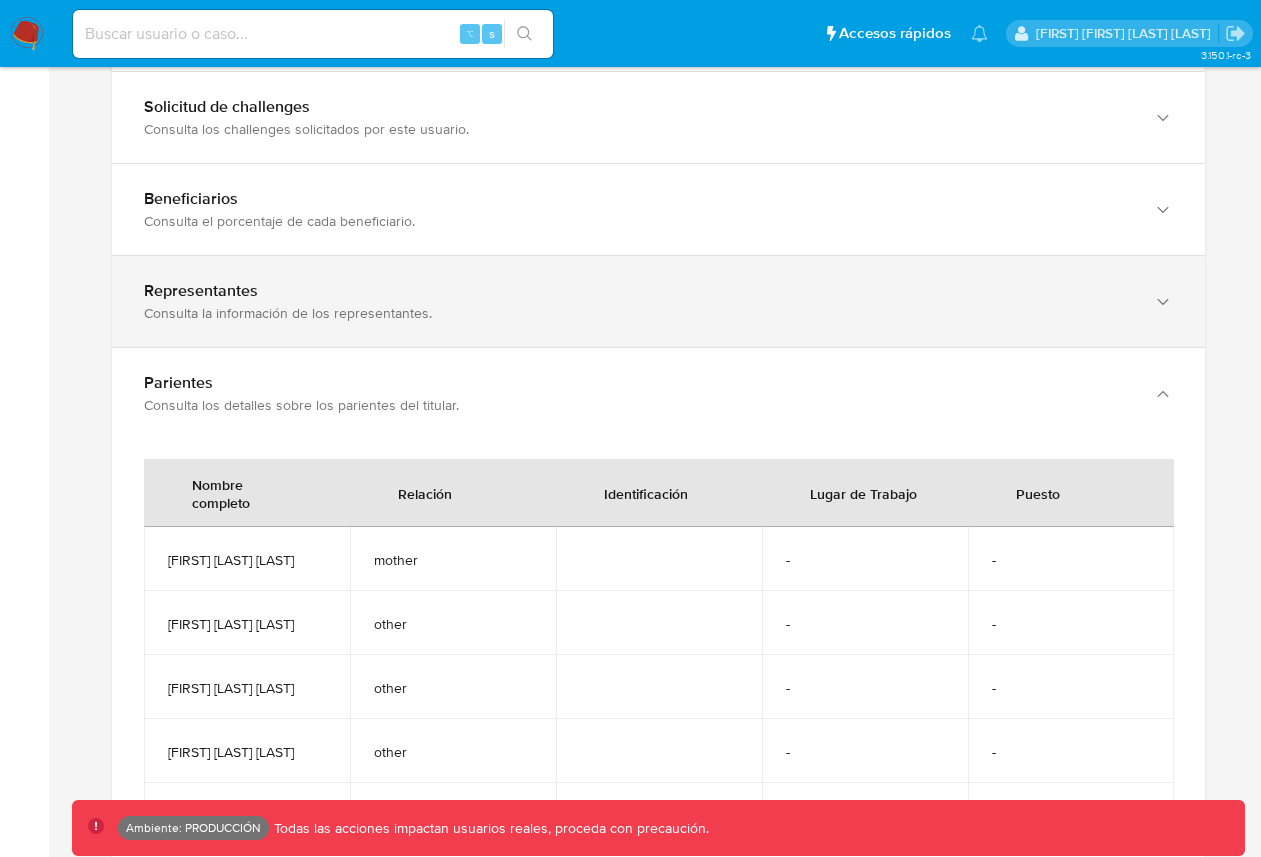 click on "Nombre completo Relación Identificación Lugar de Trabajo Puesto LIBERALINA VIEIRA BARCELLOS mother   - - KATIA VIEIRA BARCELLOS other   - - ROSANE VIEIRA BARCELLOS DA COSTA other   - - MARCELO BARCELLOS DA COSTA other   - - VINICIUS BARCELLOS DA COSTA other   - - Anterior 1 2 Siguiente" at bounding box center [658, 685] 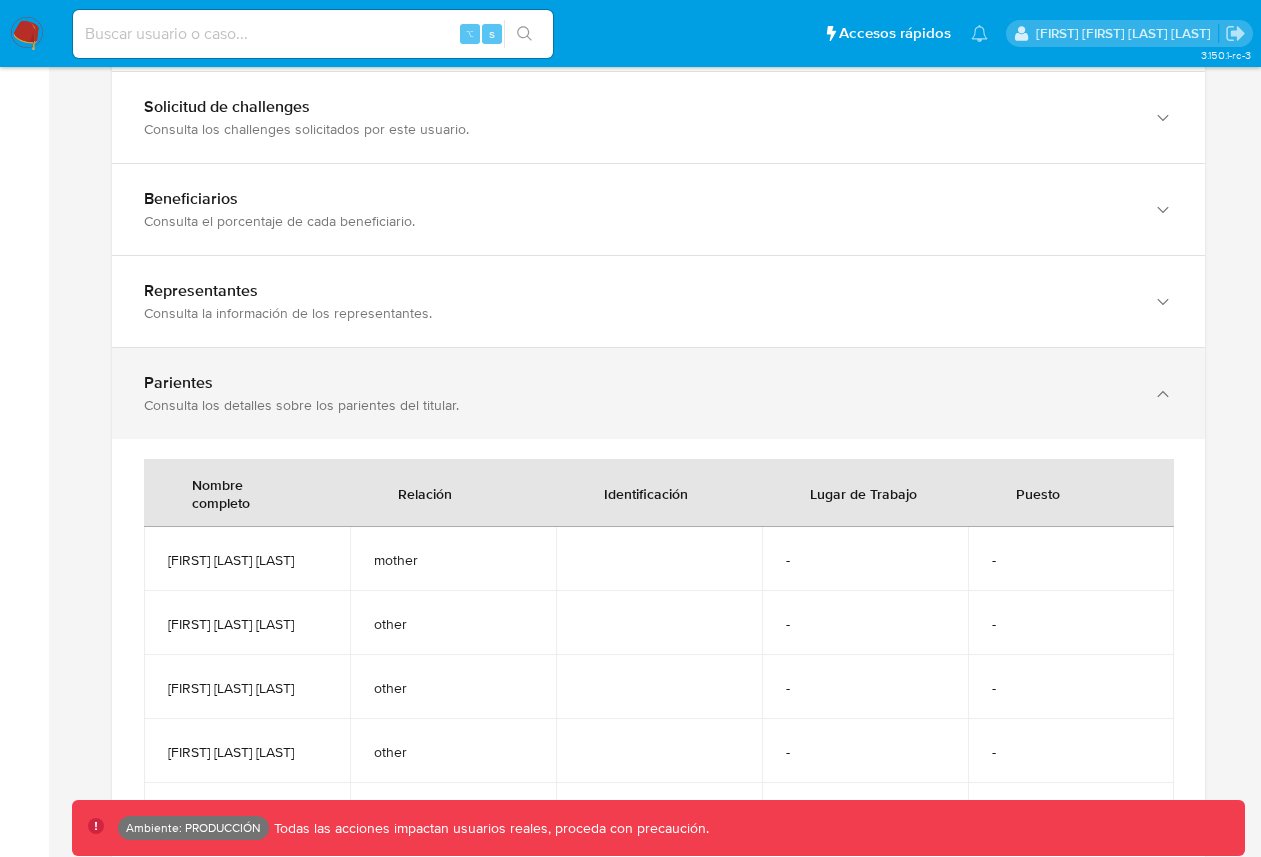 click on "Parientes Consulta los detalles sobre los parientes del titular." at bounding box center [638, 393] 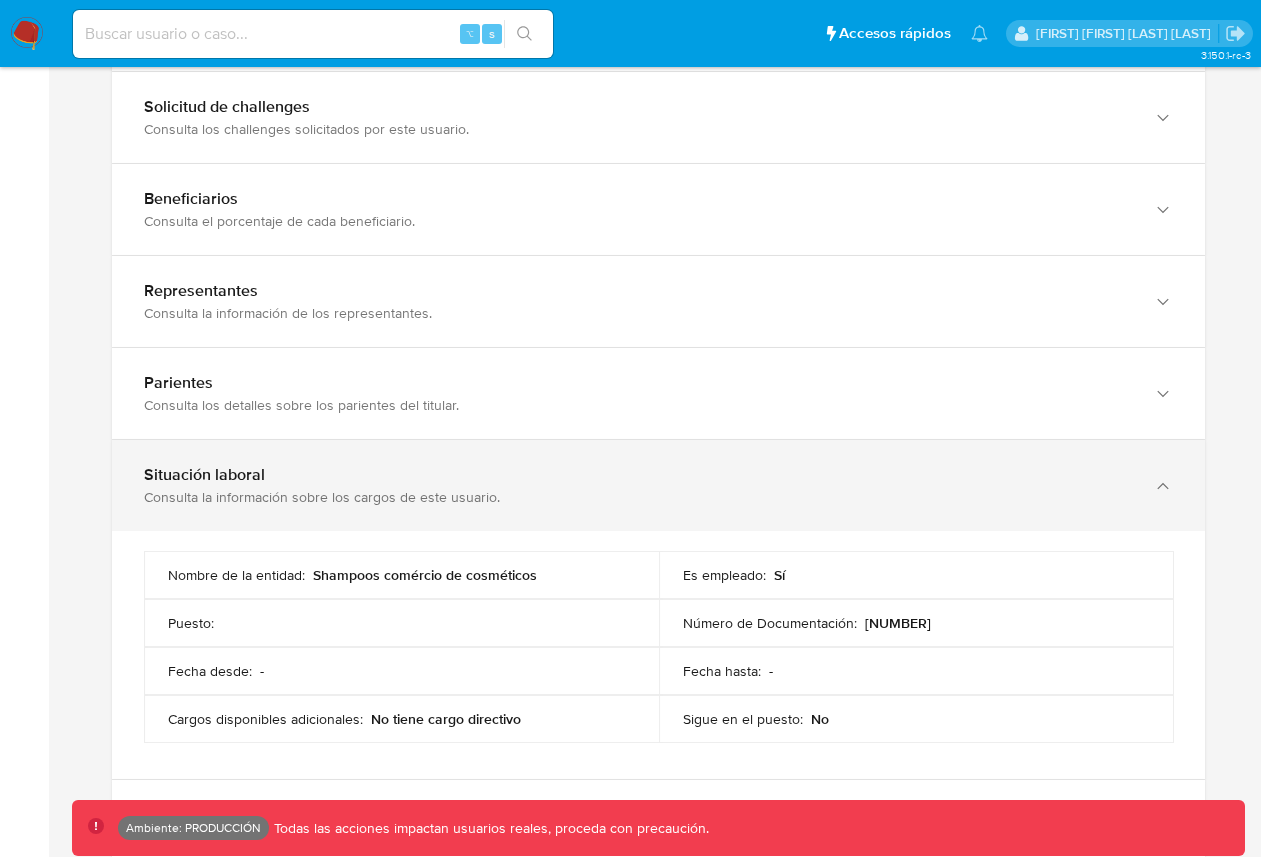 click on "Consulta la información sobre los cargos de este usuario." at bounding box center [638, 497] 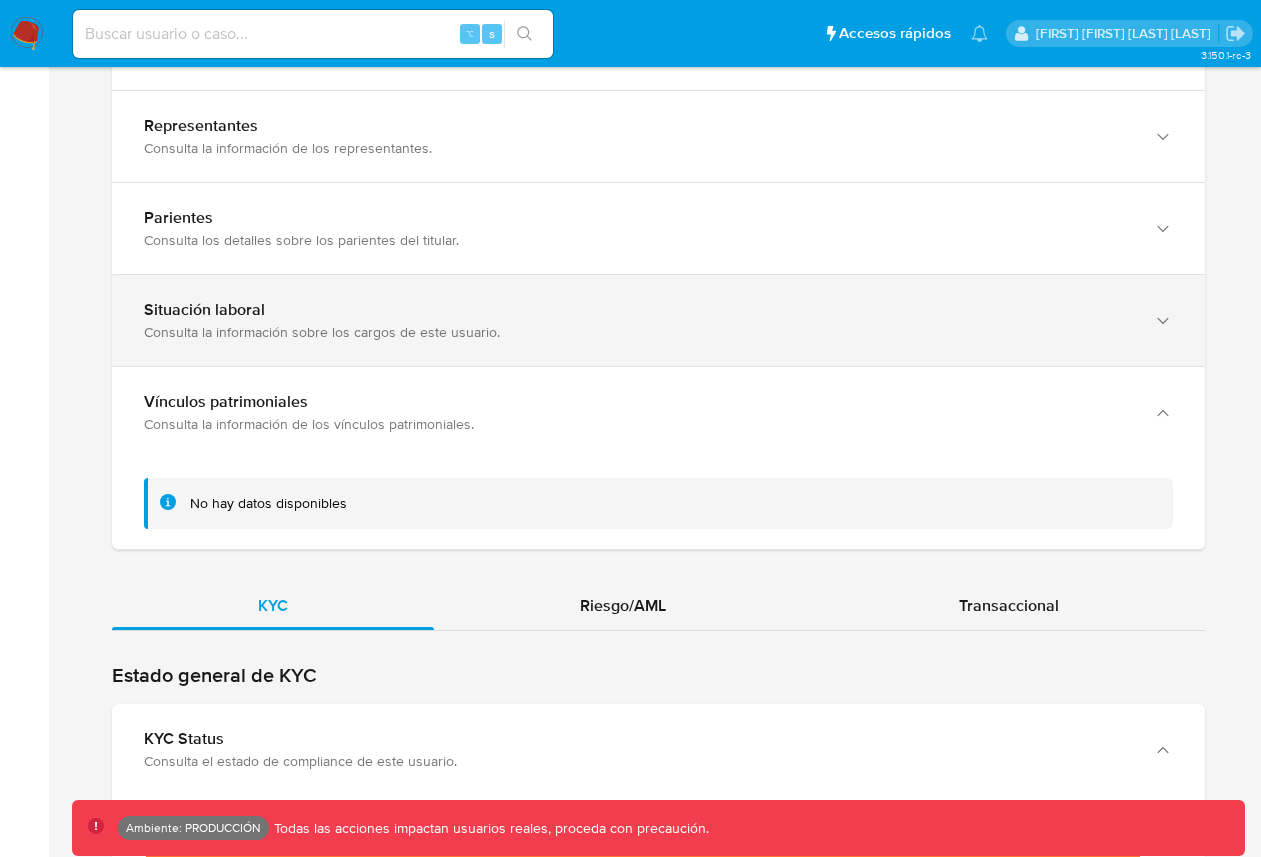 click on "No hay datos disponibles" at bounding box center (658, 503) 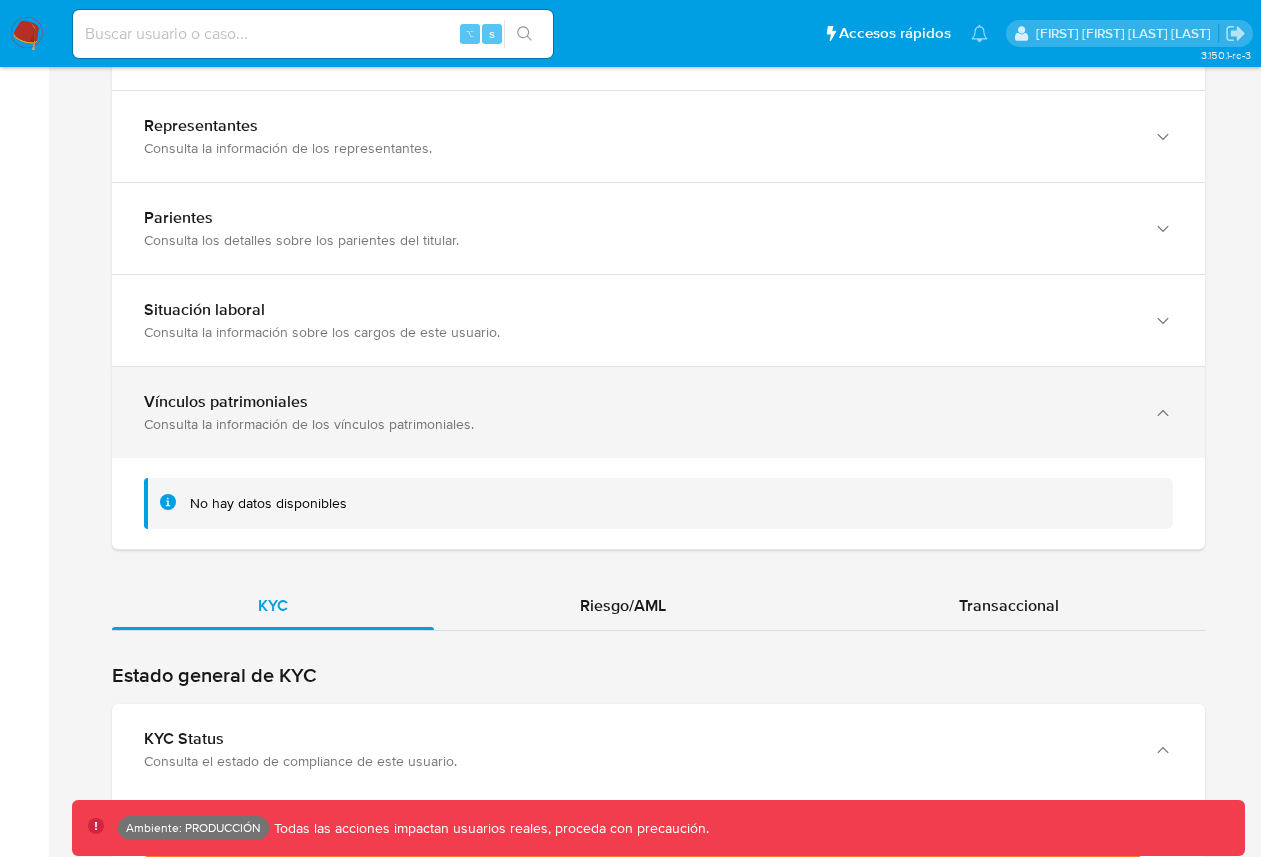 click on "Vínculos patrimoniales Consulta la información de los vínculos patrimoniales." at bounding box center [658, 412] 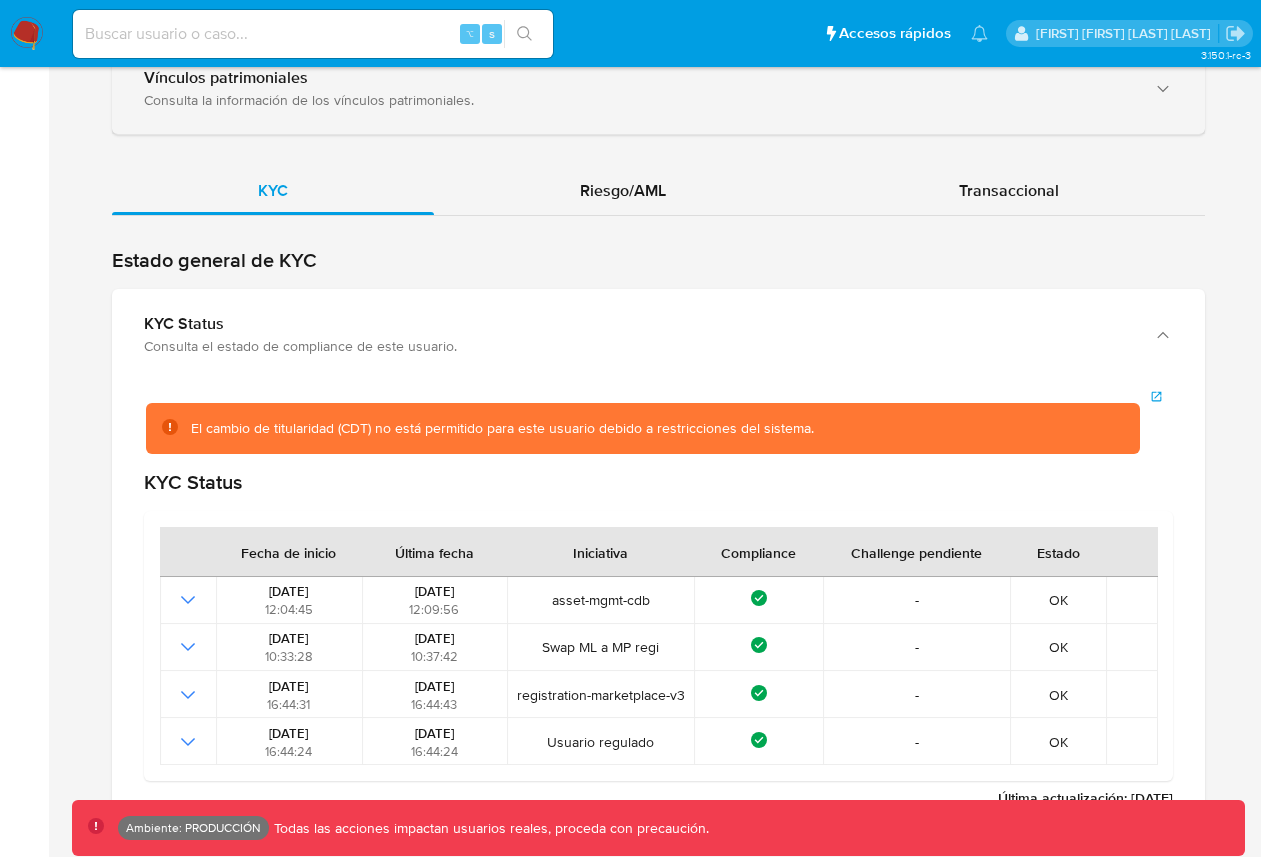 scroll, scrollTop: 1818, scrollLeft: 0, axis: vertical 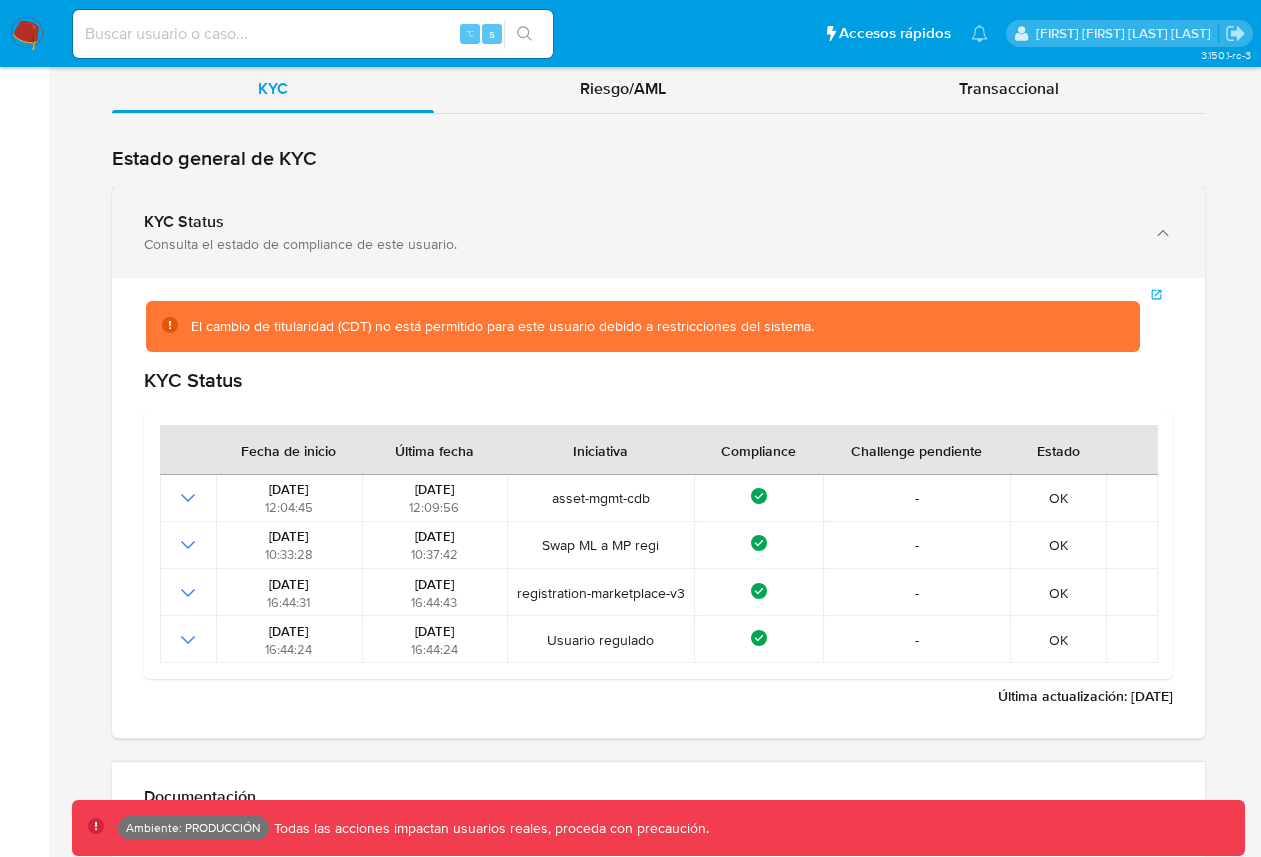 click on "KYC Status" at bounding box center [638, 222] 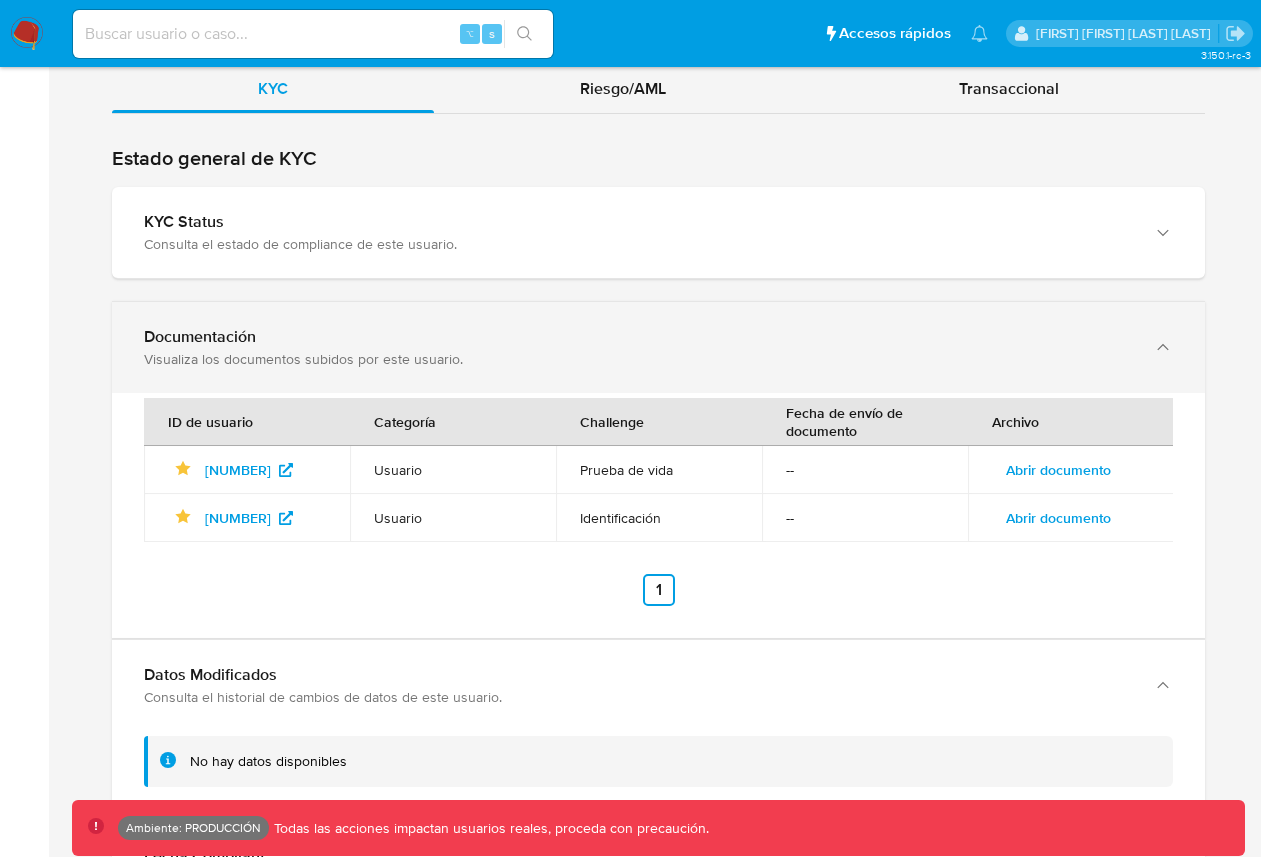 click on "Documentación Visualiza los documentos subidos por este usuario." at bounding box center [658, 347] 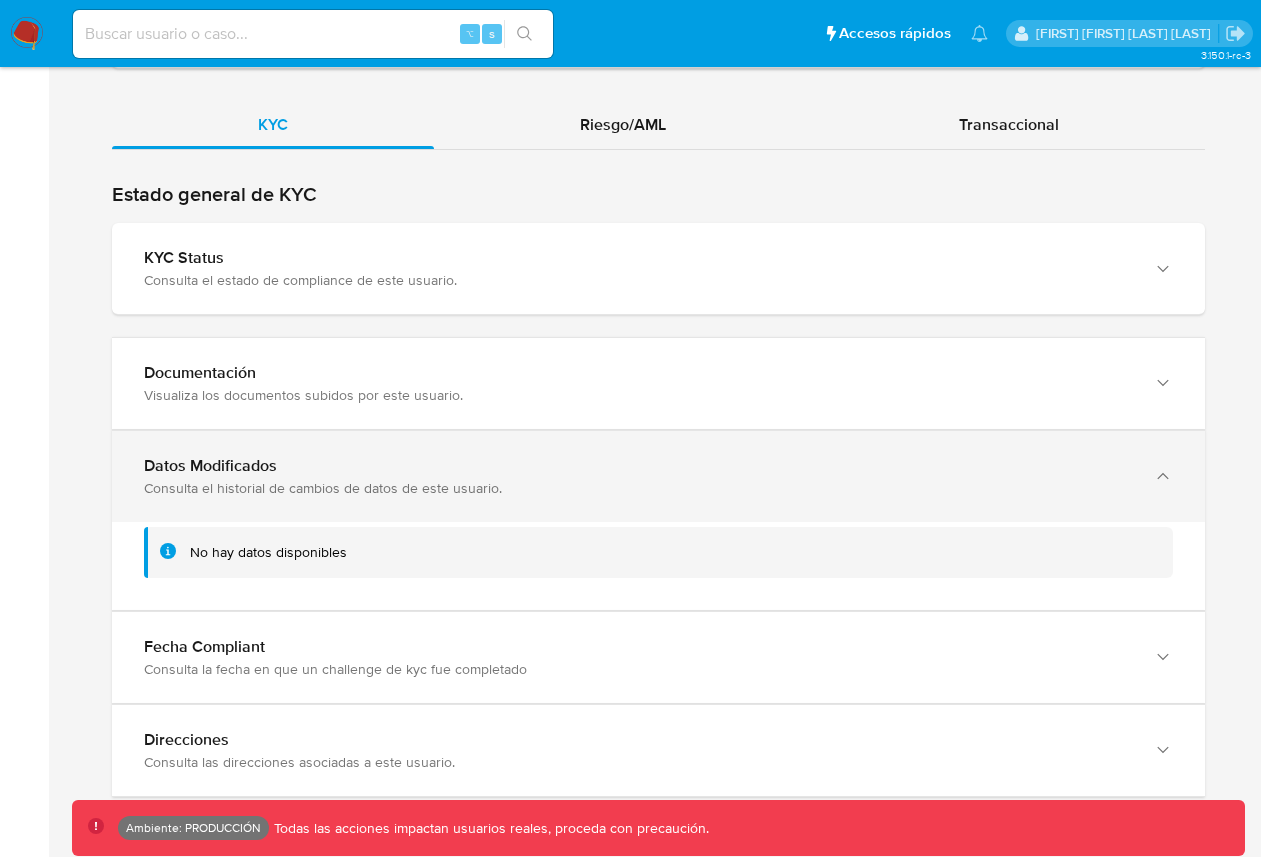 click on "Datos Modificados" at bounding box center (638, 466) 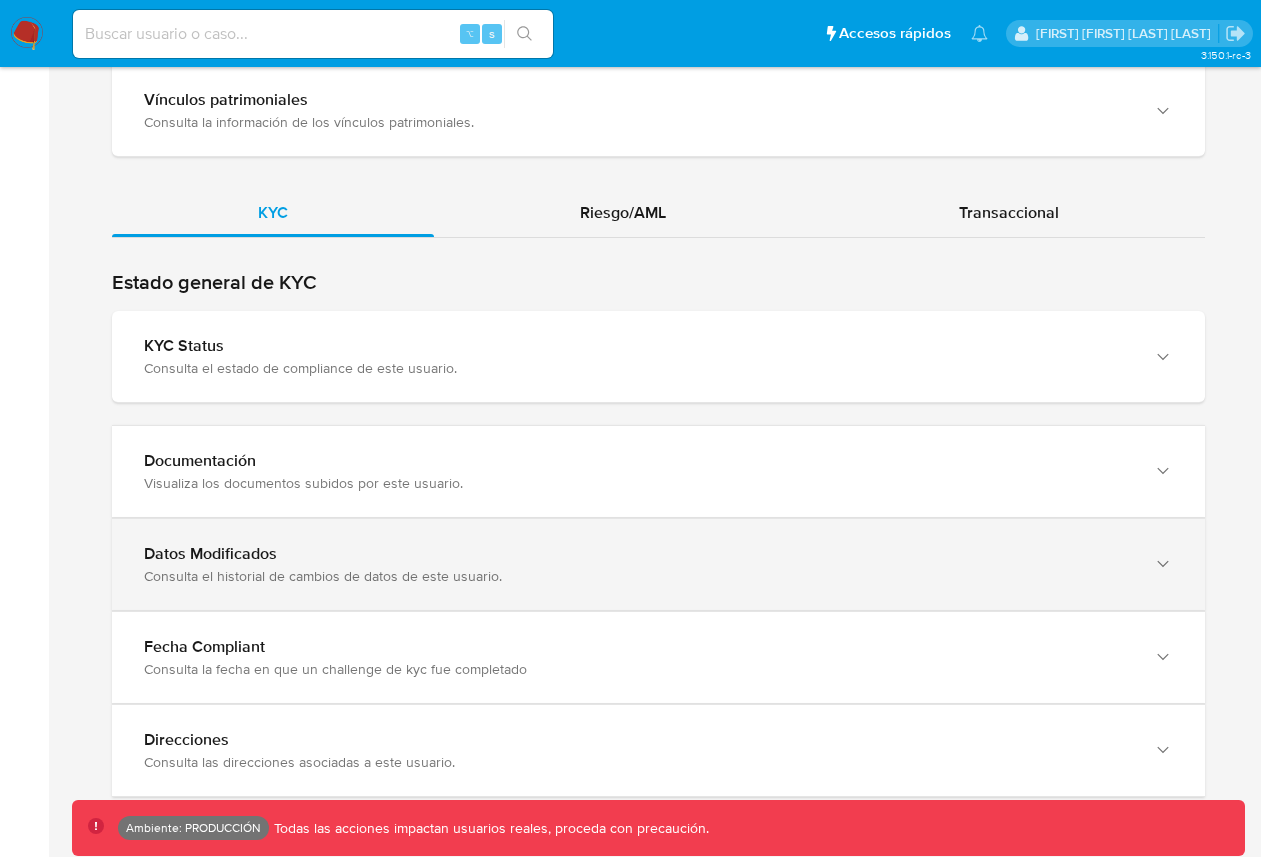 click on "Datos Modificados" at bounding box center [638, 554] 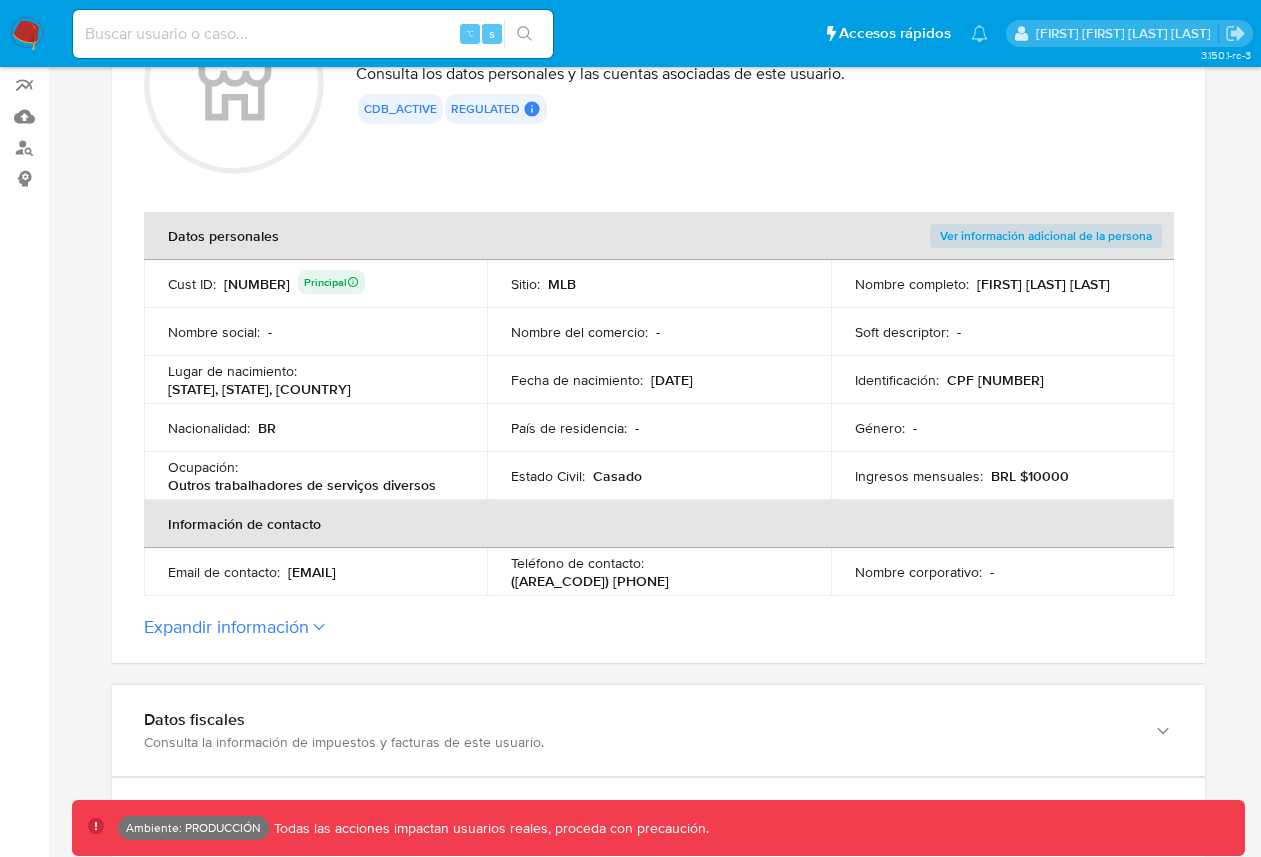 scroll, scrollTop: 173, scrollLeft: 0, axis: vertical 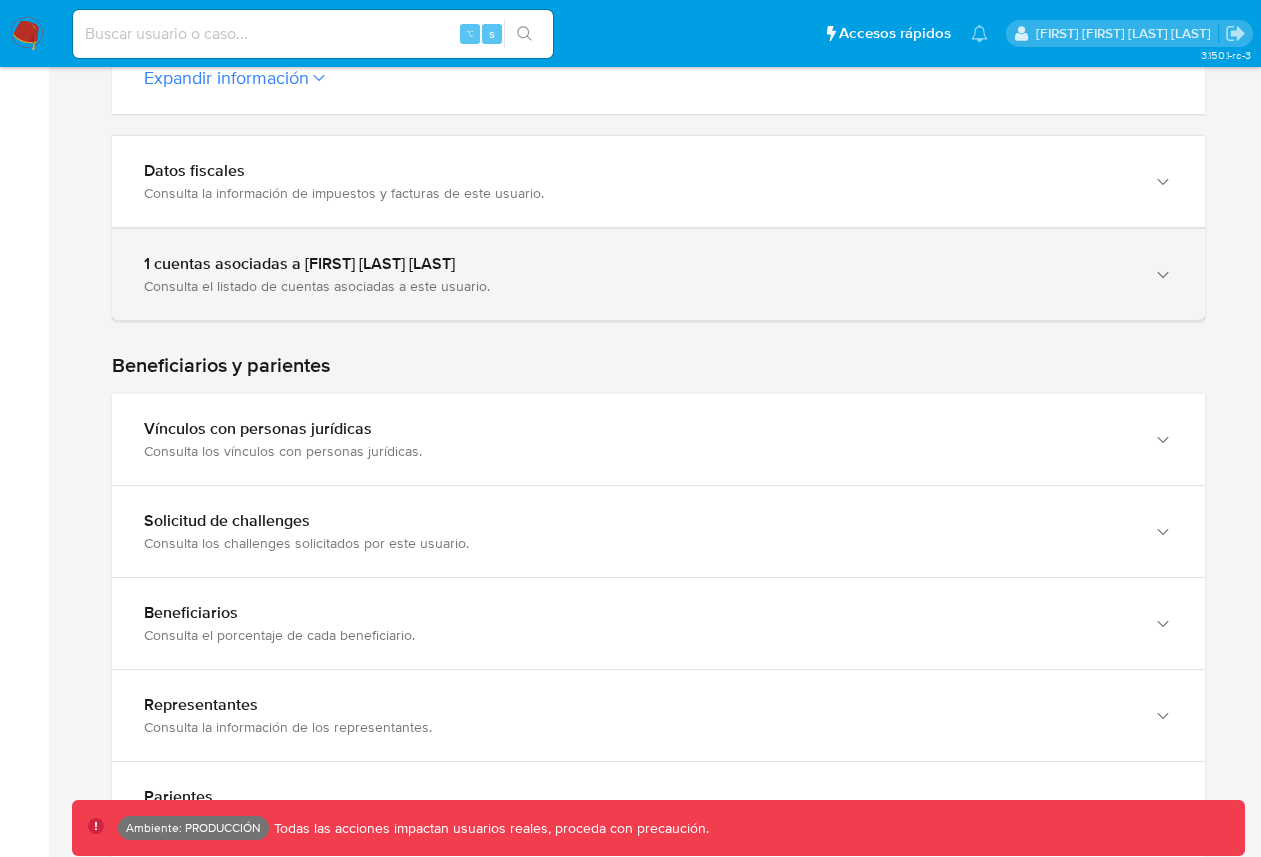 click on "1 cuentas asociadas a Elaine Vieira Barcellos Consulta el listado de cuentas asociadas a este usuario." at bounding box center [638, 274] 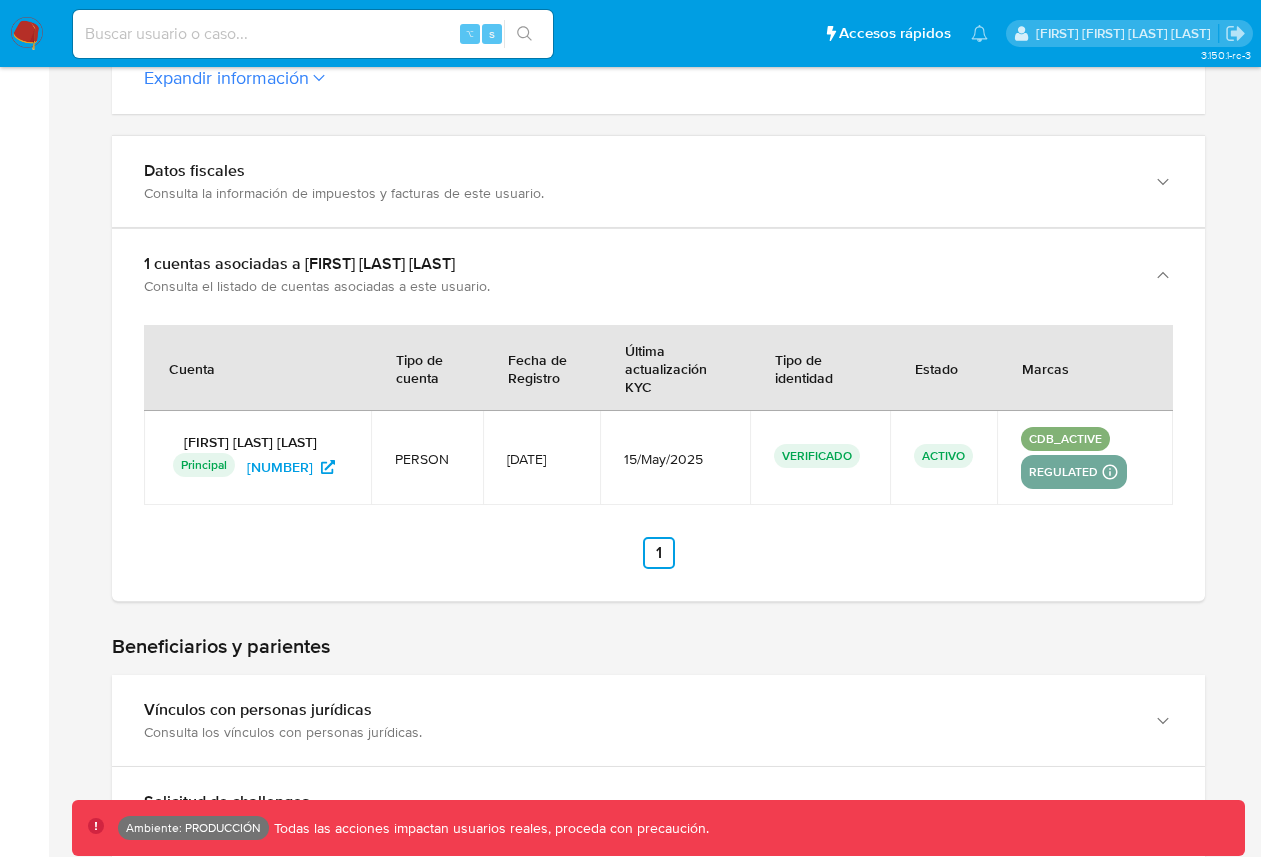 drag, startPoint x: 467, startPoint y: 344, endPoint x: 718, endPoint y: 447, distance: 271.3116 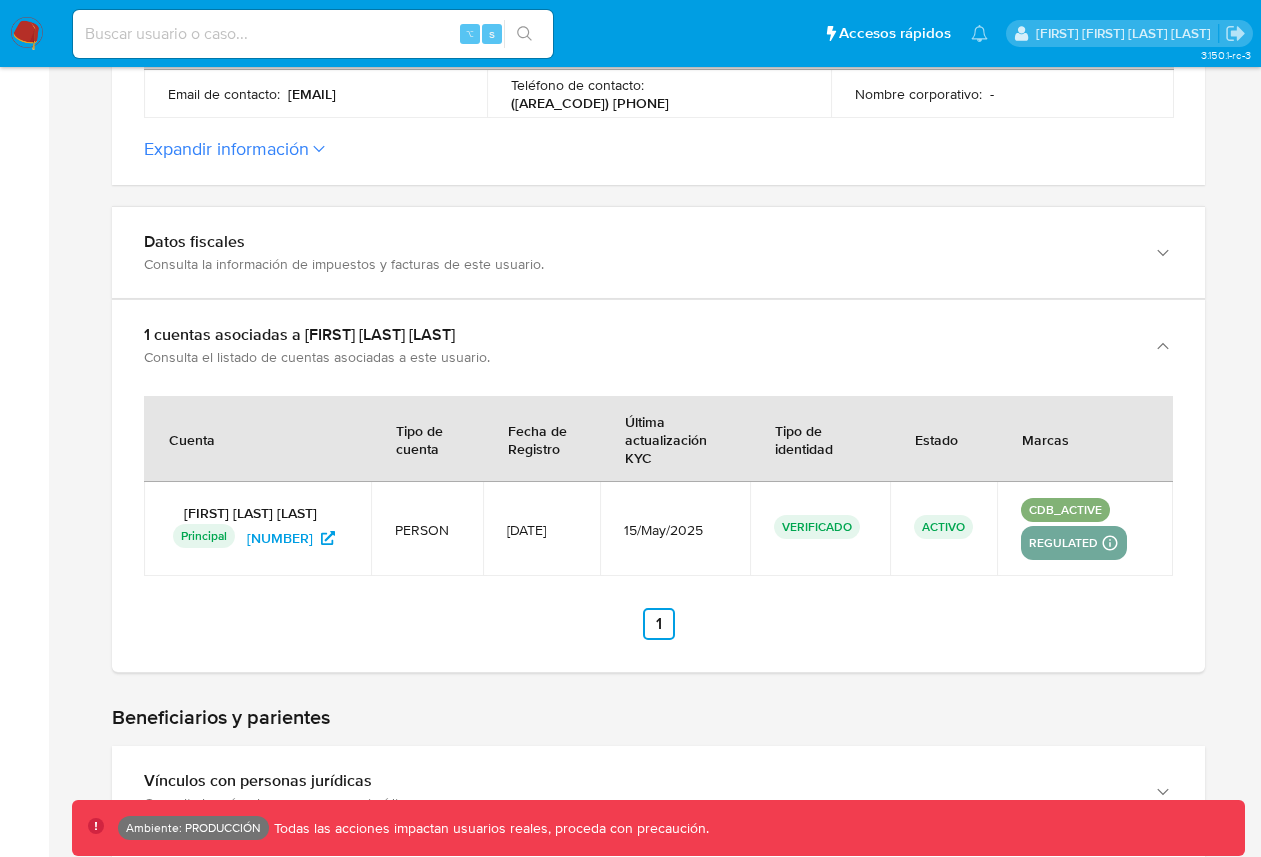 scroll, scrollTop: 740, scrollLeft: 0, axis: vertical 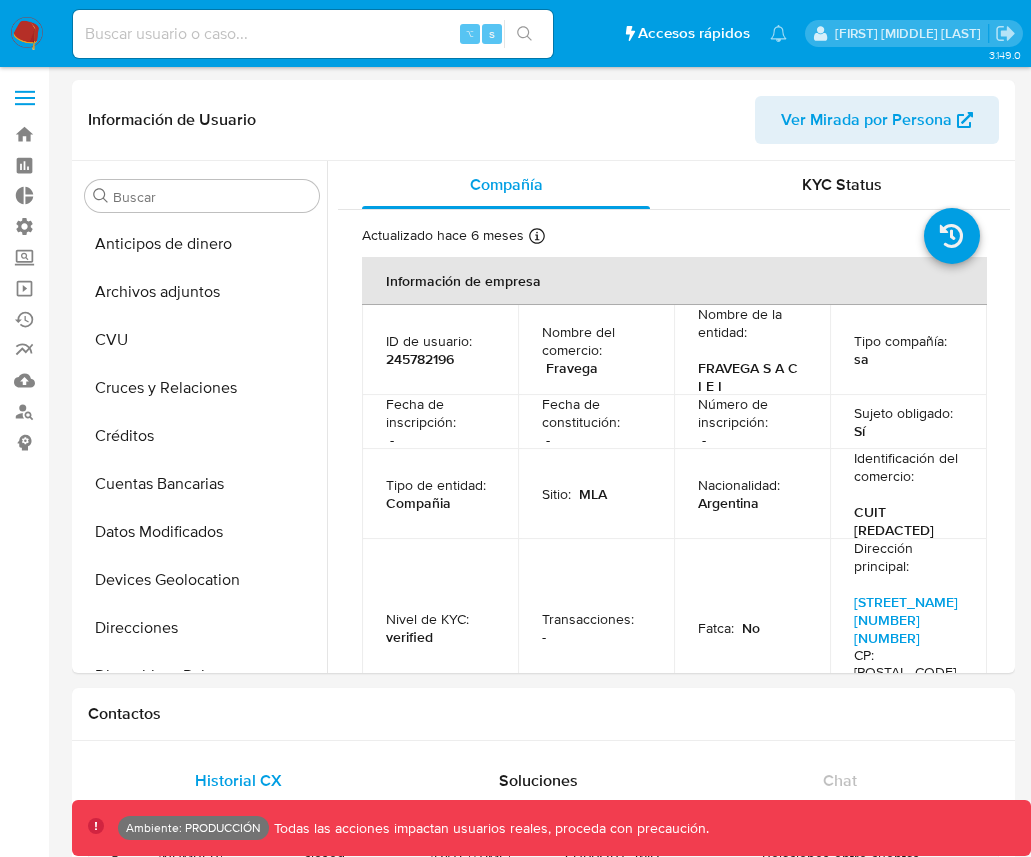 select on "10" 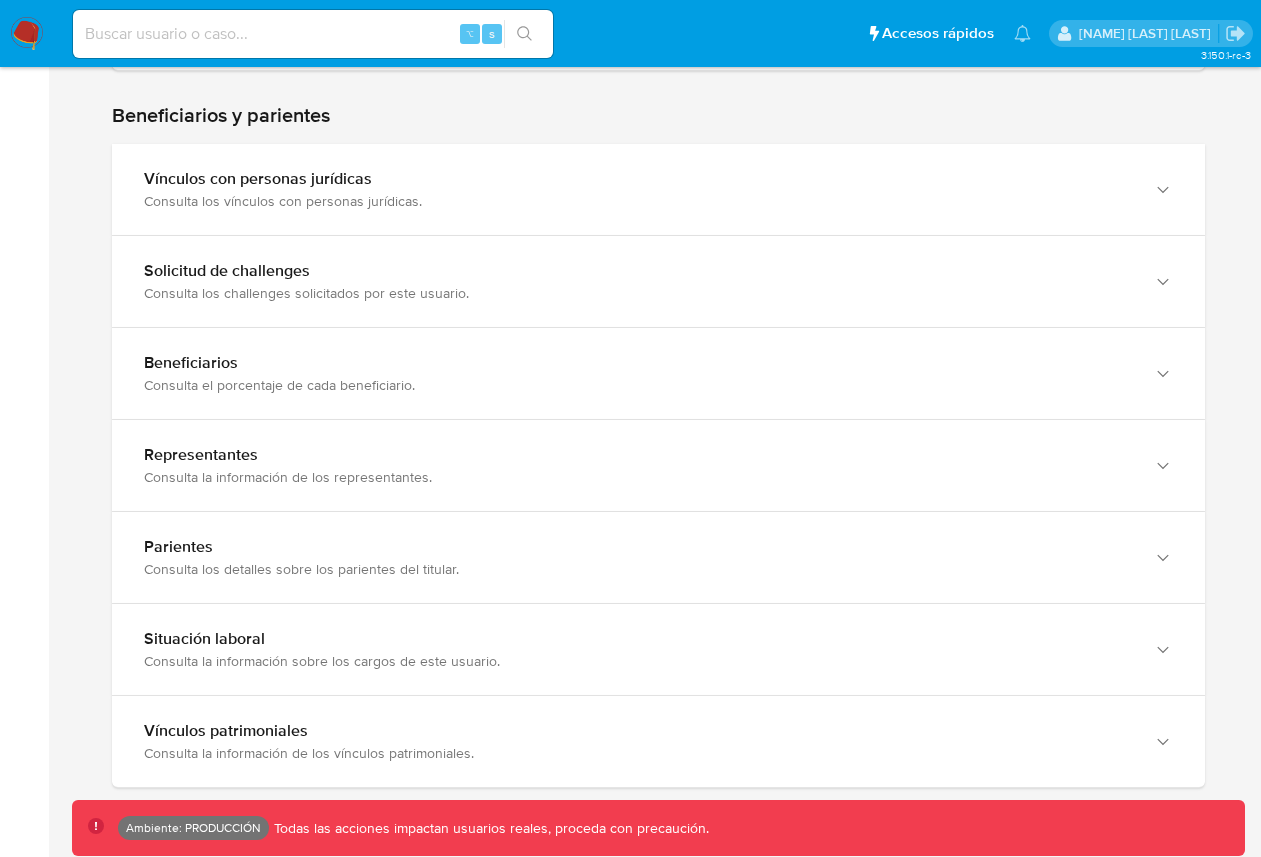 scroll, scrollTop: 965, scrollLeft: 0, axis: vertical 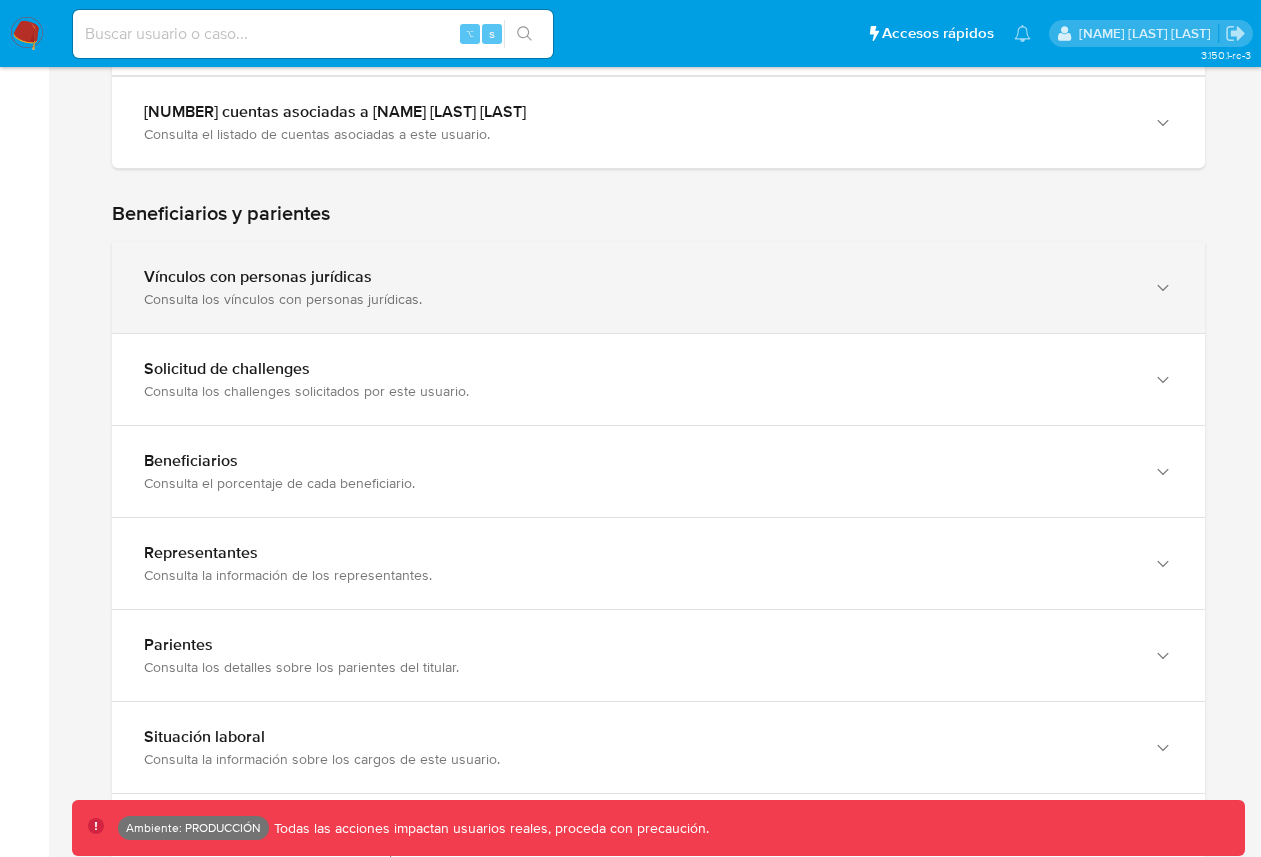 click on "Vínculos con personas jurídicas Consulta los vínculos con personas jurídicas." at bounding box center [658, 287] 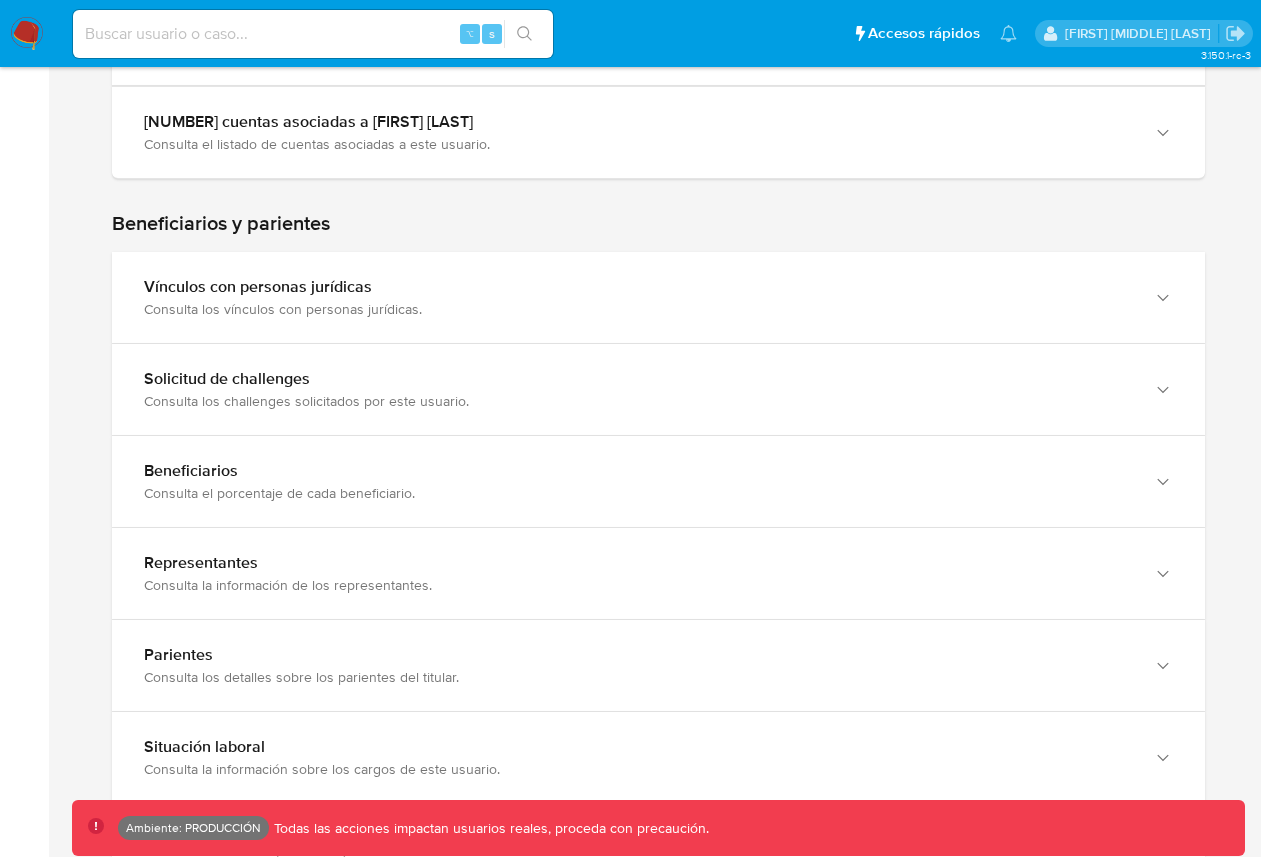 scroll, scrollTop: 905, scrollLeft: 0, axis: vertical 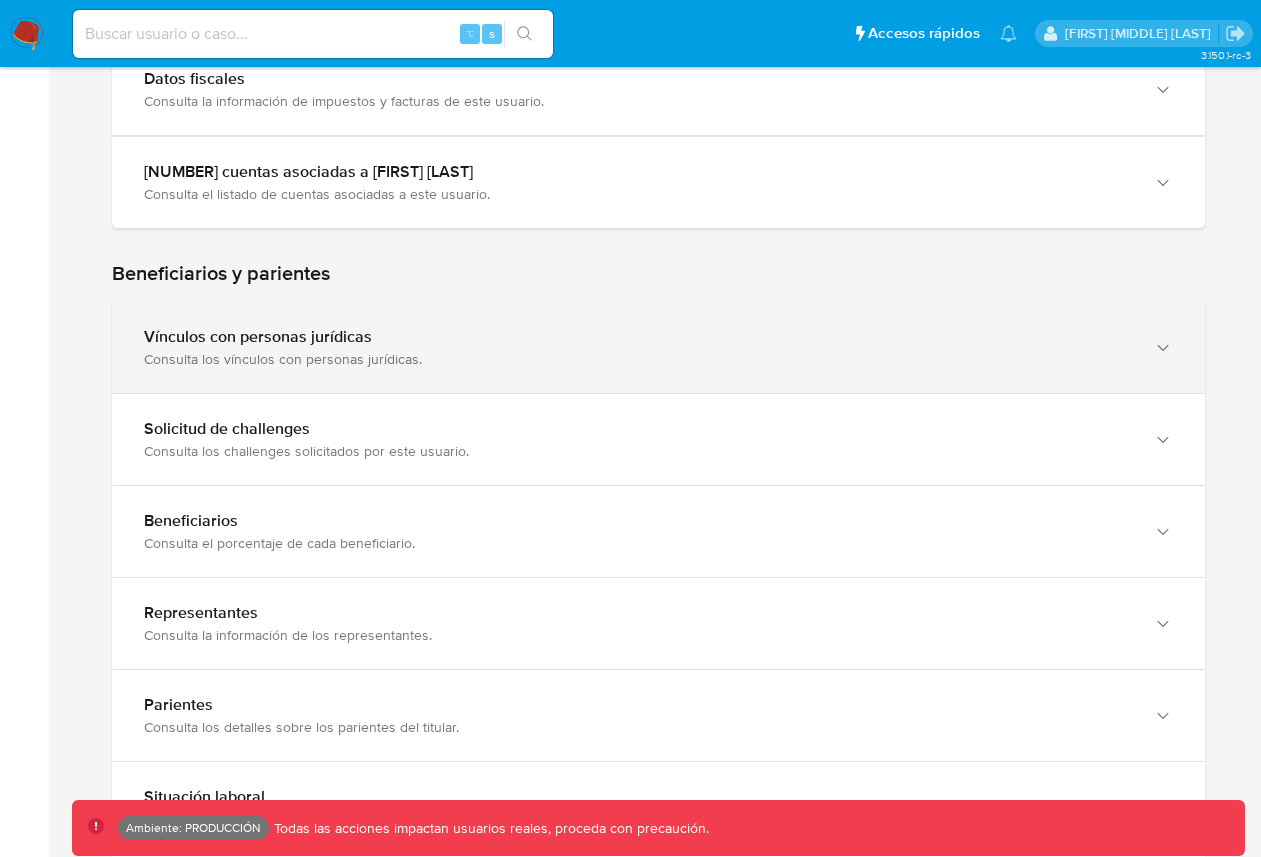 click on "Vínculos con personas jurídicas Consulta los vínculos con personas jurídicas." at bounding box center [658, 347] 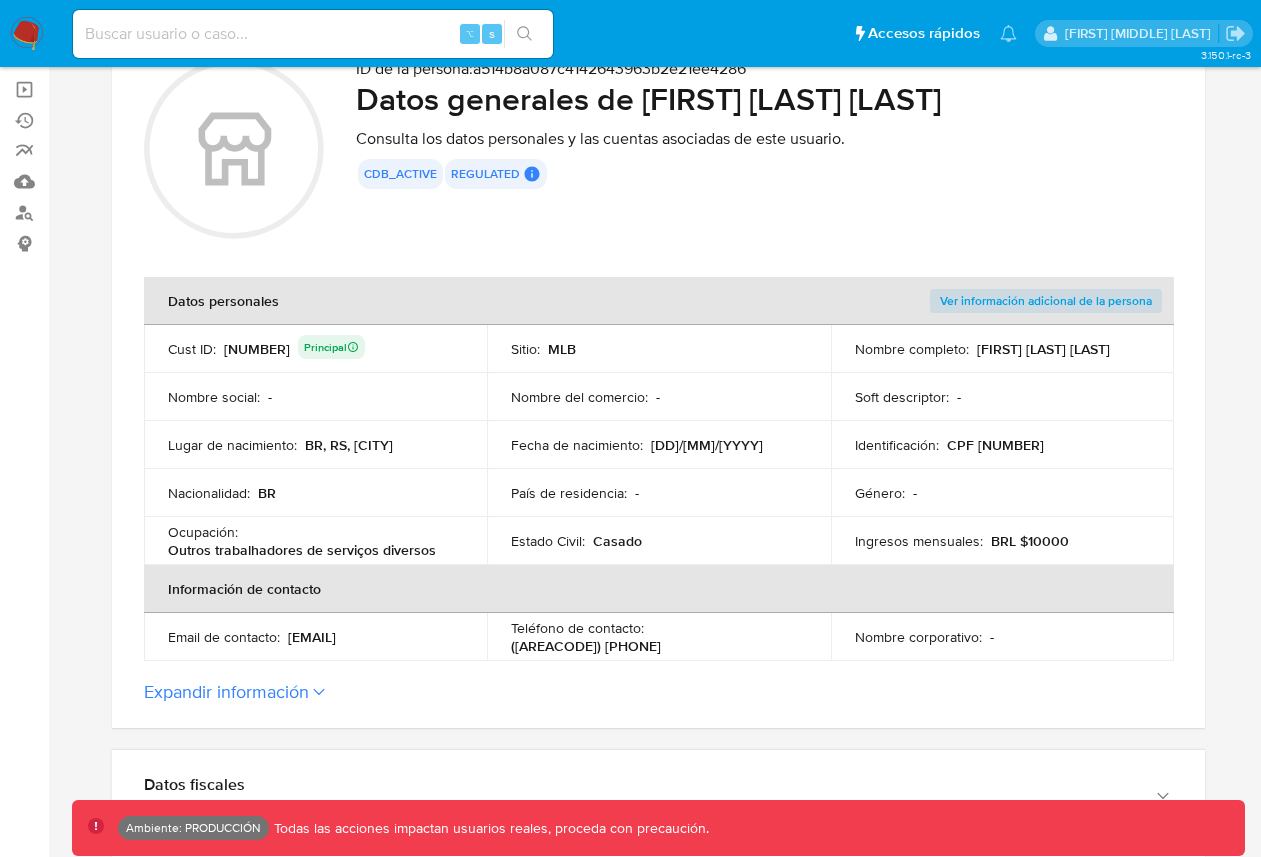 scroll, scrollTop: 197, scrollLeft: 0, axis: vertical 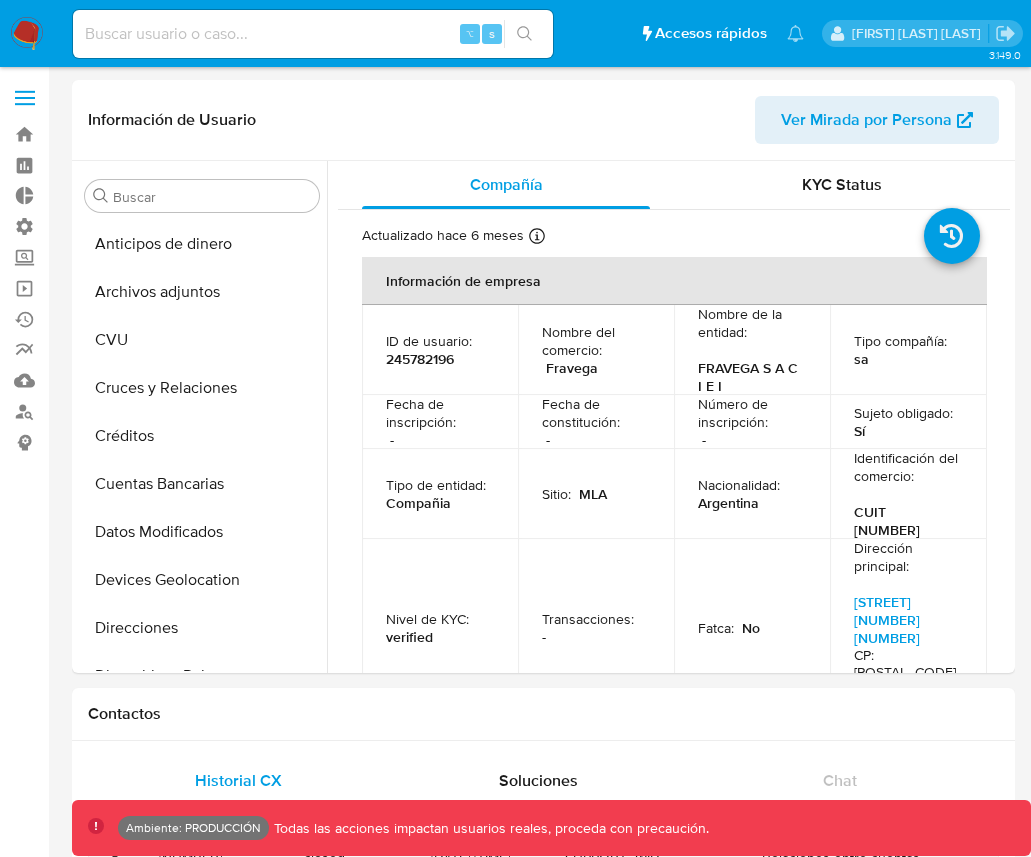 select on "10" 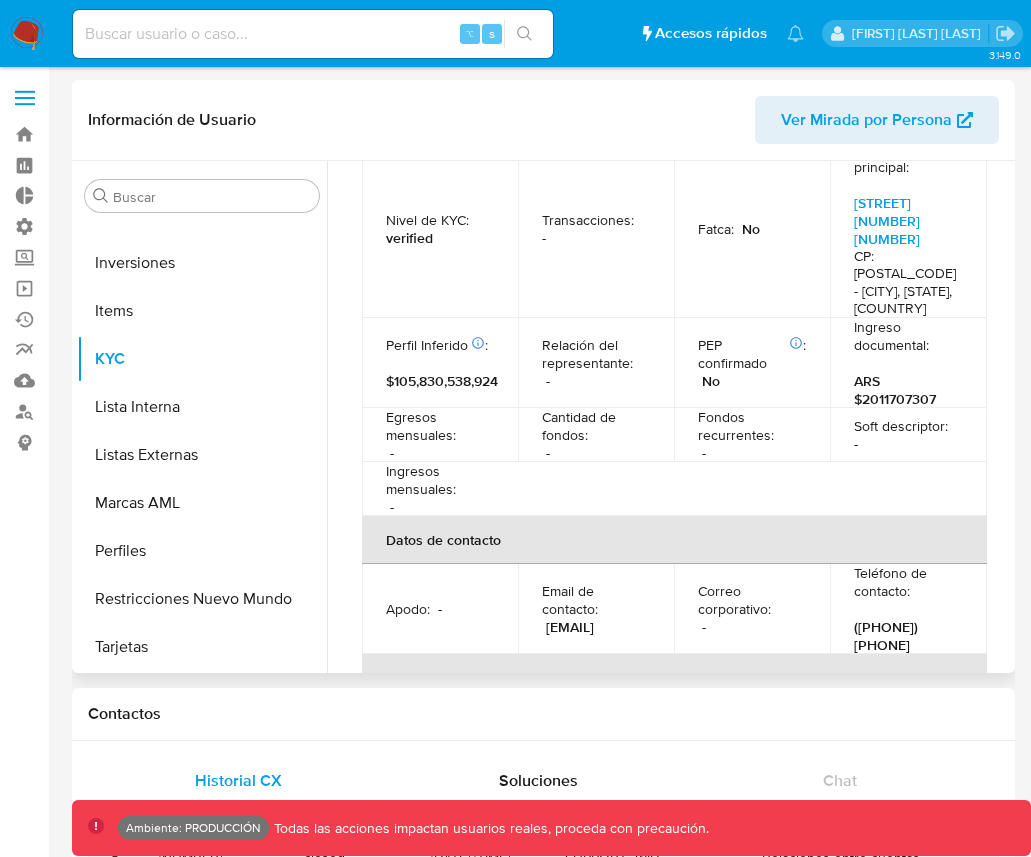 scroll, scrollTop: 0, scrollLeft: 0, axis: both 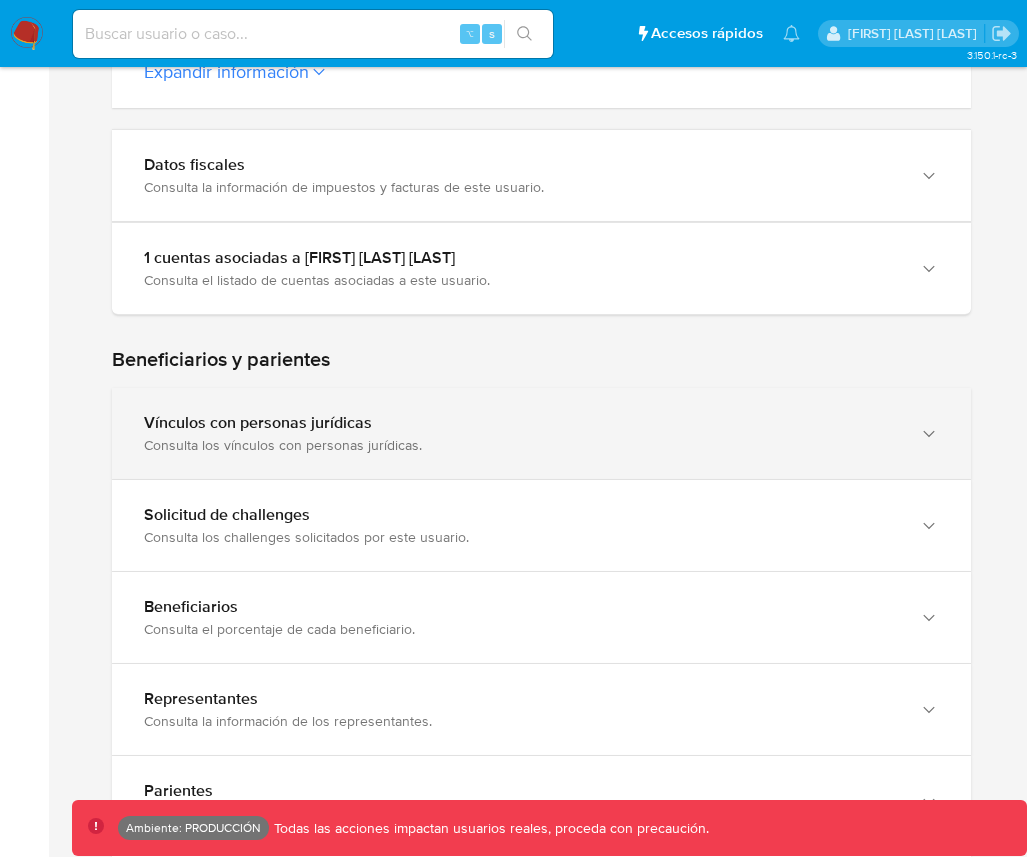 click on "Vínculos con personas jurídicas" at bounding box center [521, 423] 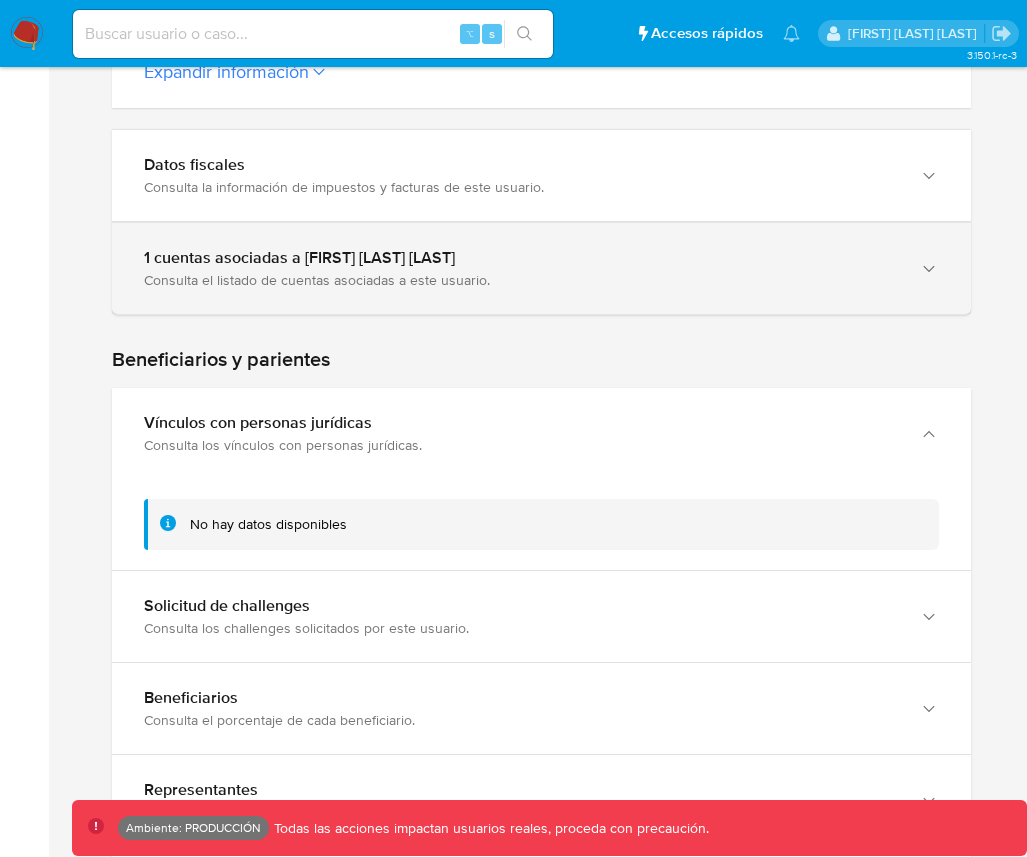 click on "1 cuentas asociadas a [FIRST] [LAST] [LAST] Consulta el listado de cuentas asociadas a este usuario." at bounding box center (541, 268) 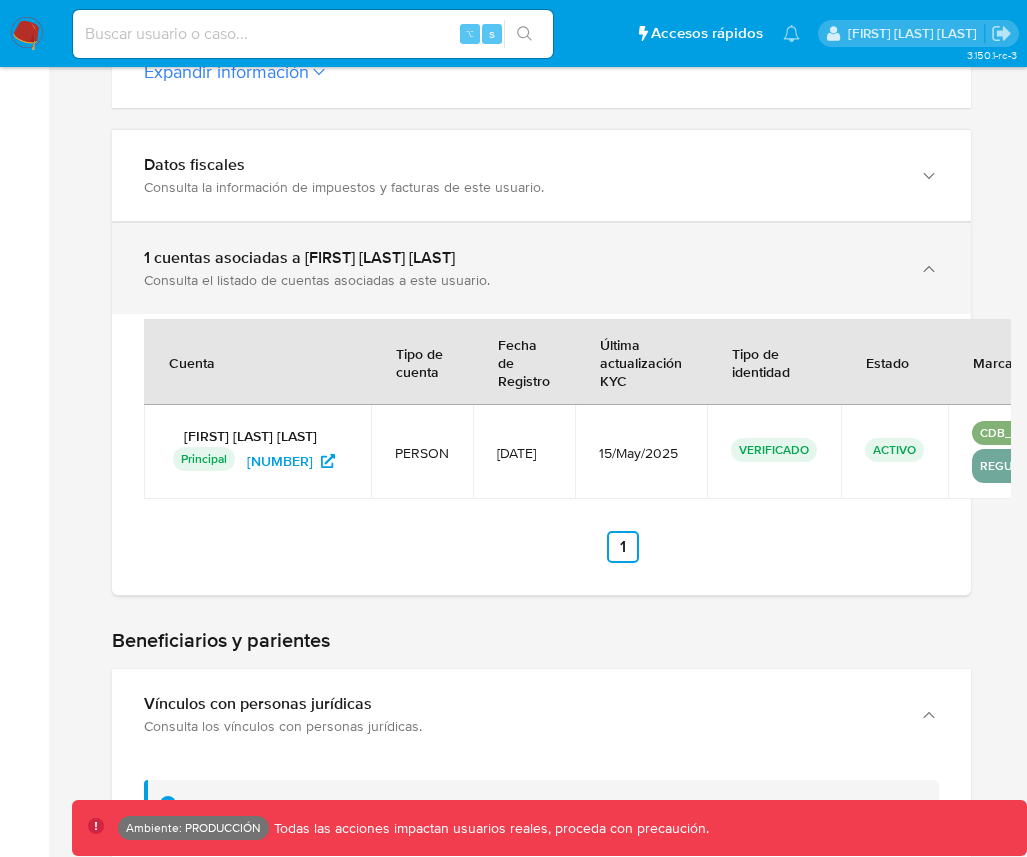 click on "1 cuentas asociadas a [FIRST] [LAST] [LAST] Consulta el listado de cuentas asociadas a este usuario." at bounding box center (541, 268) 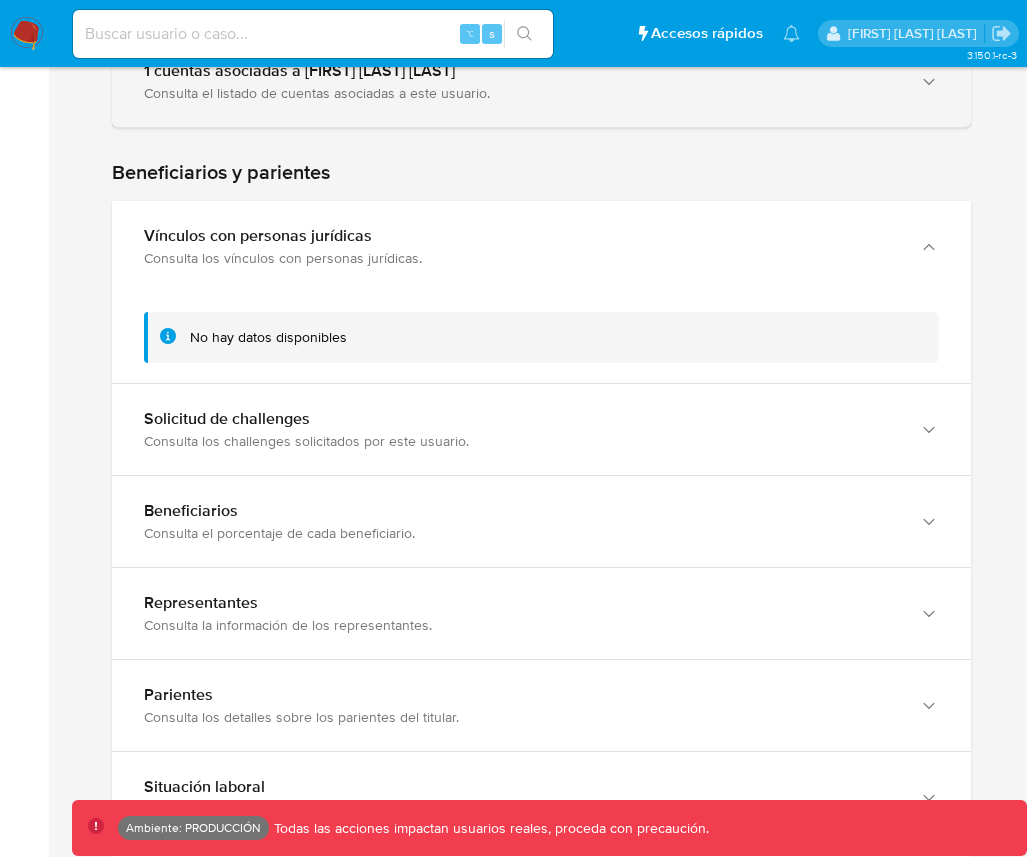 scroll, scrollTop: 1025, scrollLeft: 0, axis: vertical 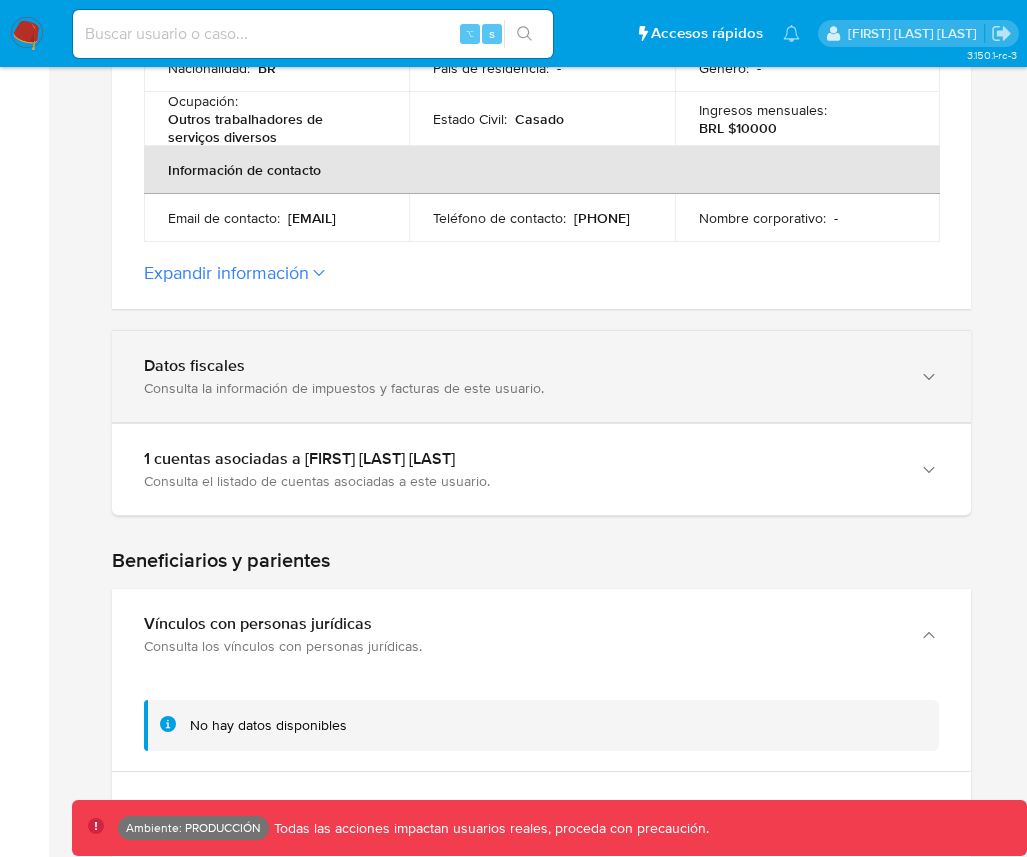 click on "Consulta la información de impuestos y facturas de este usuario." at bounding box center [521, 388] 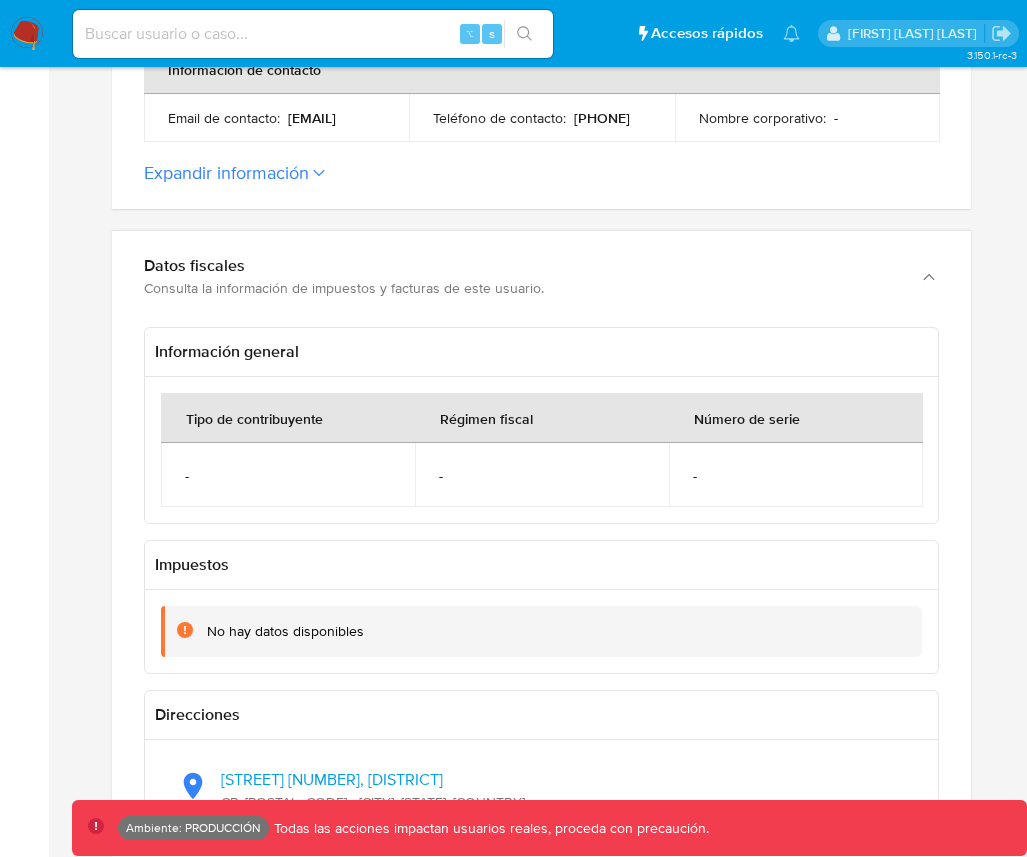 scroll, scrollTop: 780, scrollLeft: 0, axis: vertical 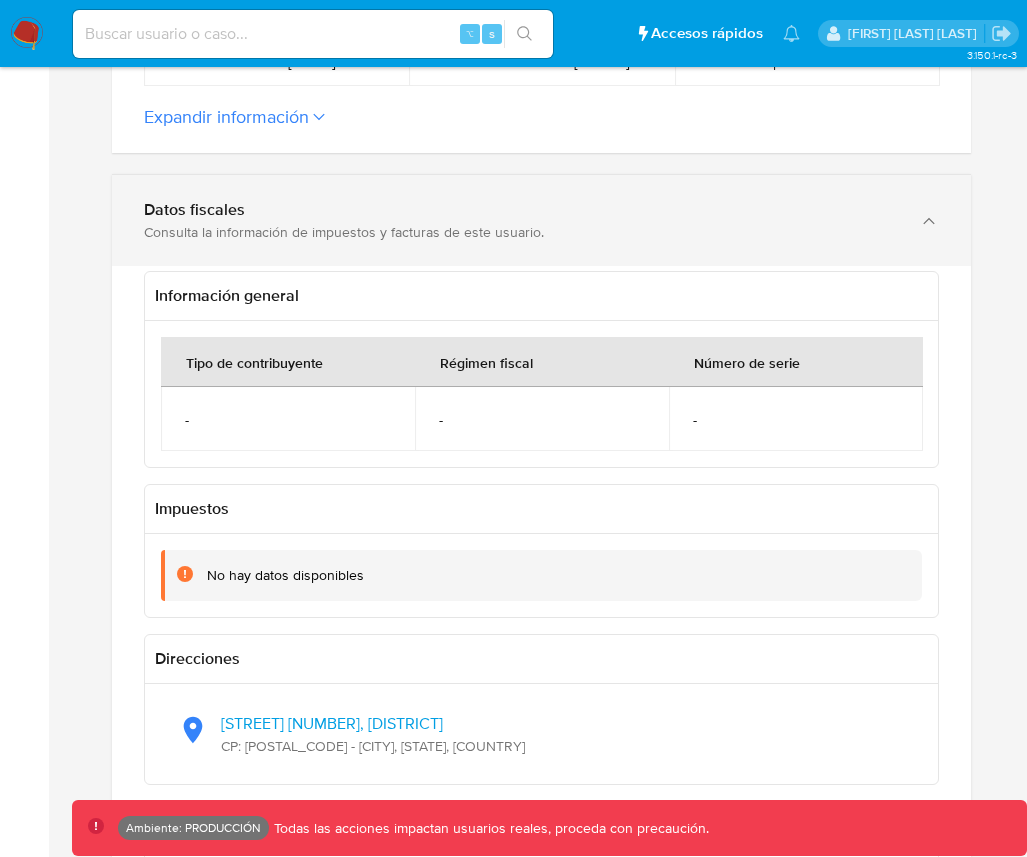 click on "Datos fiscales Consulta la información de impuestos y facturas de este usuario." at bounding box center [541, 220] 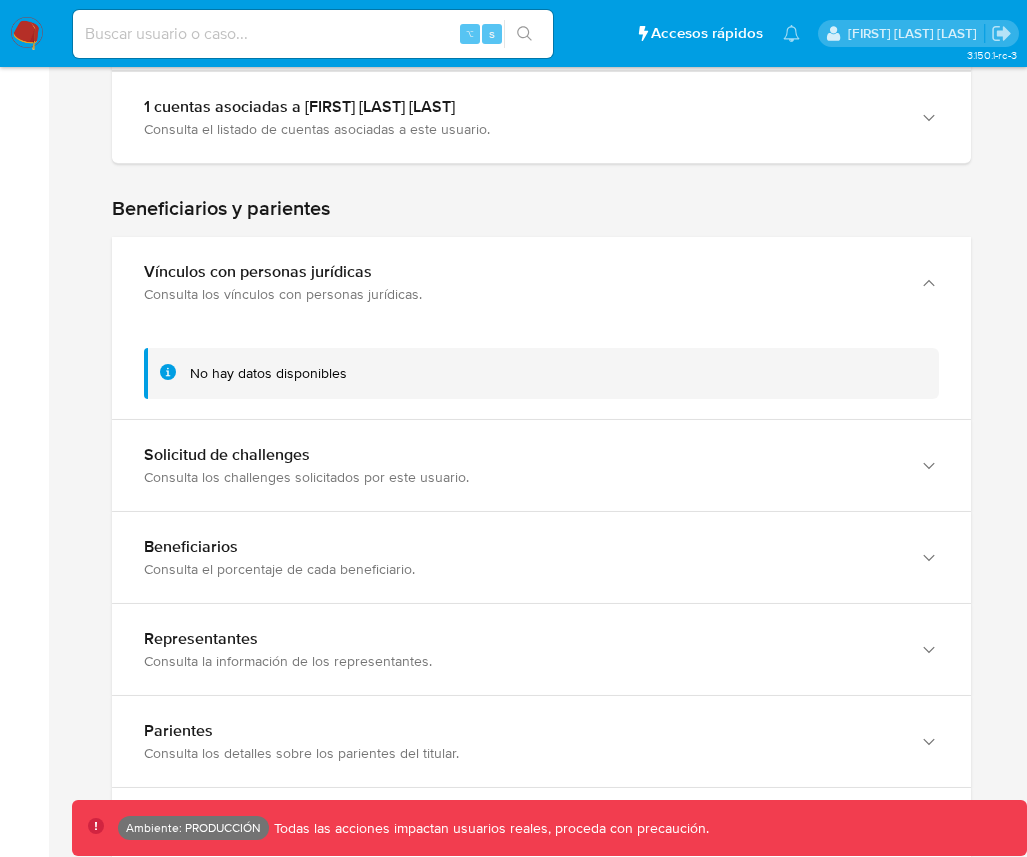 scroll, scrollTop: 983, scrollLeft: 0, axis: vertical 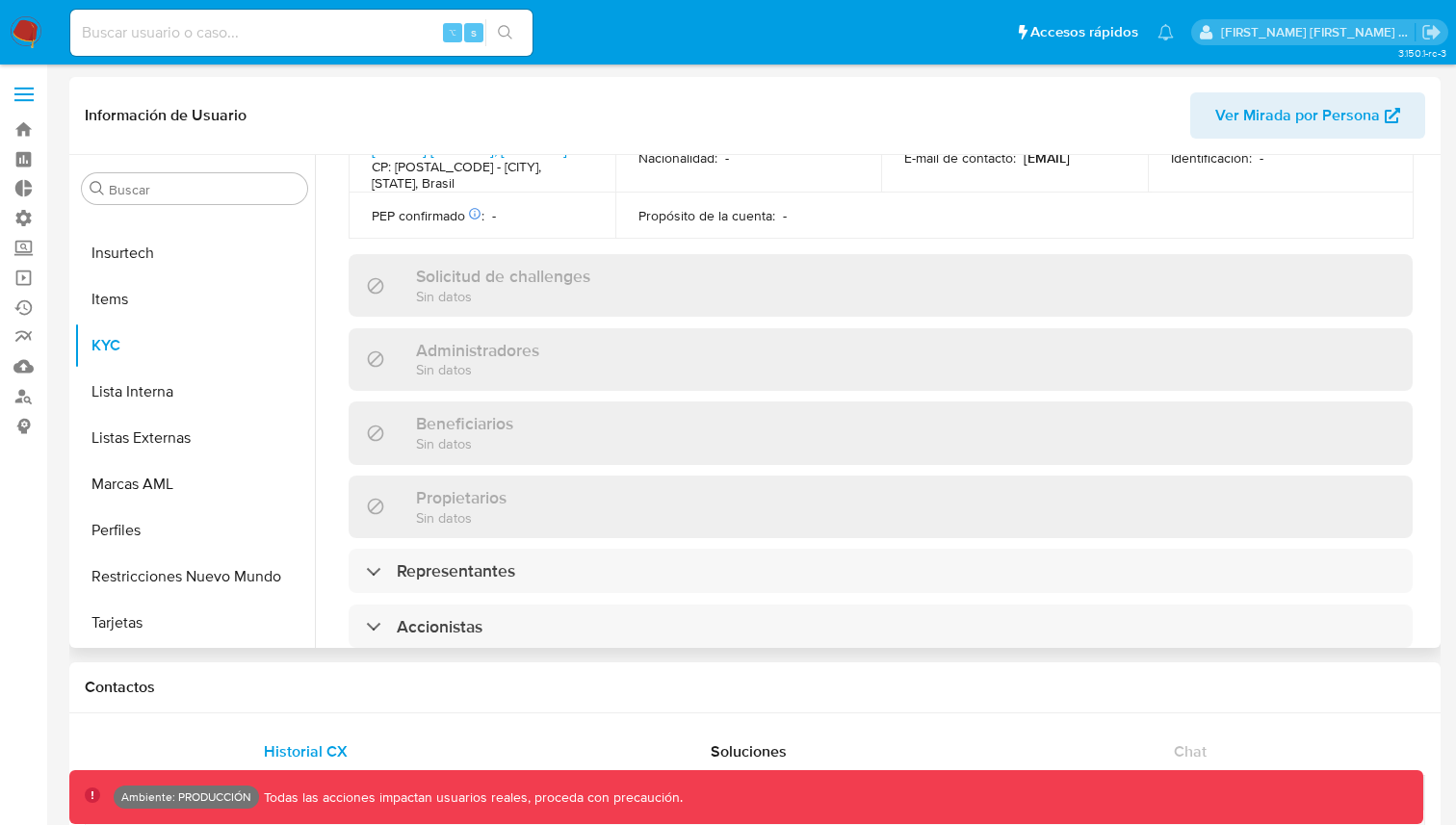 select on "10" 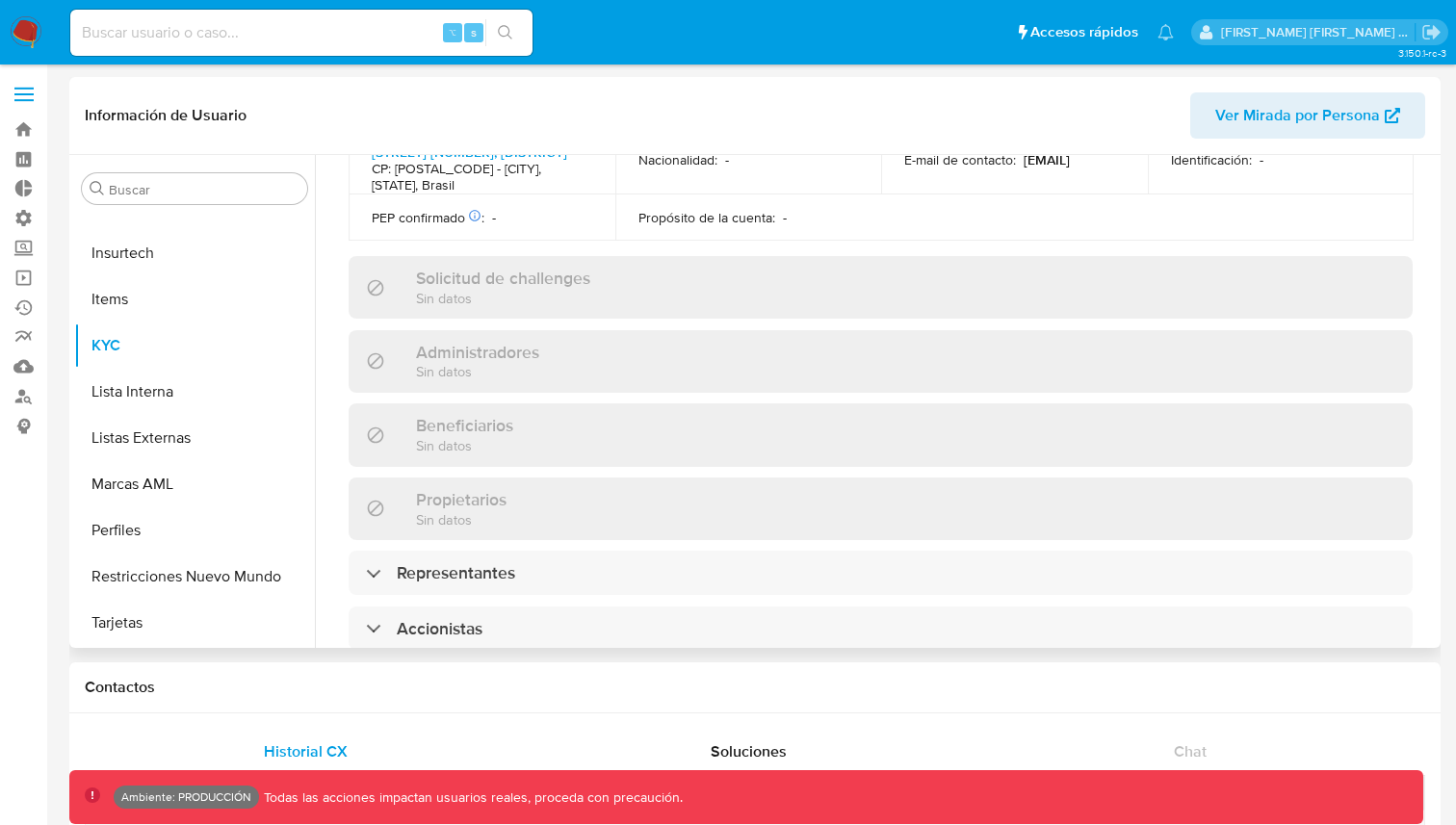 scroll, scrollTop: 761, scrollLeft: 0, axis: vertical 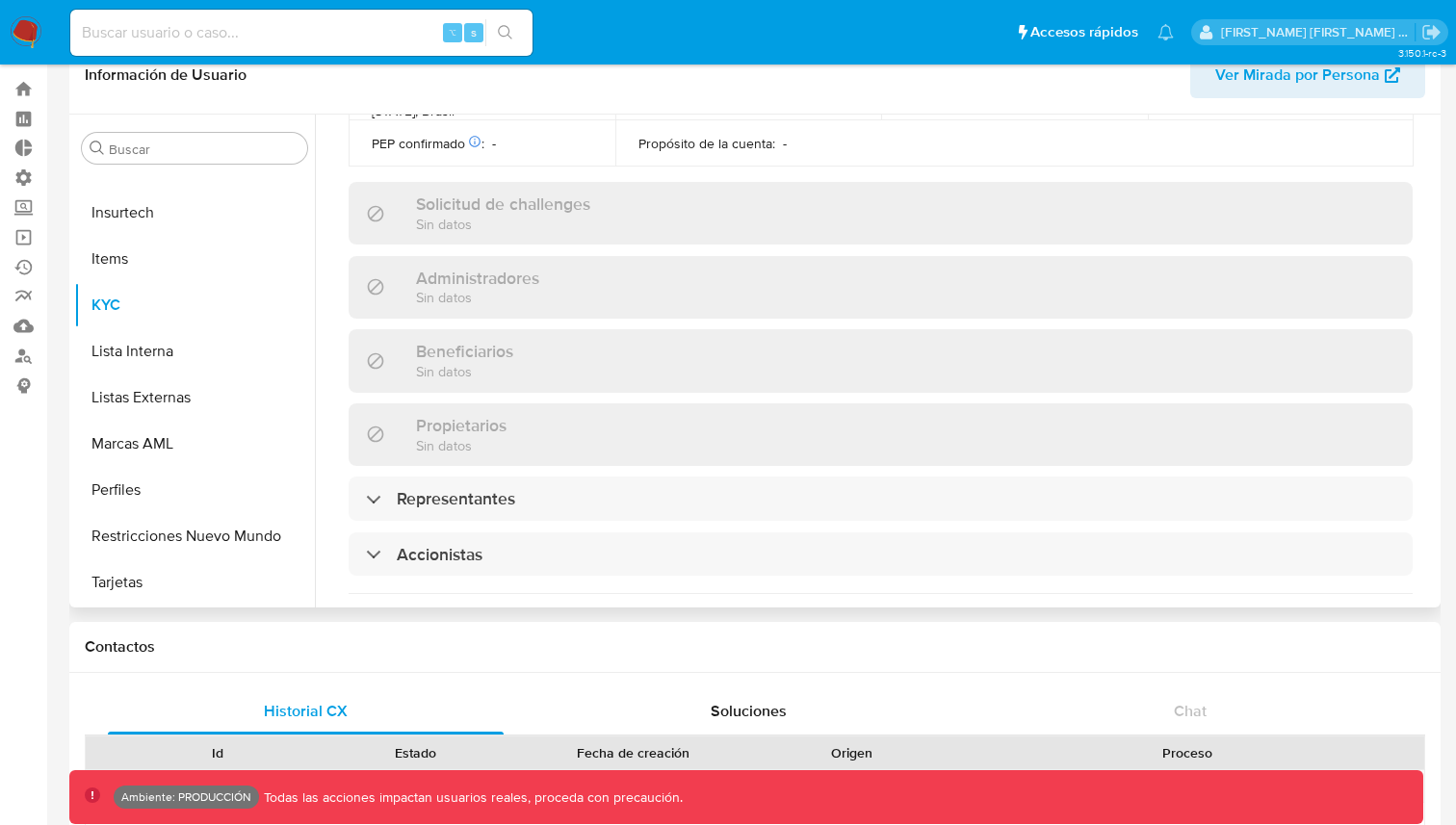 click on "Propietarios Sin datos" at bounding box center [880, 434] 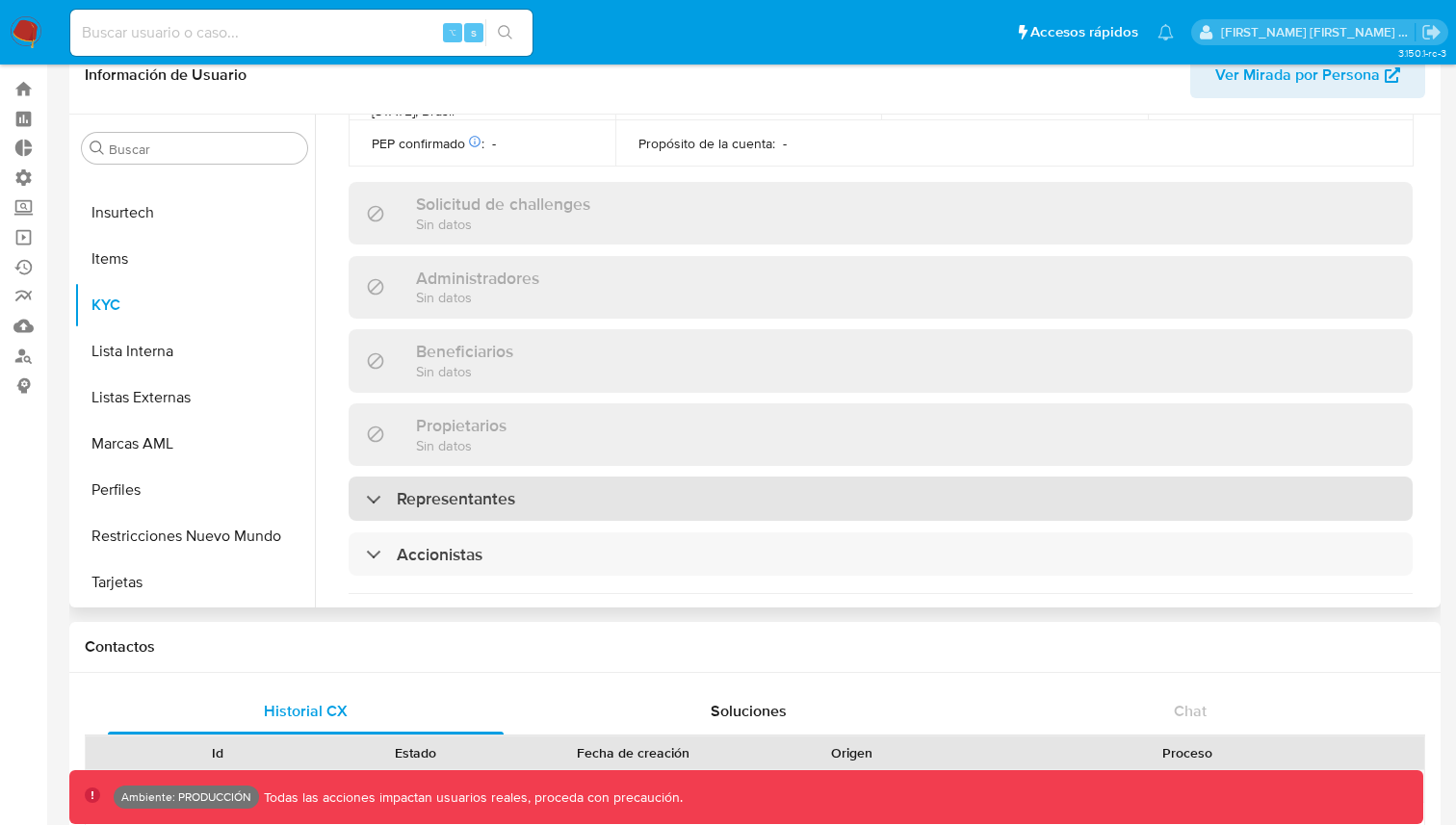 click on "Representantes" at bounding box center (880, 499) 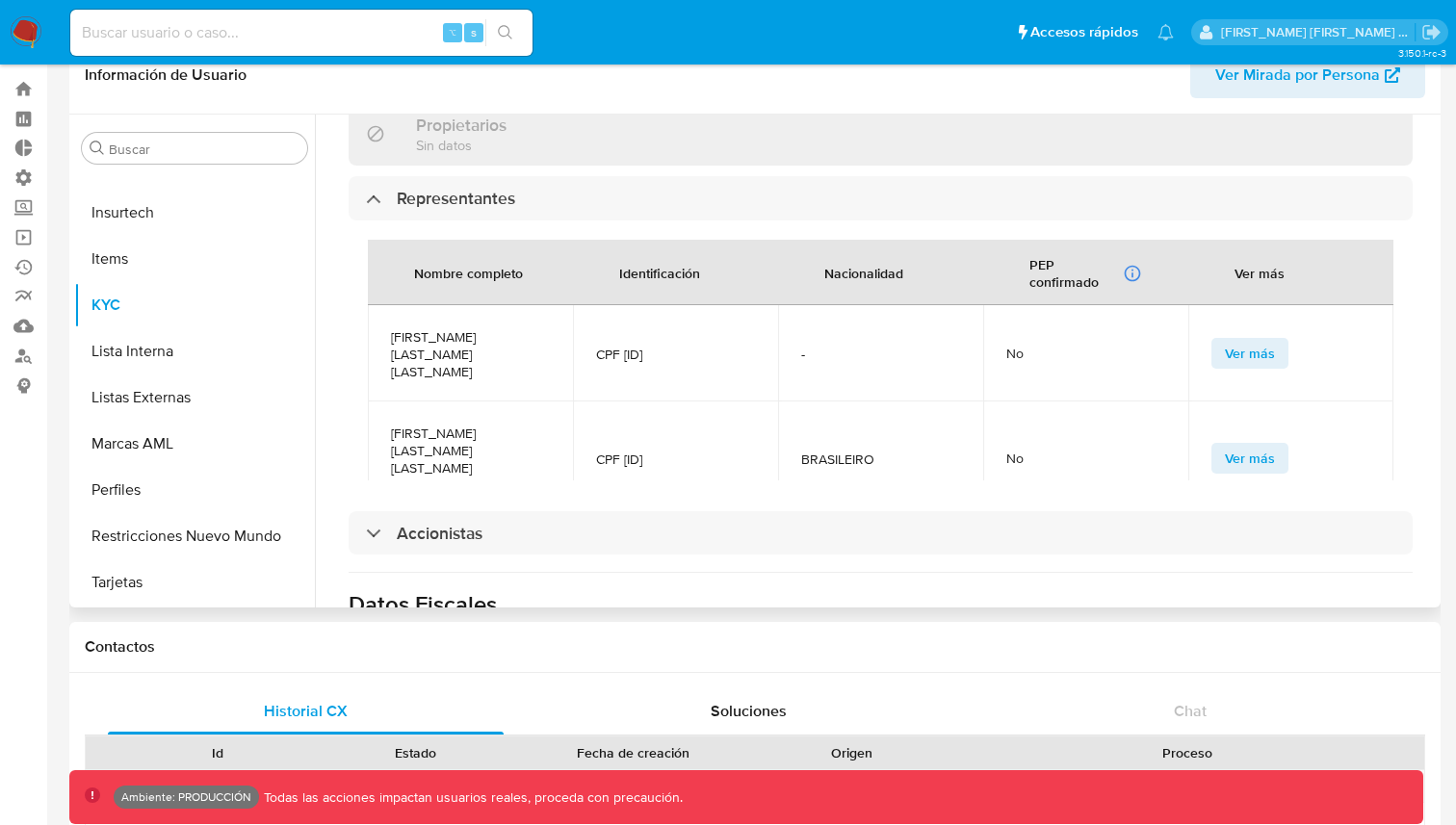 scroll, scrollTop: 1082, scrollLeft: 0, axis: vertical 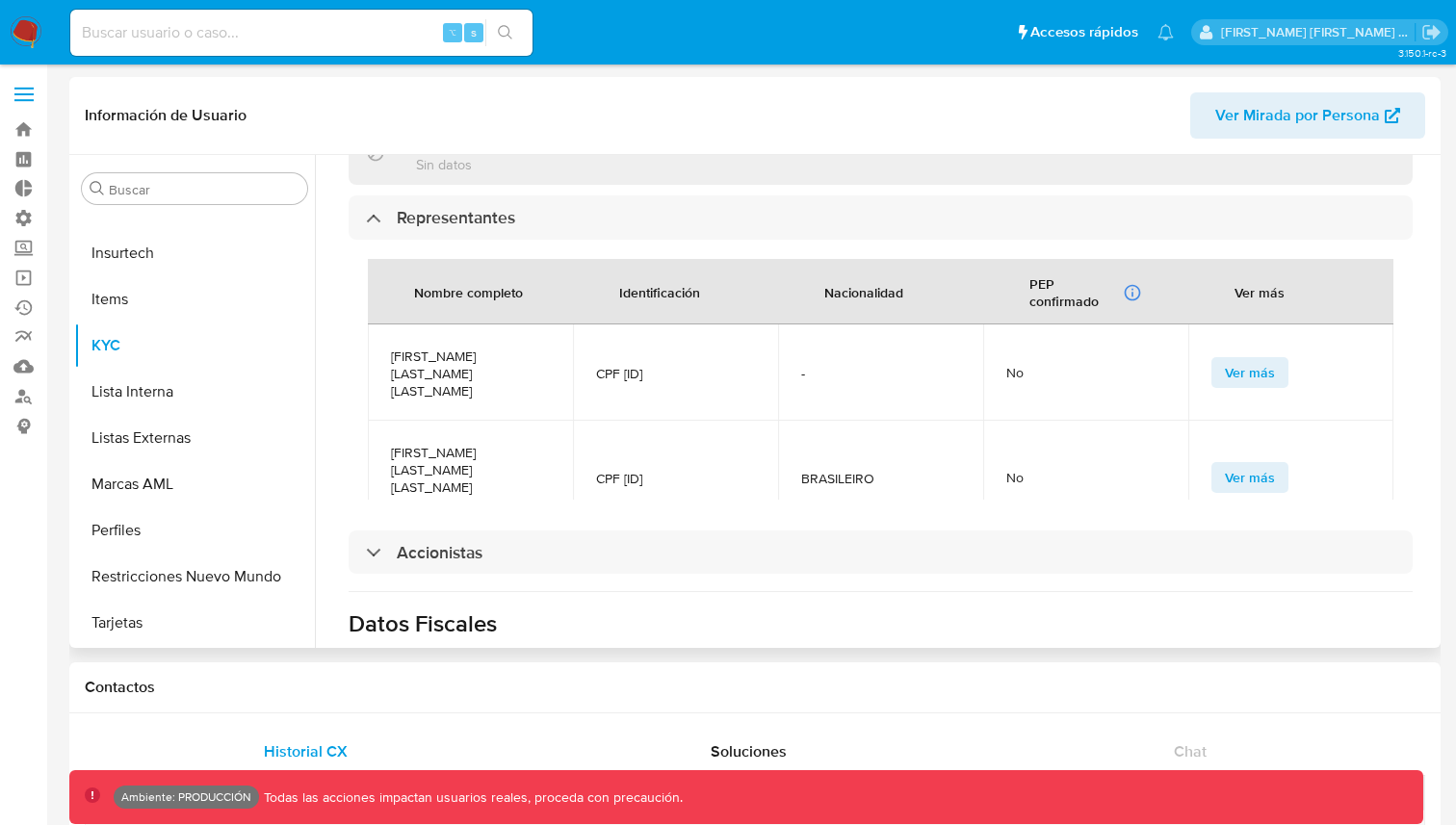 click on "CPF [NUMBER]" at bounding box center [675, 374] 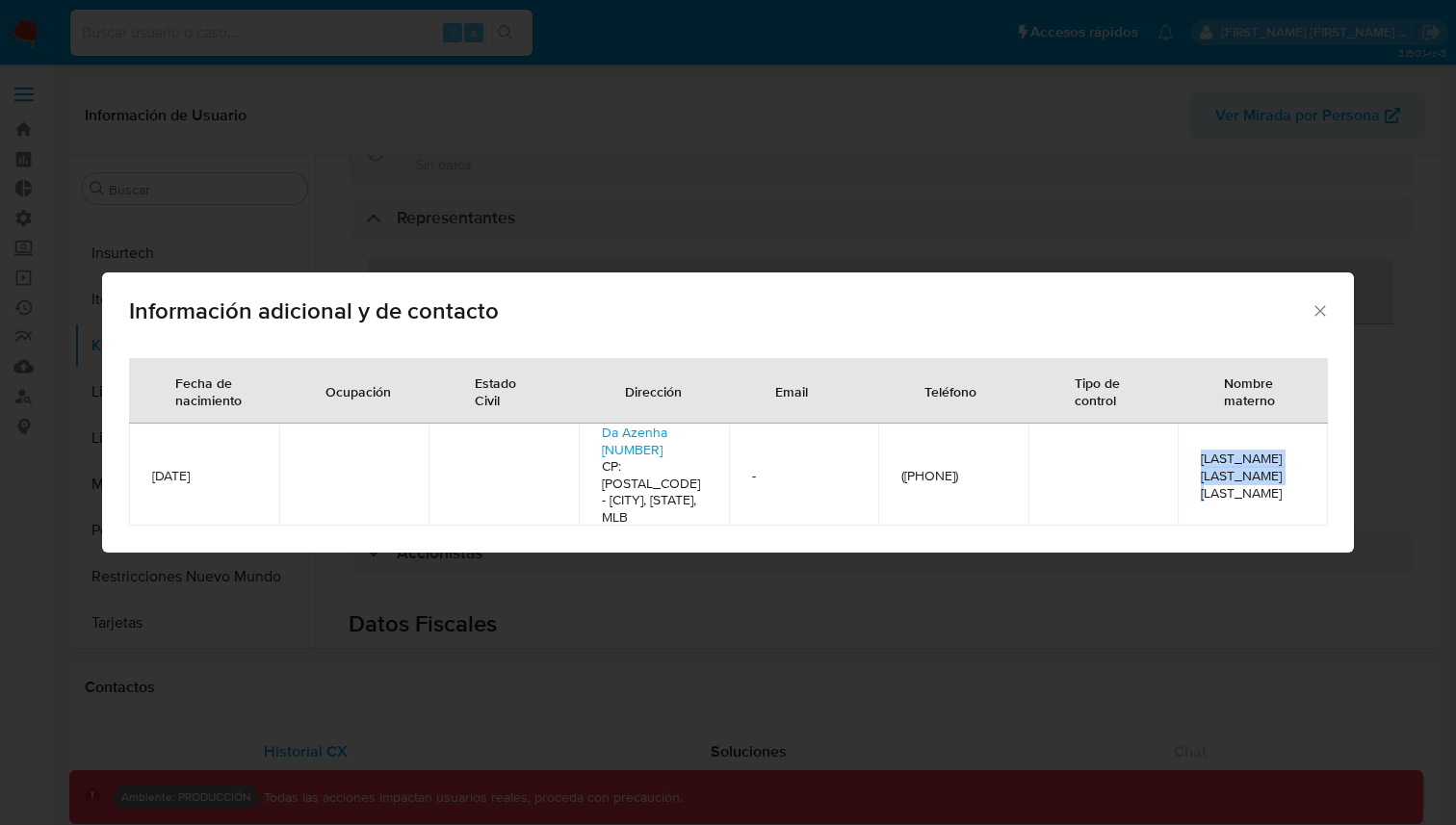 drag, startPoint x: 1134, startPoint y: 493, endPoint x: 1259, endPoint y: 501, distance: 125.25574 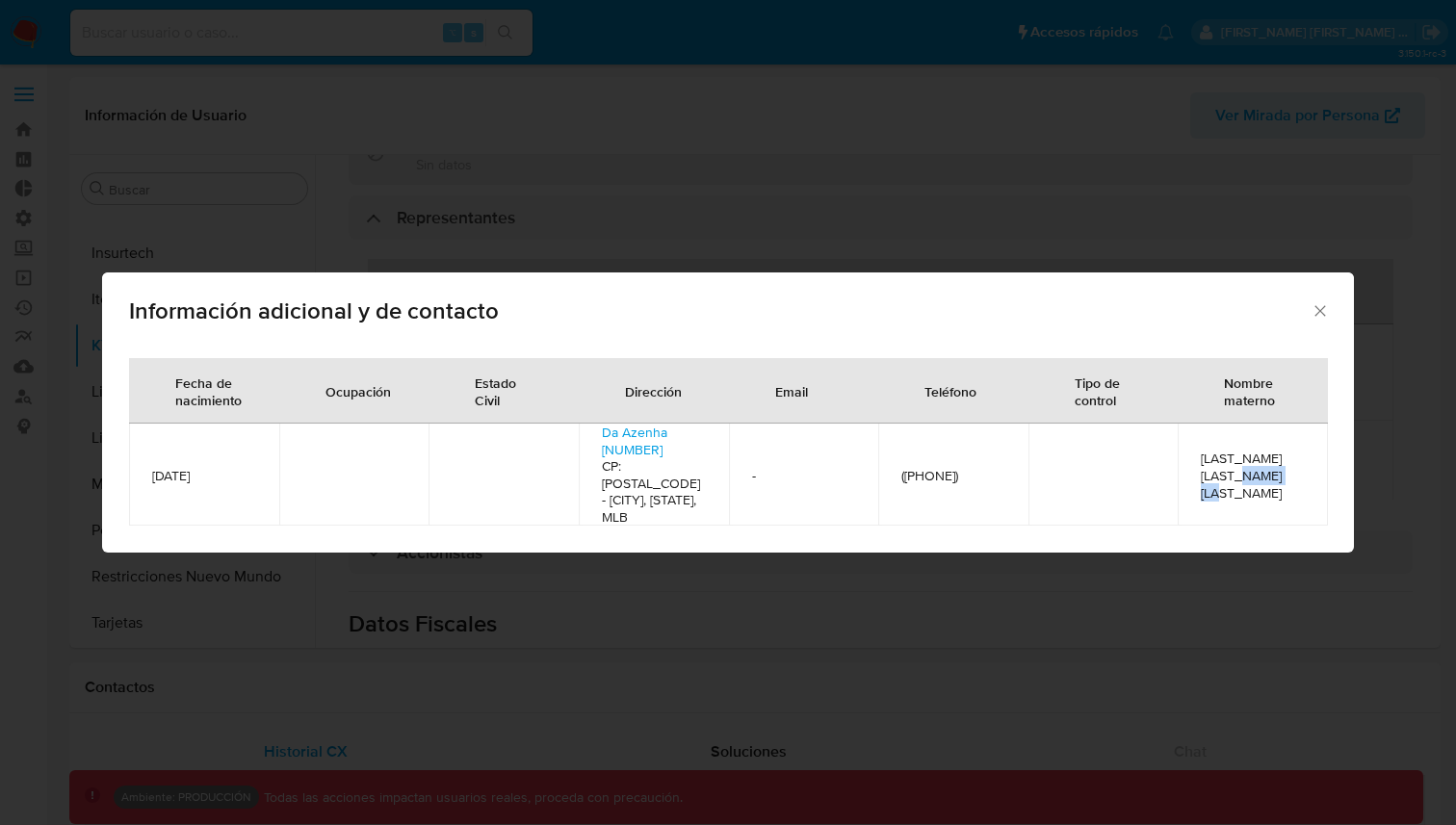 click on "LIBERALINA VIEIRA BARCELLOS" at bounding box center [1253, 476] 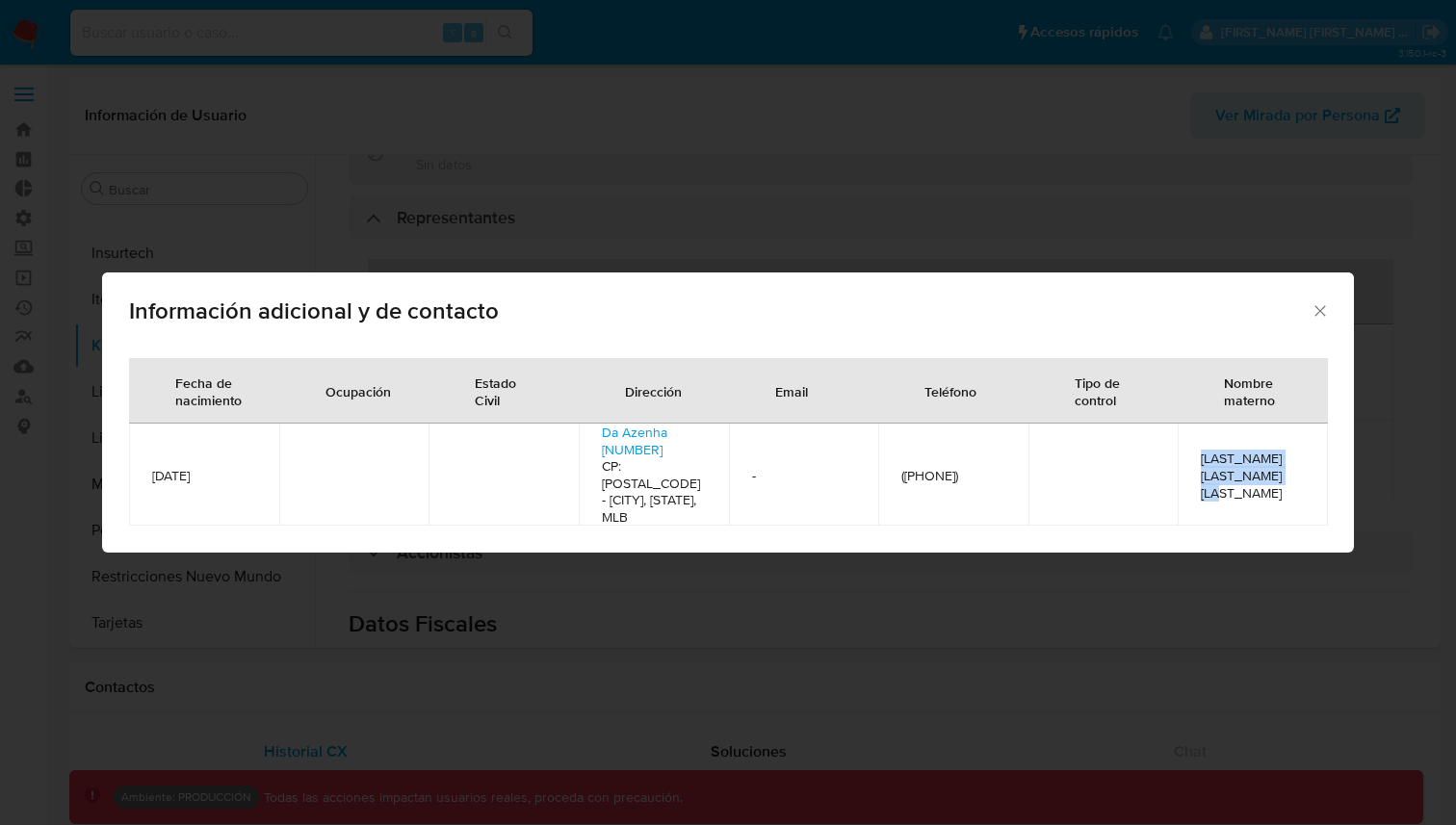 drag, startPoint x: 1259, startPoint y: 501, endPoint x: 1234, endPoint y: 474, distance: 36.796739 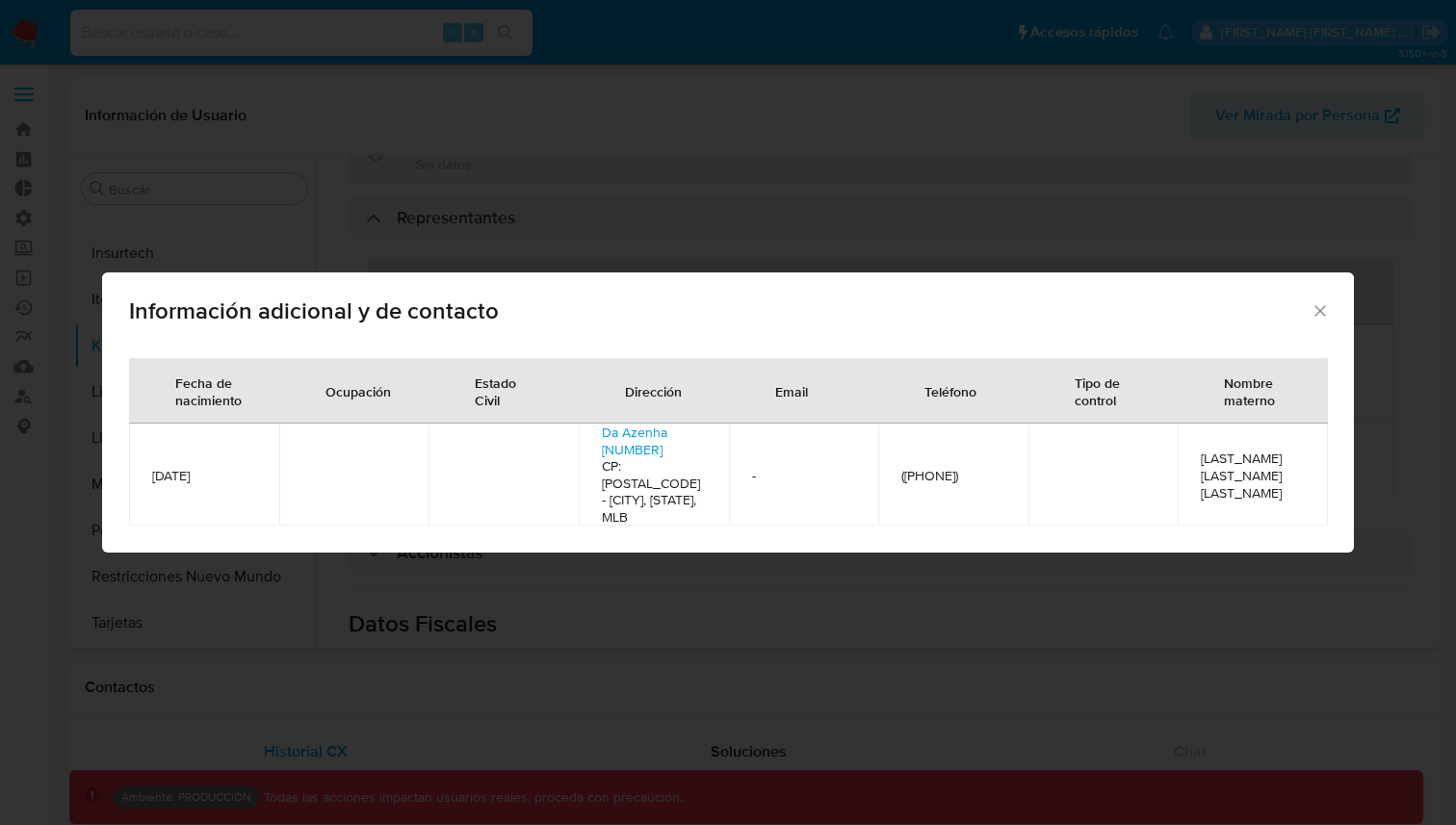 click on "Fecha de nacimiento Ocupación Estado Civil Dirección Email Teléfono Tipo de control Nombre materno 1963-04-17 Da Azenha 1226 CP: 90160006 - Porto Alegre, Rio Grande Do Sul, MLB - (51) 32179939 LIBERALINA VIEIRA BARCELLOS" at bounding box center (728, 448) 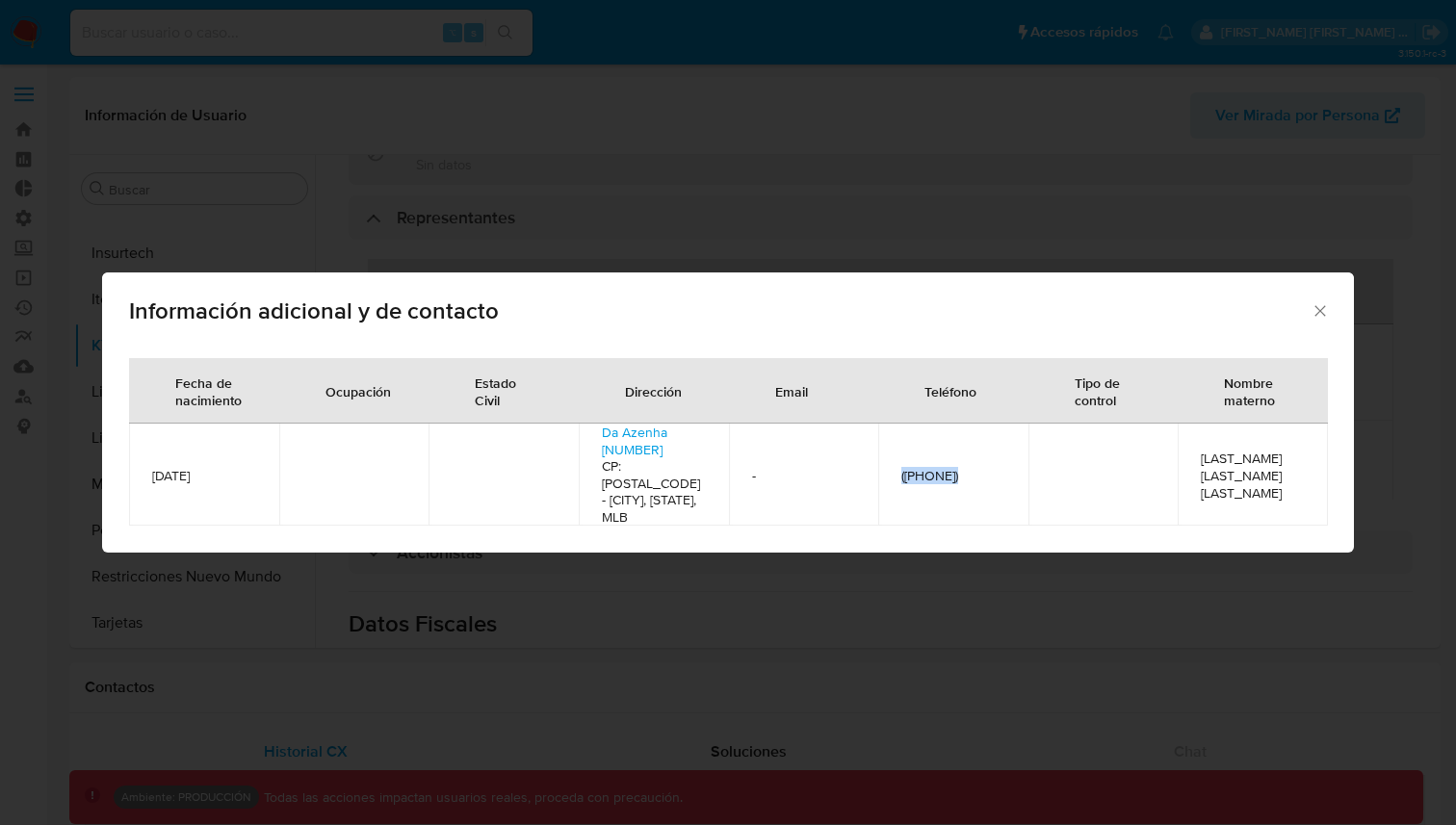 click on "(51) 32179939" at bounding box center [953, 476] 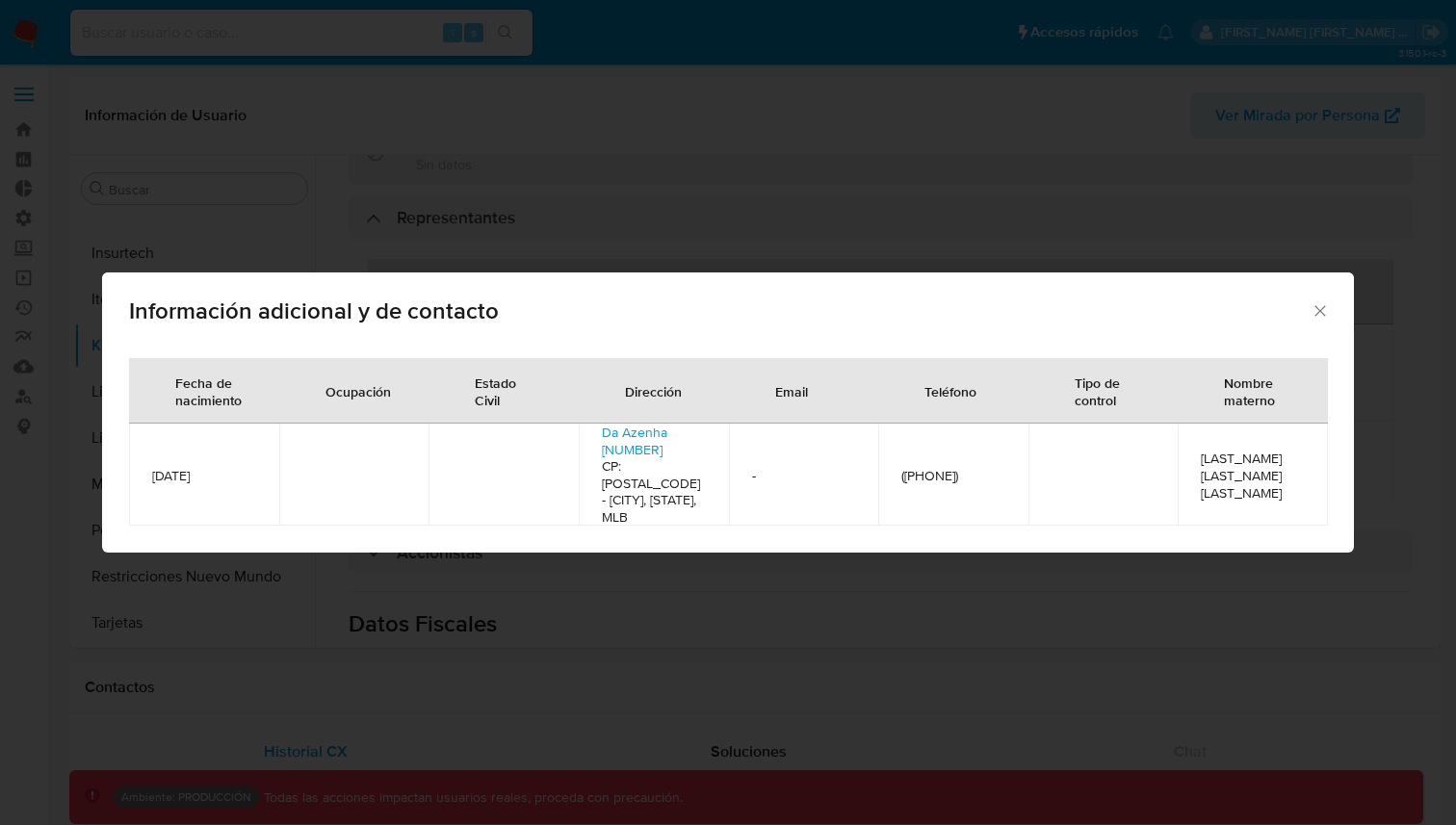 click on "1963-04-17" at bounding box center [204, 476] 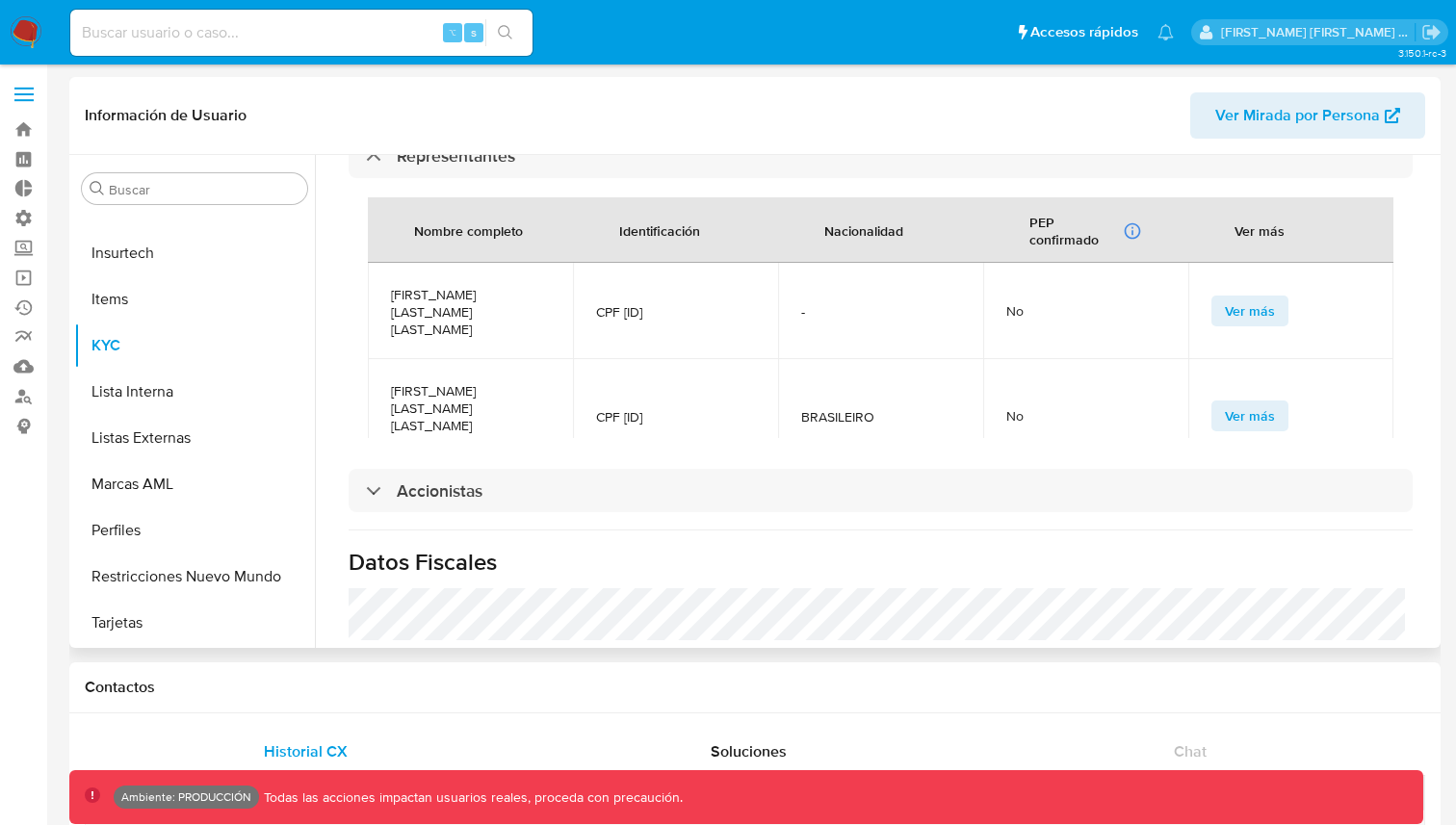 scroll, scrollTop: 1107, scrollLeft: 0, axis: vertical 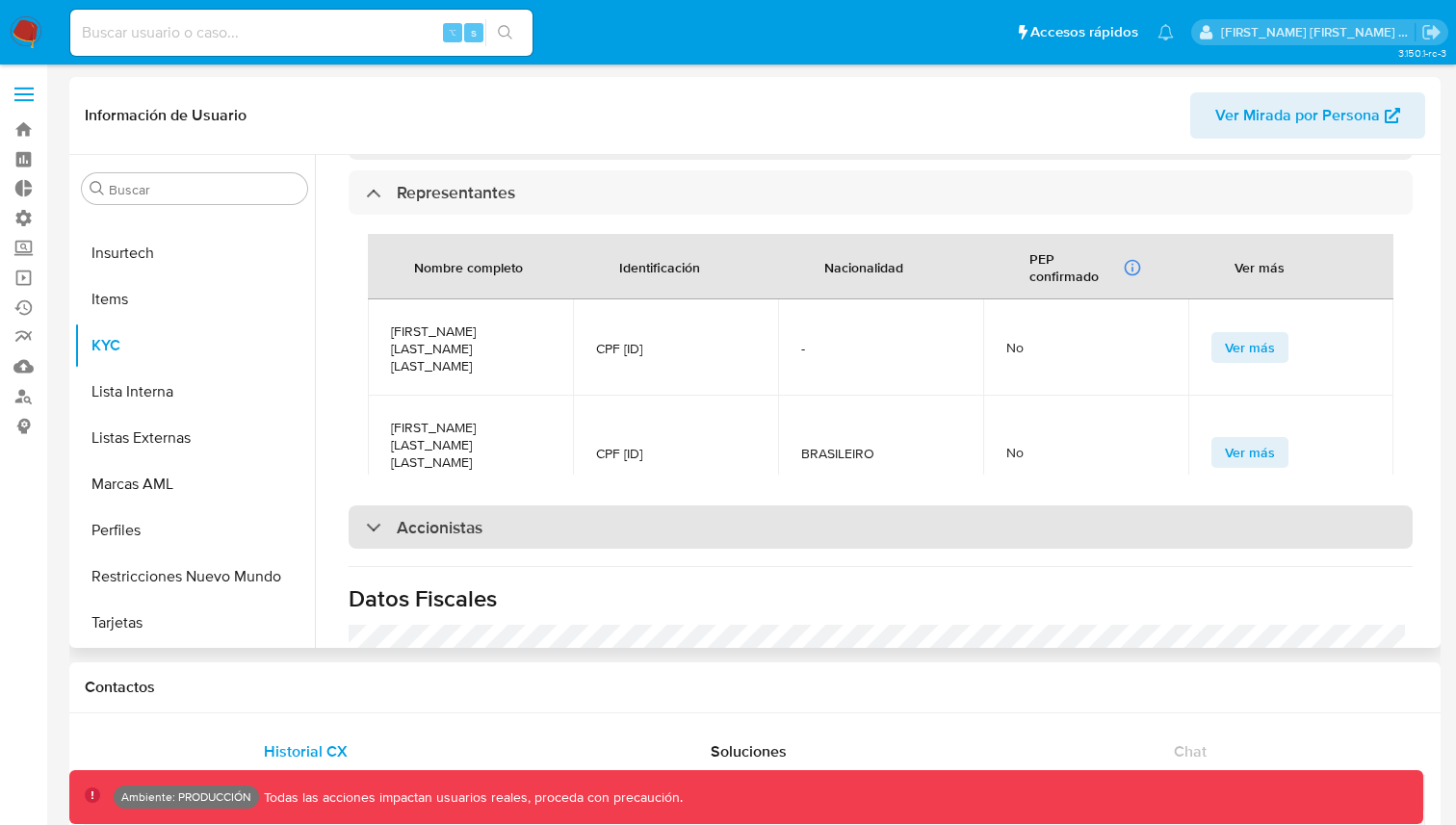 click on "Accionistas" at bounding box center [880, 528] 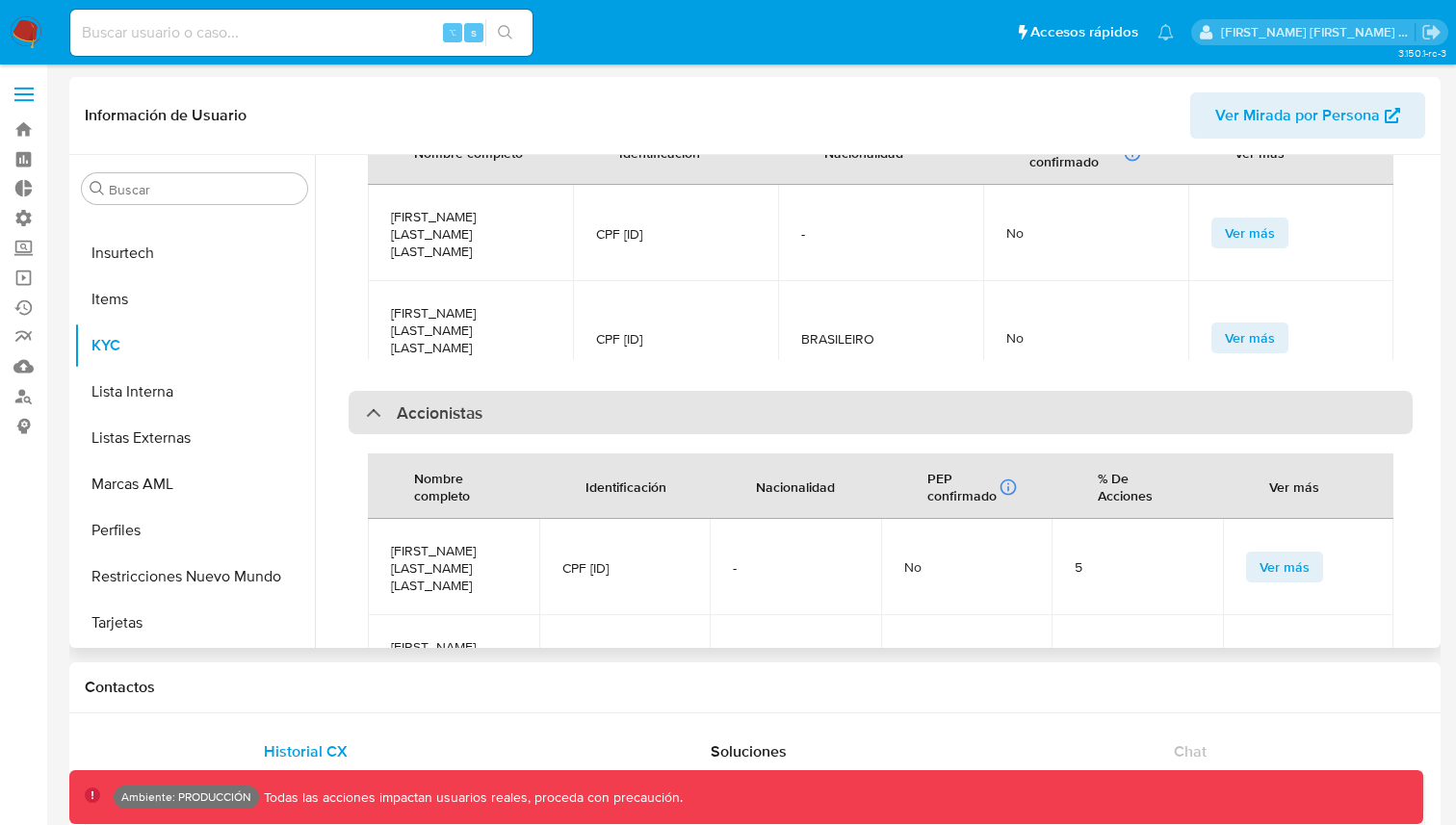 scroll, scrollTop: 1214, scrollLeft: 0, axis: vertical 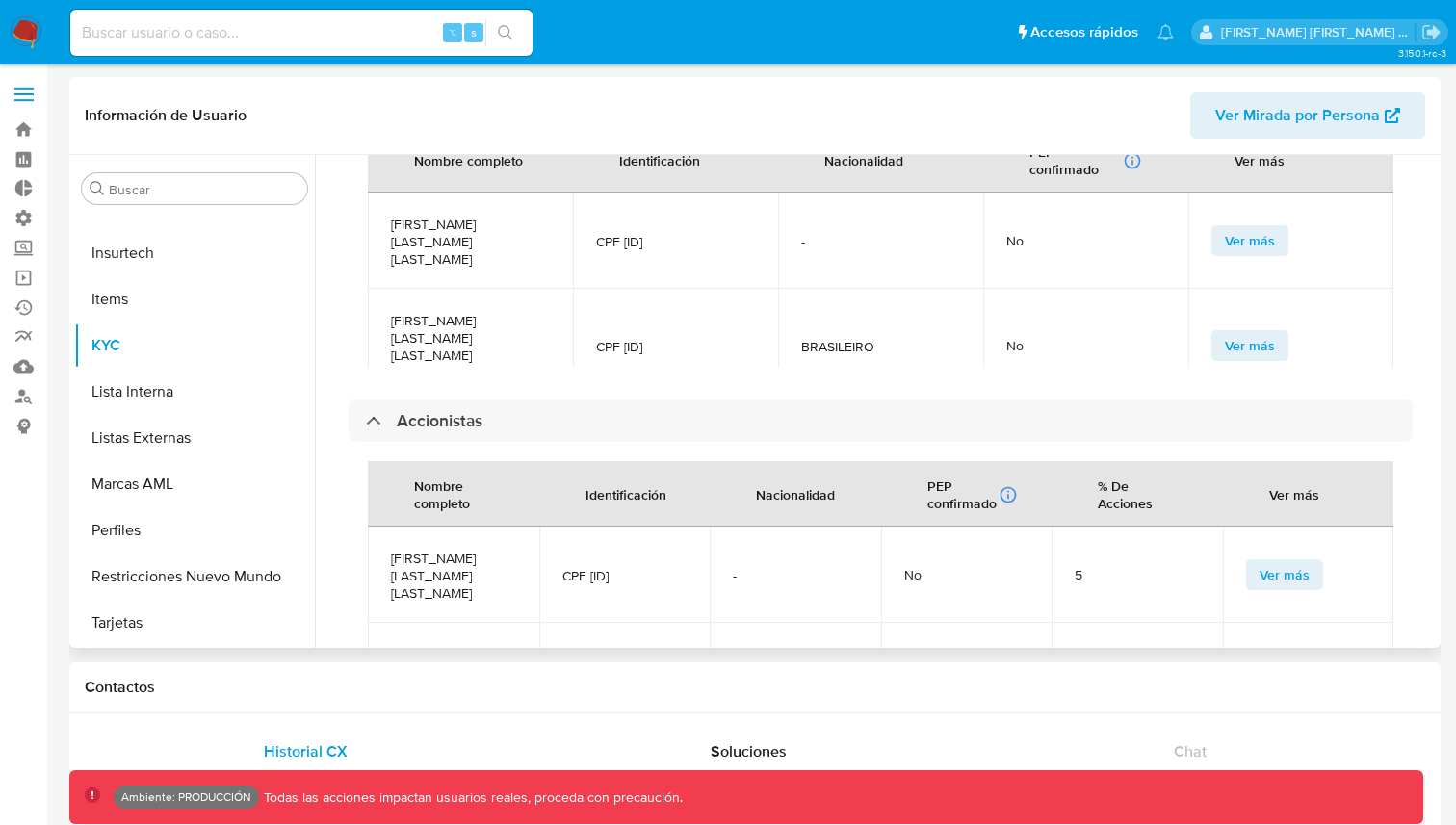 click on "CPF 41193890063" at bounding box center (625, 576) 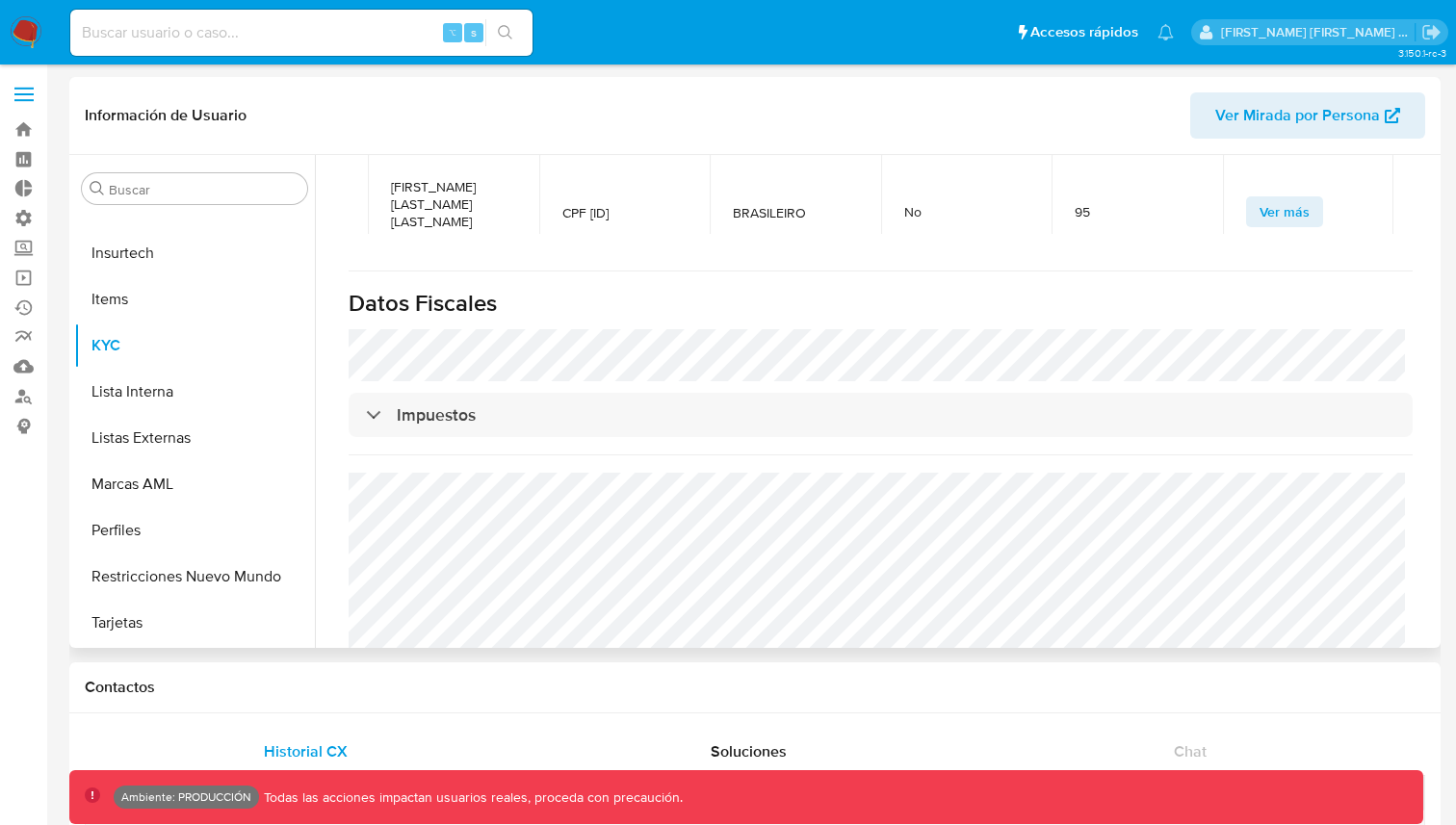 scroll, scrollTop: 1704, scrollLeft: 0, axis: vertical 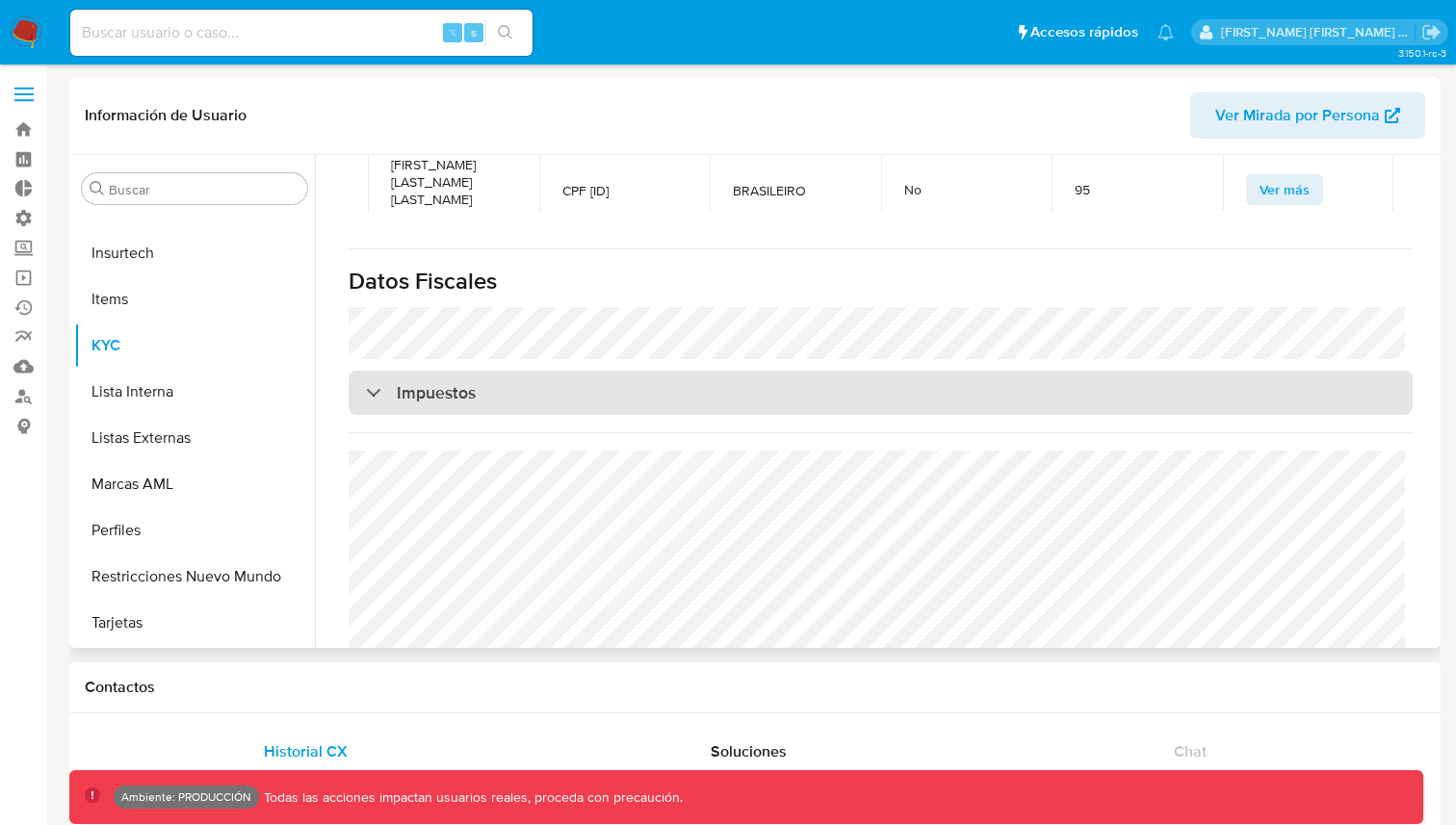 click on "Impuestos" at bounding box center [880, 393] 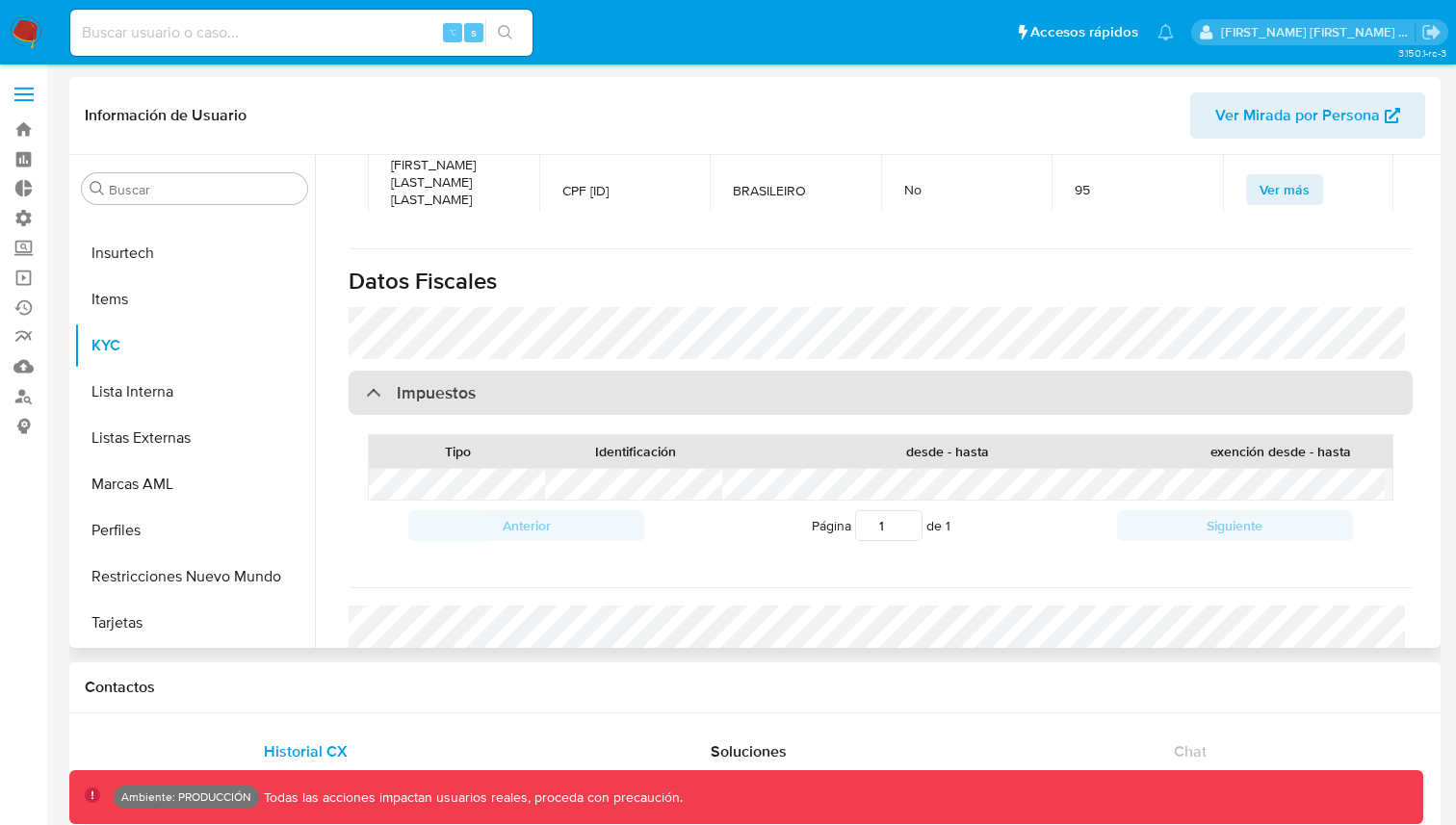 click on "Impuestos" at bounding box center [880, 393] 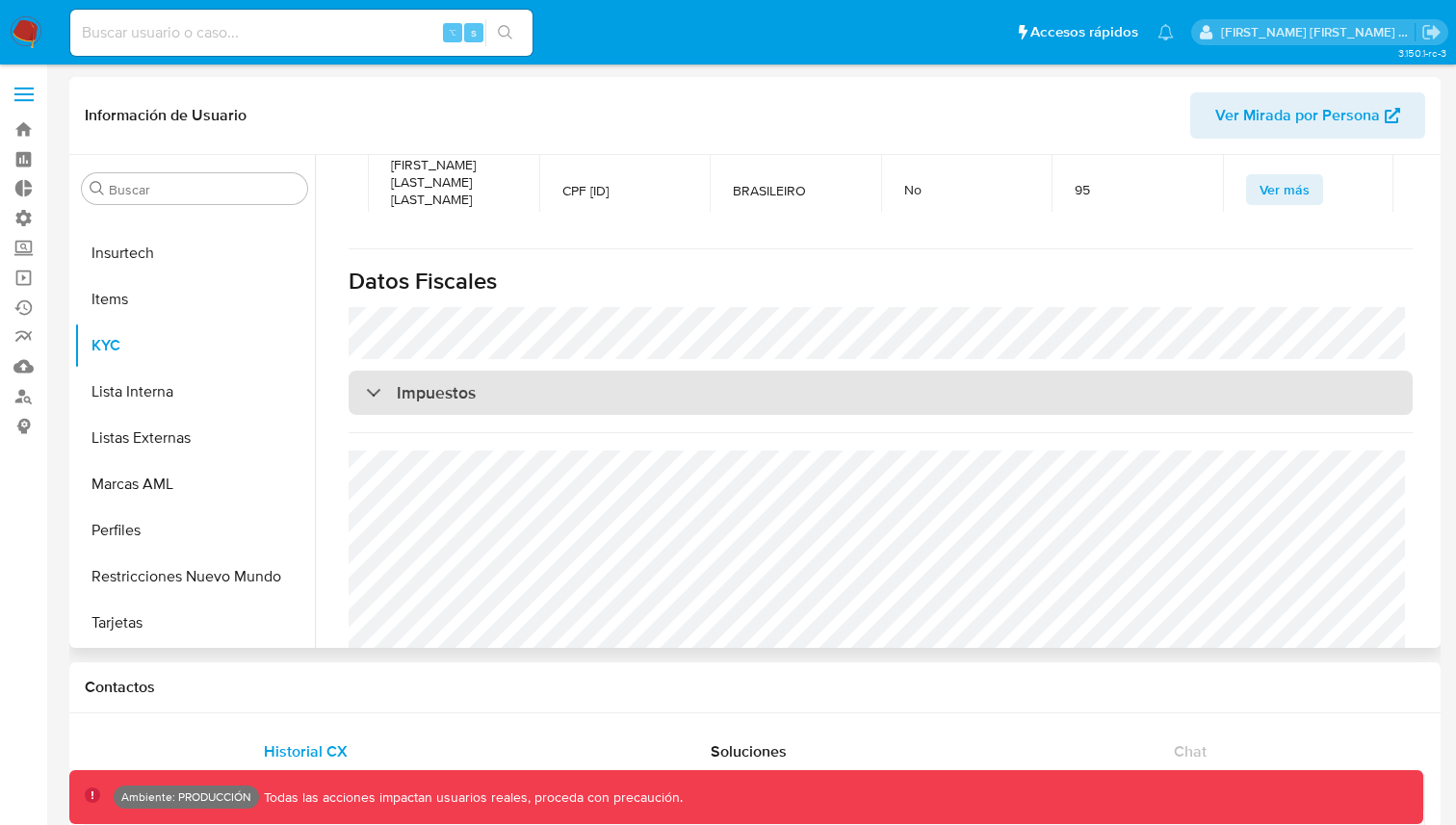 click on "Impuestos" at bounding box center [880, 393] 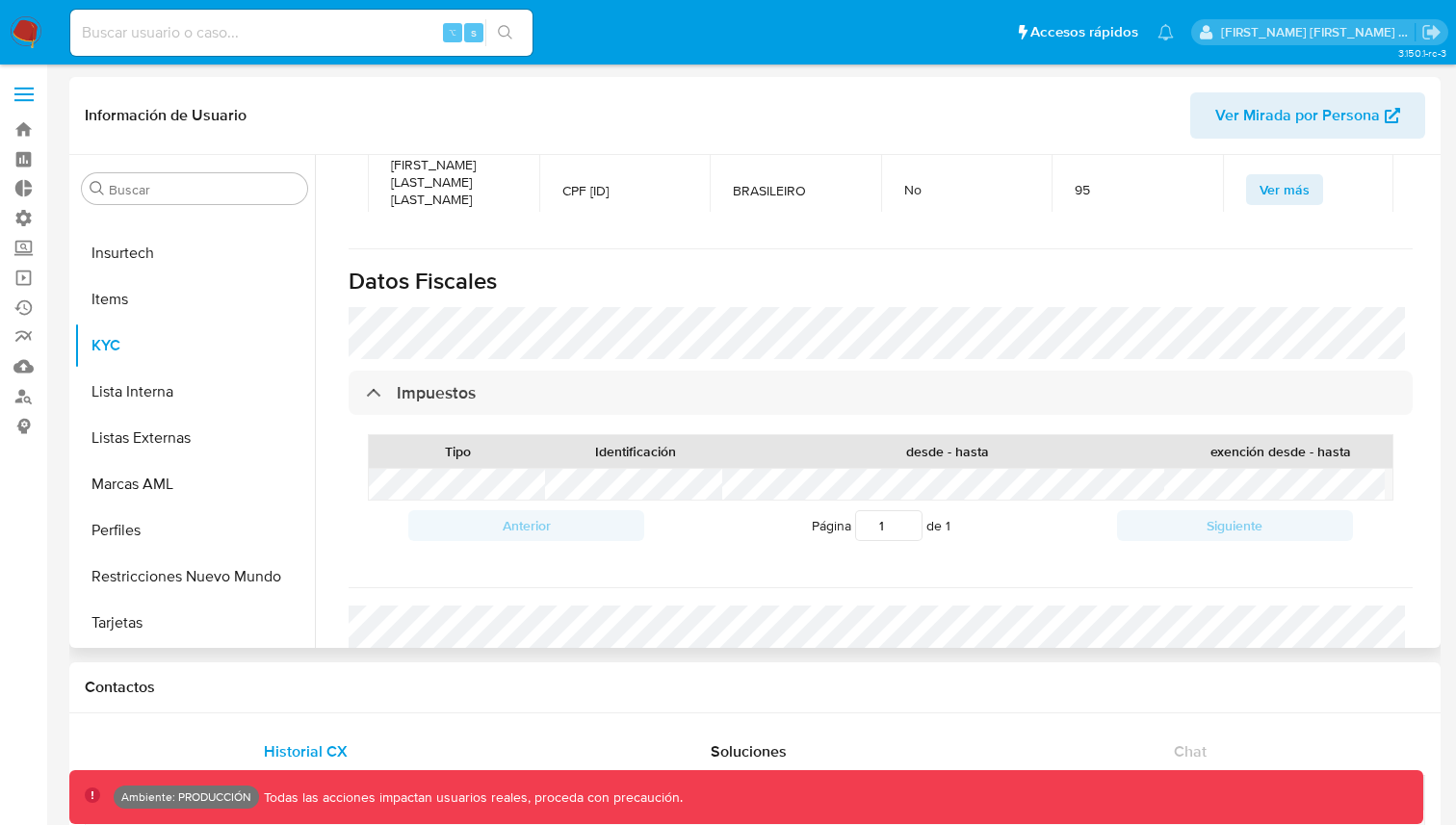 click on "desde - hasta" at bounding box center (948, 451) 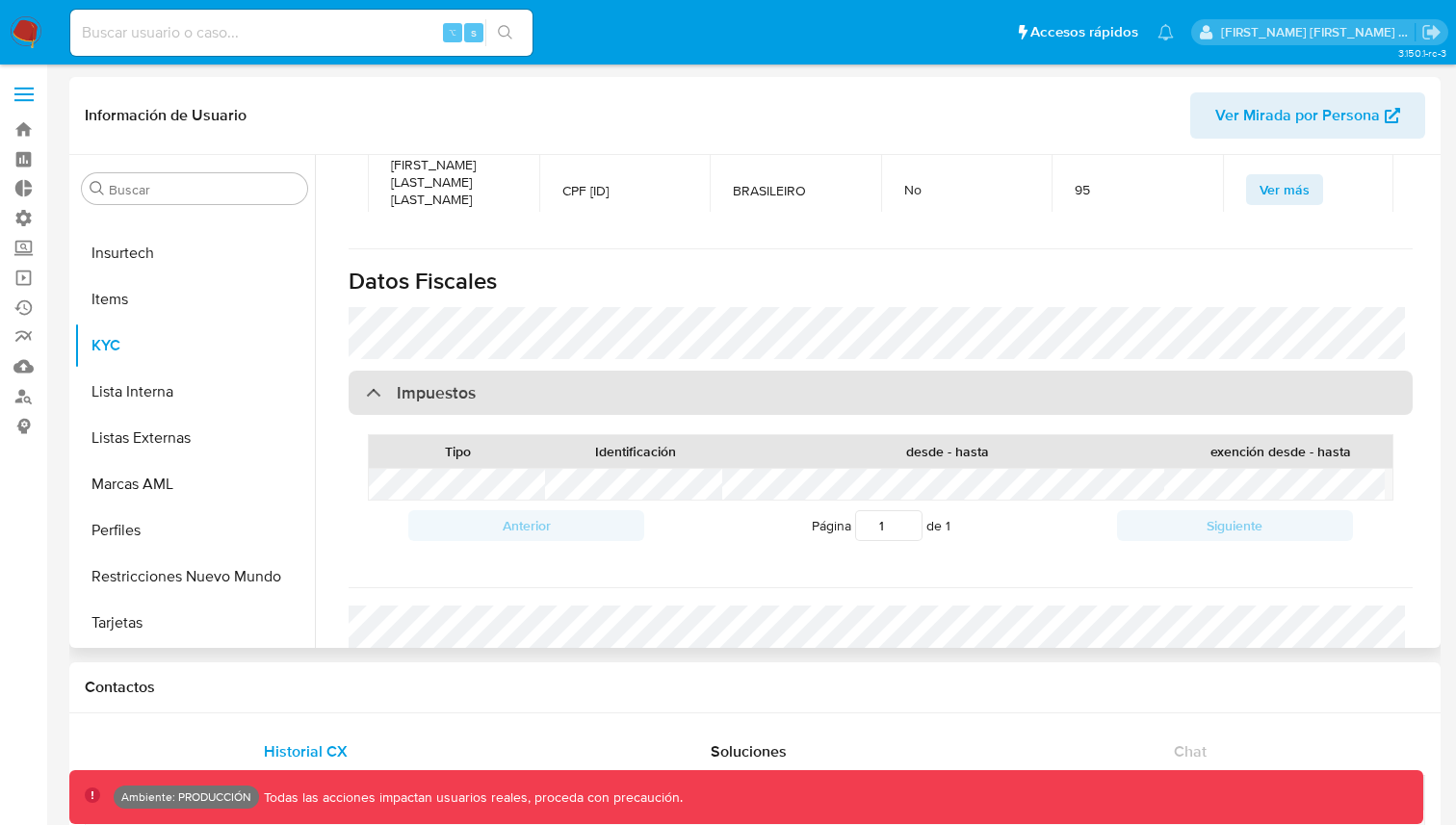 click on "Impuestos" at bounding box center [880, 393] 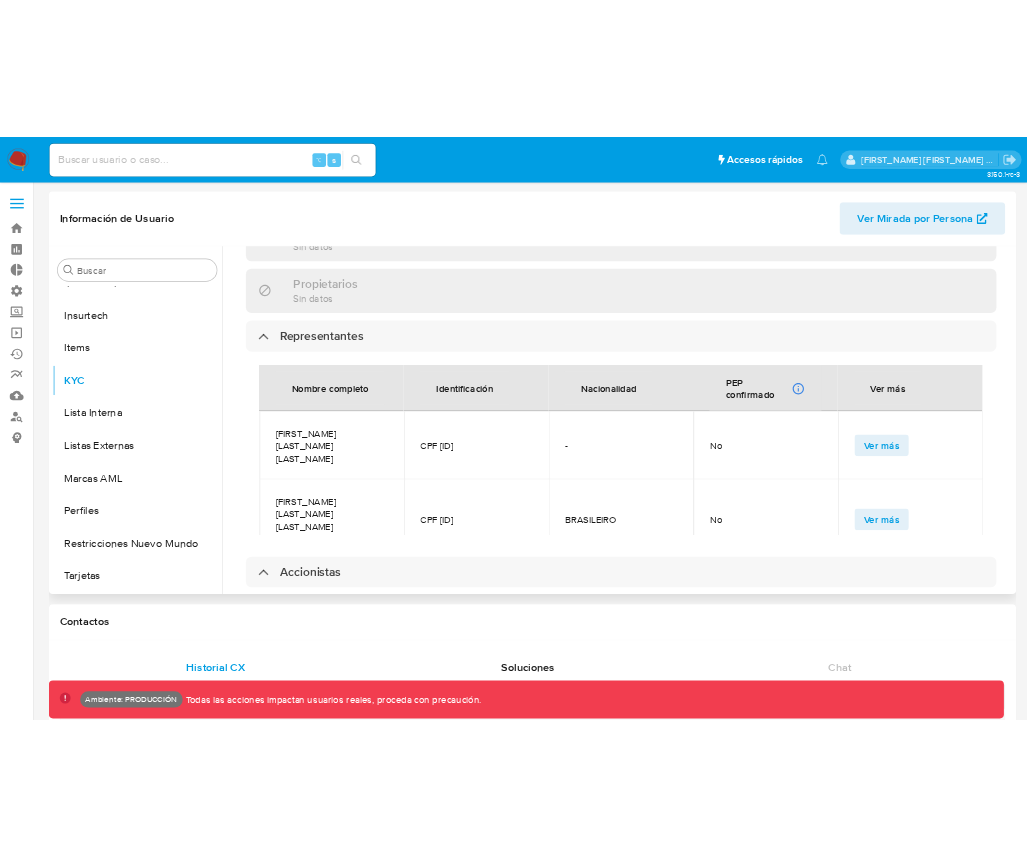 scroll, scrollTop: 1222, scrollLeft: 0, axis: vertical 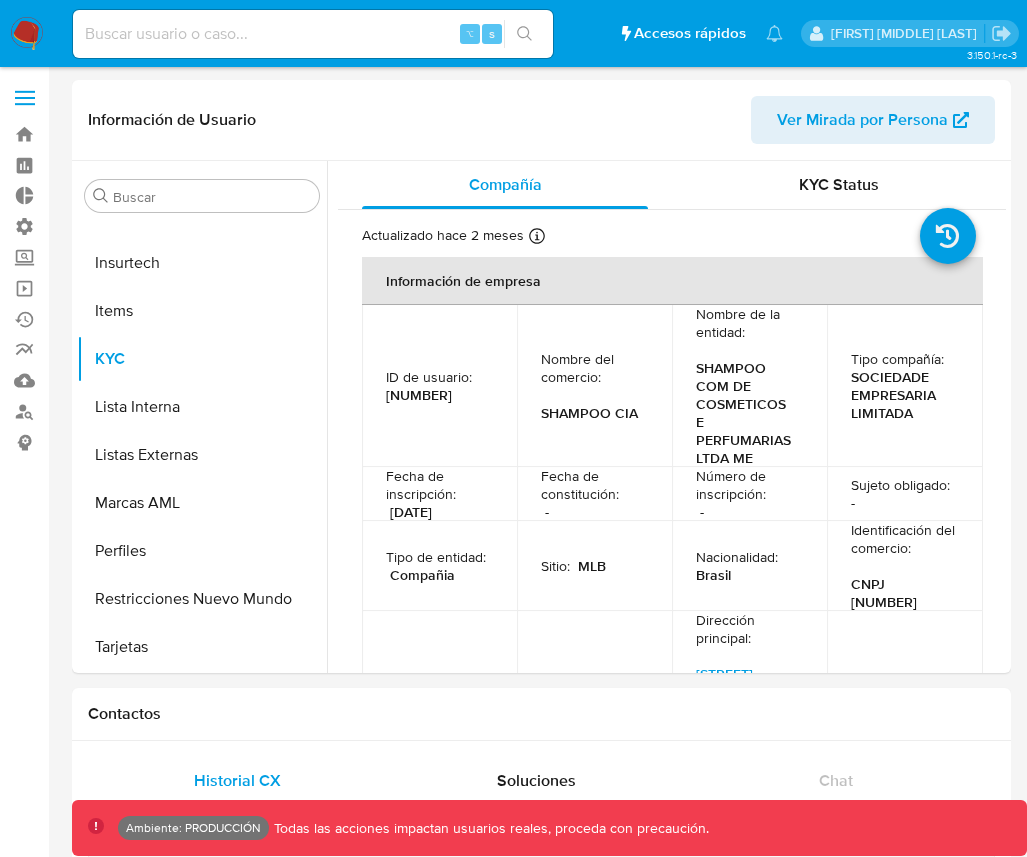 select on "10" 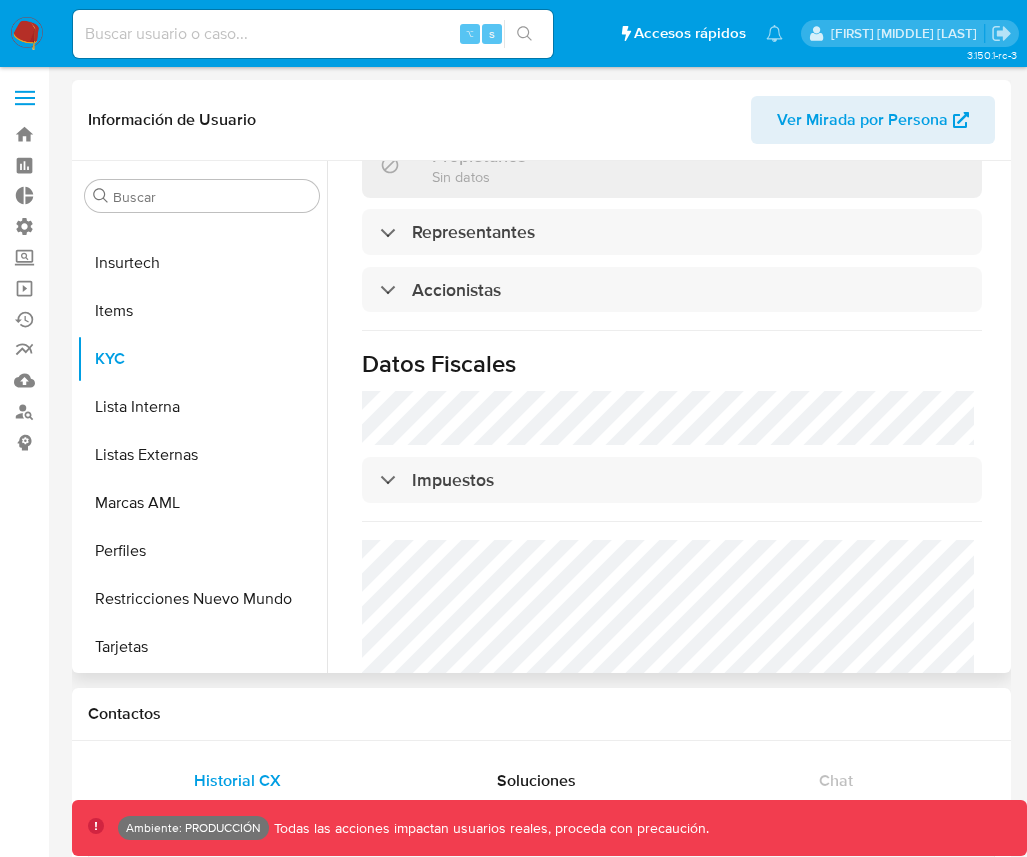 scroll, scrollTop: 1545, scrollLeft: 0, axis: vertical 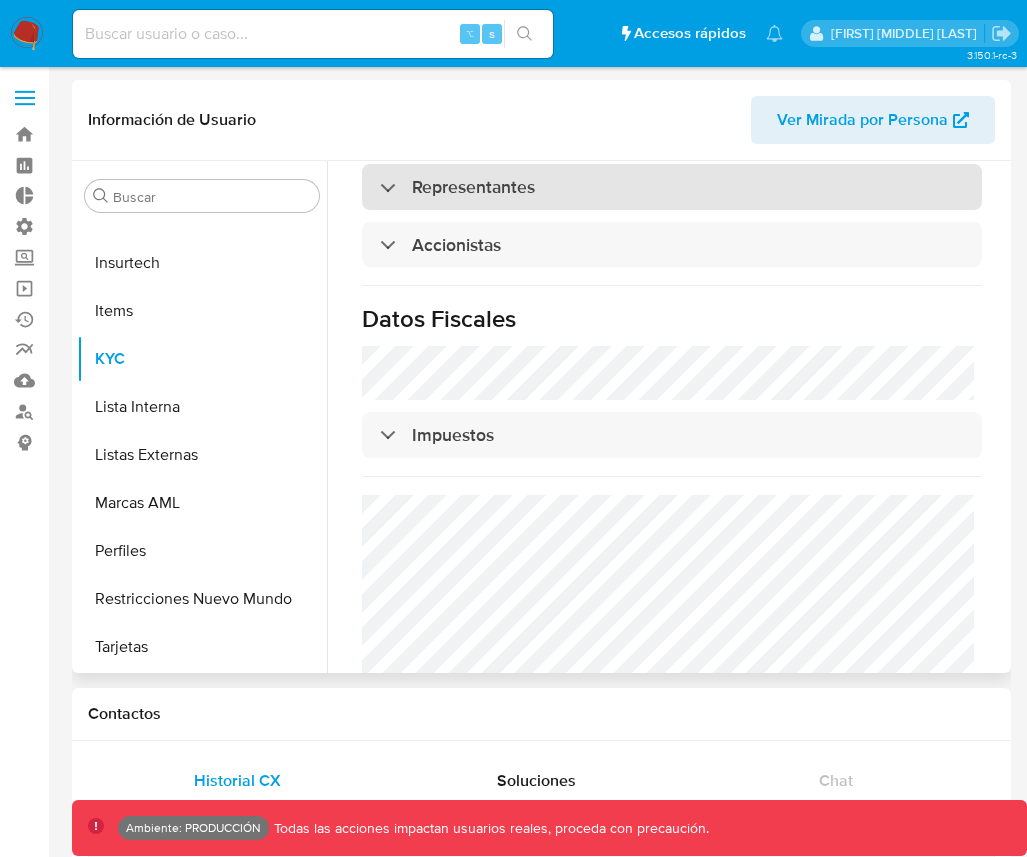 click on "Representantes" at bounding box center (473, 187) 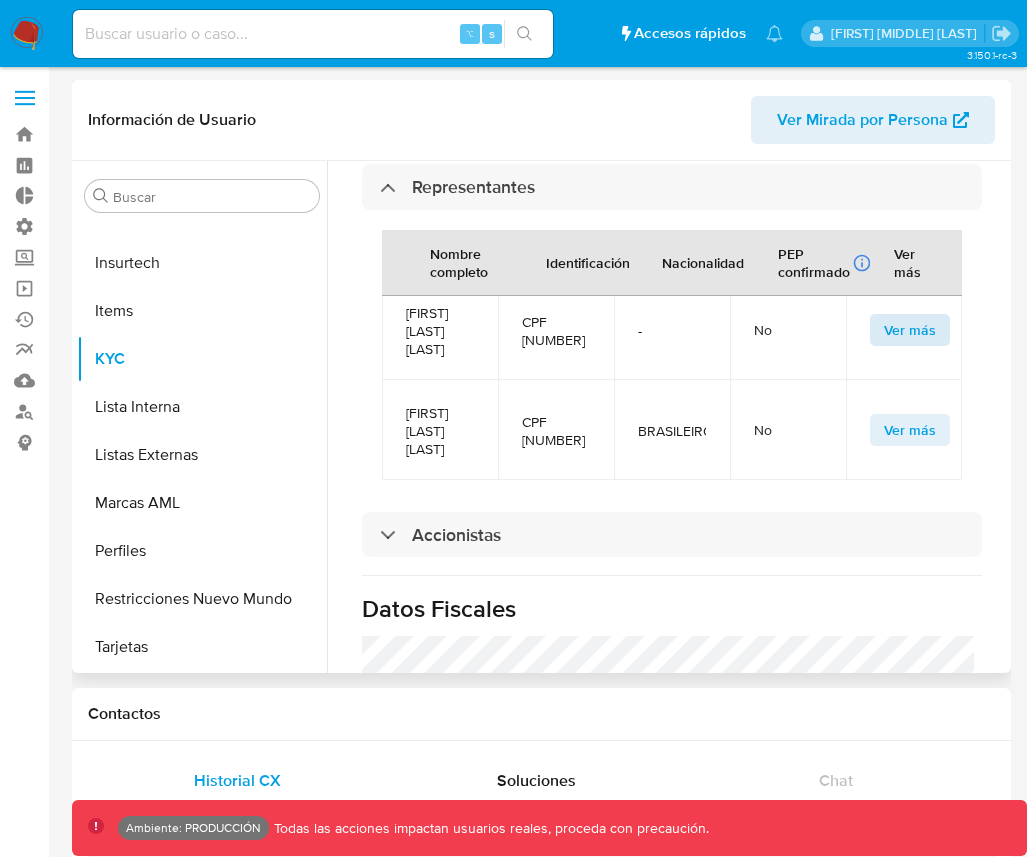 scroll, scrollTop: 0, scrollLeft: 0, axis: both 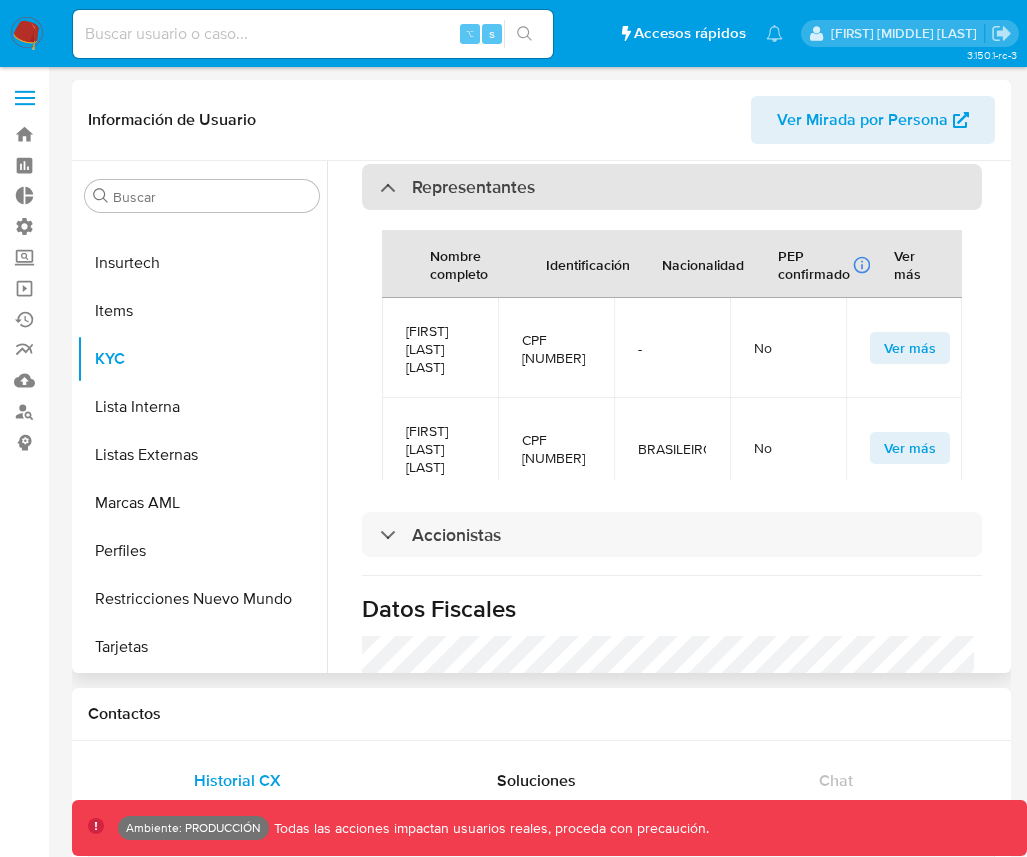 click on "Representantes" at bounding box center [672, 187] 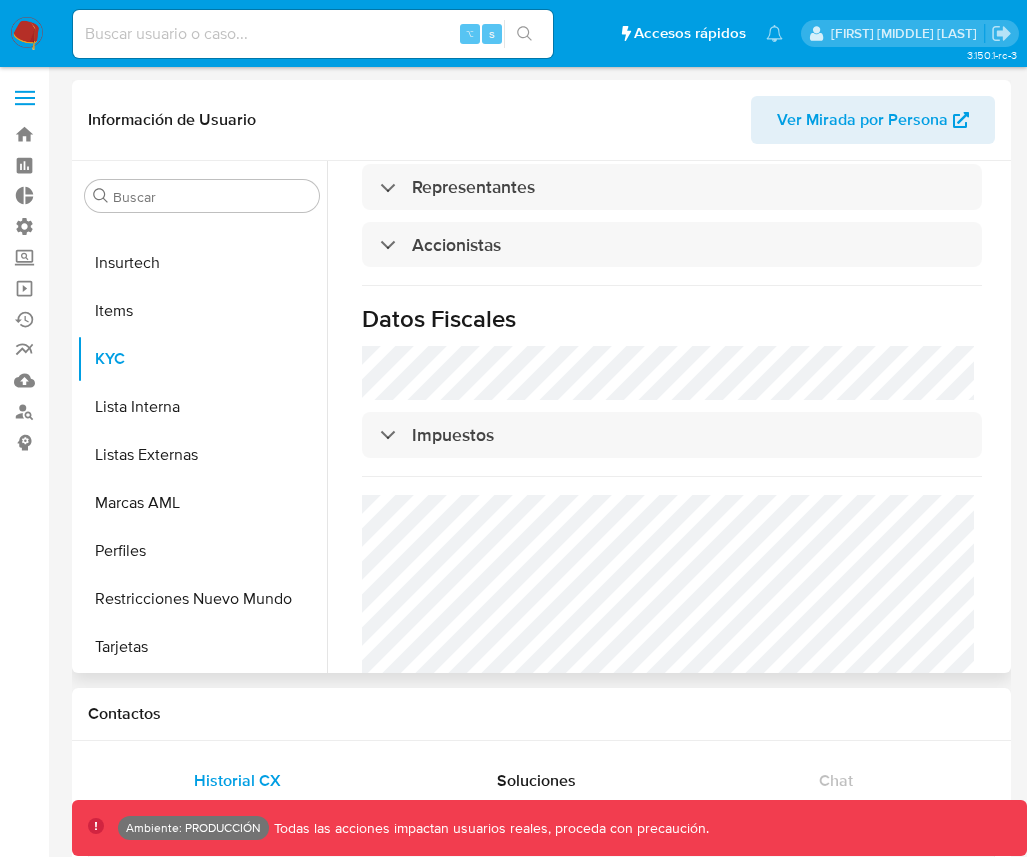 click on "Información de empresa   ID de usuario :    540989718   Nombre del comercio :    SHAMPOO CIA   Nombre de la entidad :    SHAMPOO COM DE COSMETICOS E PERFUMARIAS LTDA ME   Tipo compañía :    SOCIEDADE EMPRESARIA LIMITADA   Fecha de inscripción :    09/05/2006   Fecha de constitución :    -   Número de inscripción :    -   Sujeto obligado :    -   Tipo de entidad :    Compañia   Sitio :    MLB   Nacionalidad :    Brasil   Identificación del comercio :    CNPJ 08041785000152   Nivel de KYC :    declared   Transacciones :    -   Dirección principal :    Rua Ramiro Barcelos 66, Centro CP: 94410120 - Viamão, Rio Grande Do Sul, Brasil   Relación del representante :    -   PEP confirmado   Obtenido de listas internas :    No   Patrimonio declarado   Conformado por Bienes muebles No Participación de los socios No Inversiones financieras No Bienes inmuebles No Dinero No :    -   Ingreso documental :    -   Egresos mensuales :    -   Cantidad de fondos :    -   Fondos recurrentes :" at bounding box center (672, -274) 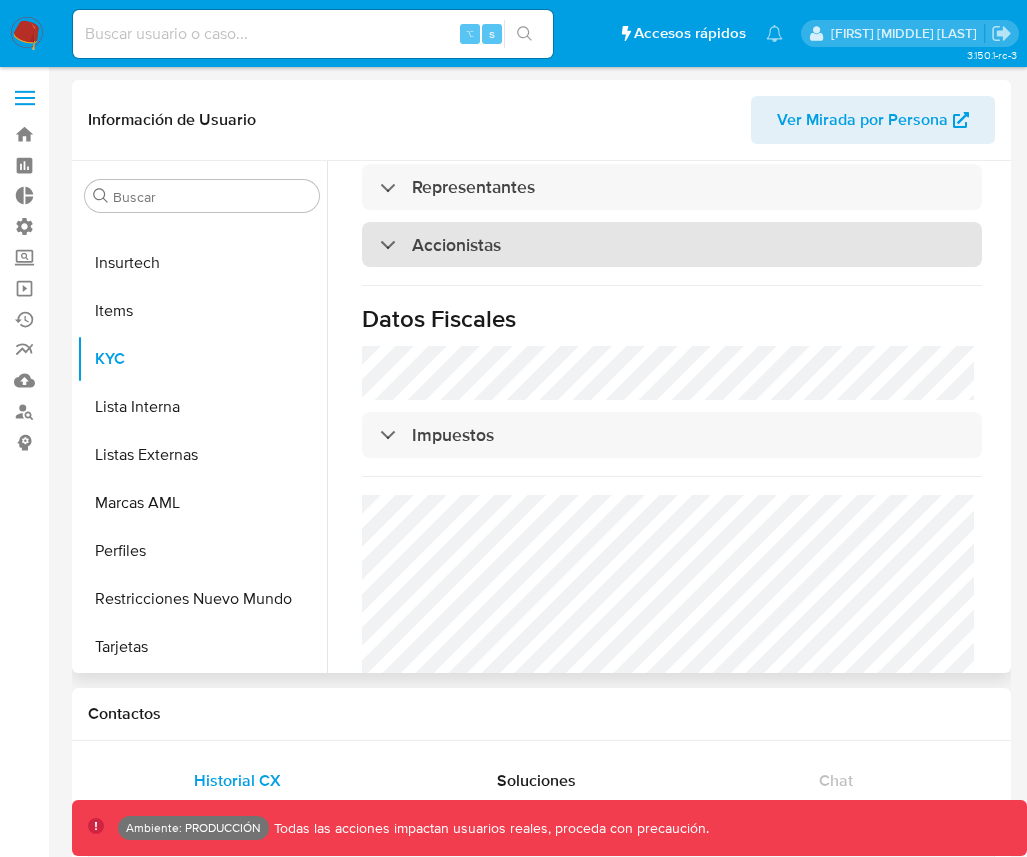 click on "Accionistas" at bounding box center (672, 245) 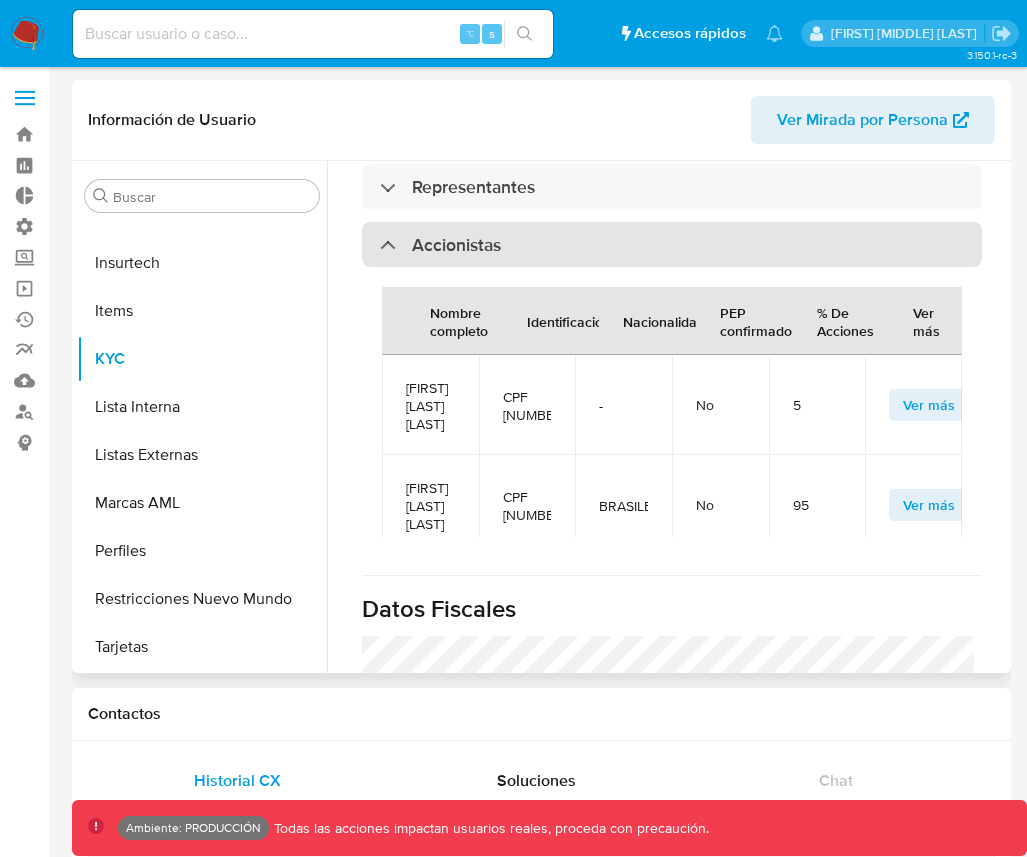 click on "Accionistas" at bounding box center (672, 245) 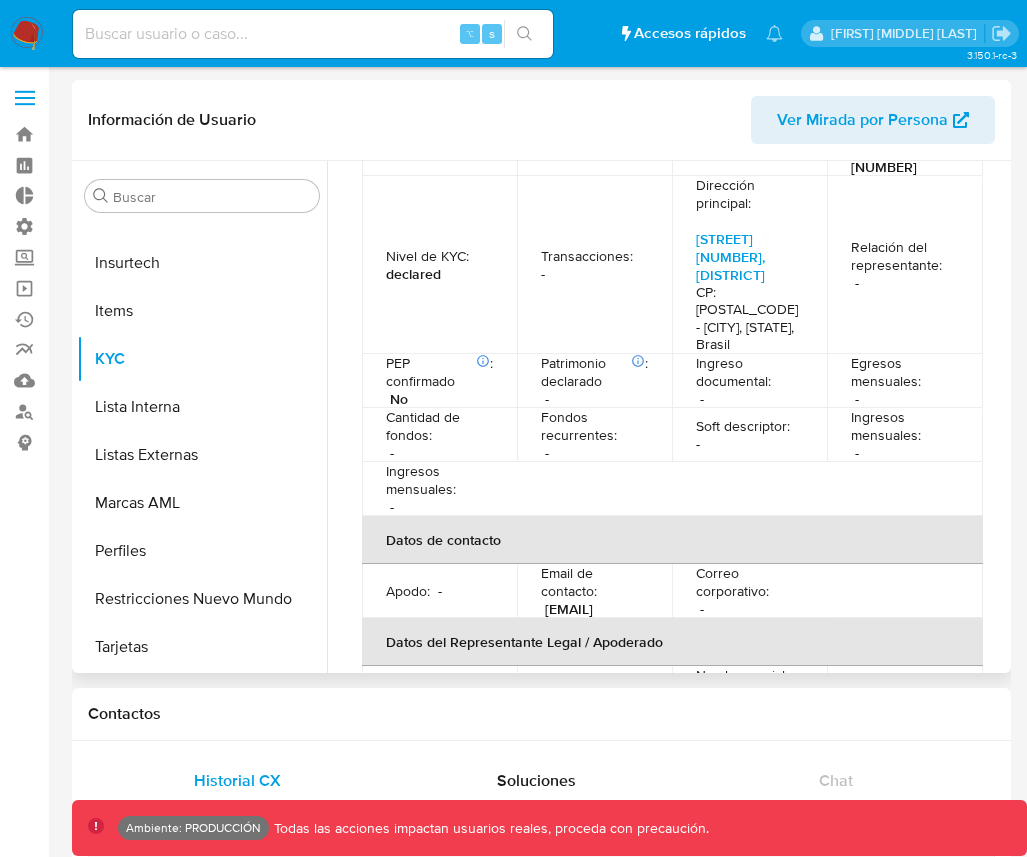 scroll, scrollTop: 678, scrollLeft: 0, axis: vertical 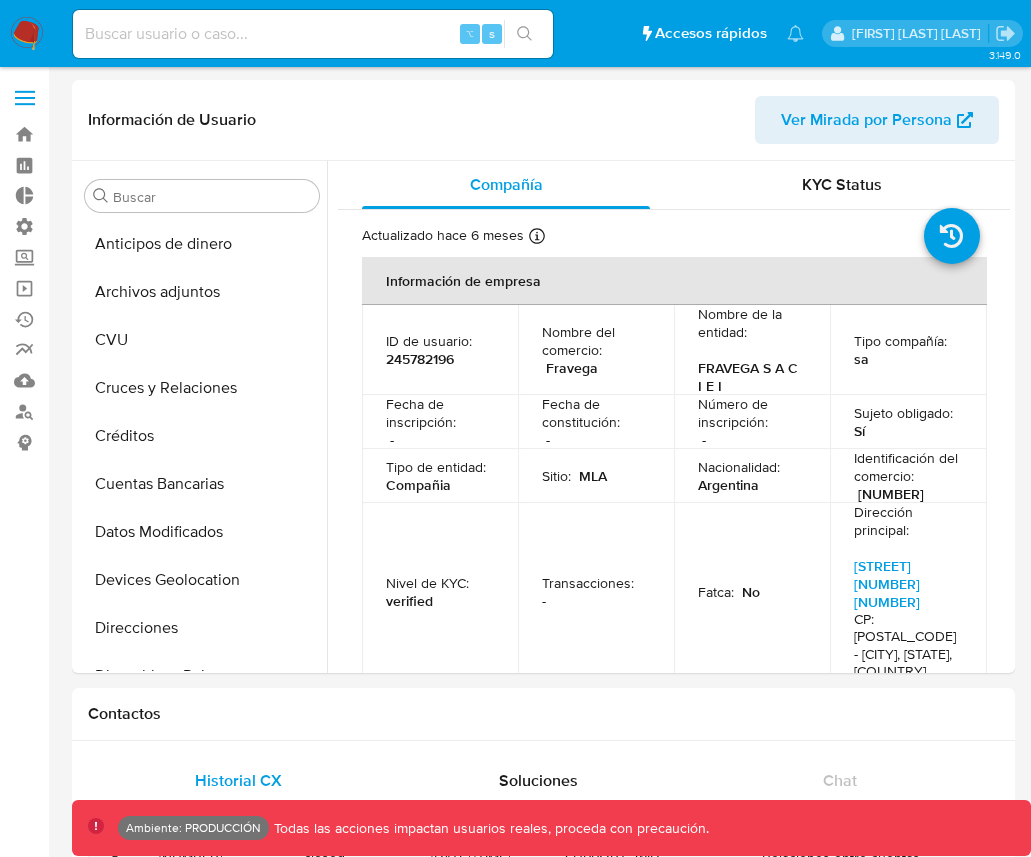 select on "10" 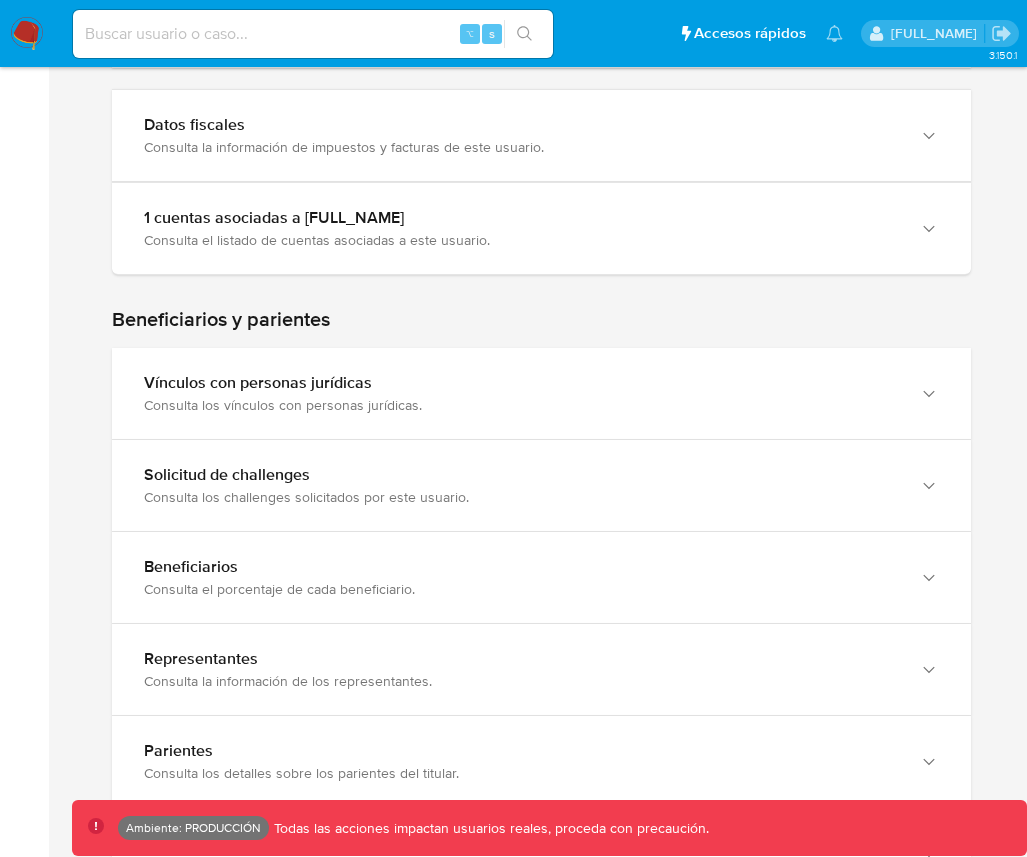 scroll, scrollTop: 1029, scrollLeft: 0, axis: vertical 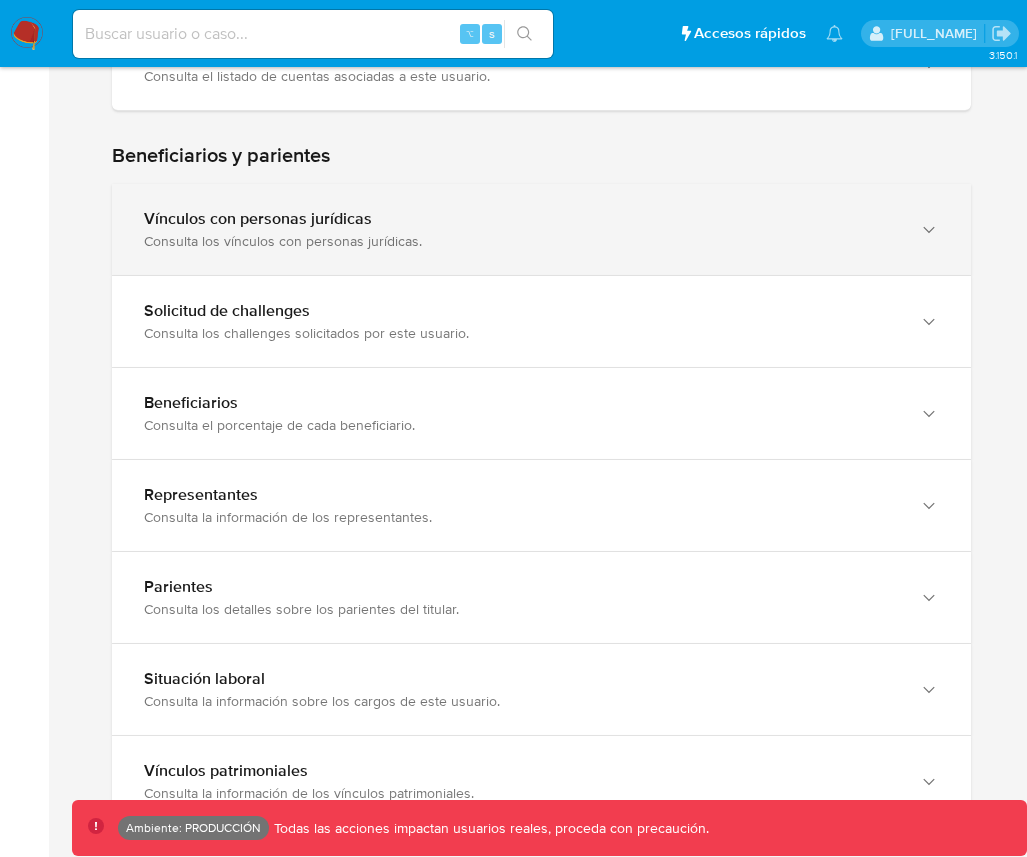 click on "Vínculos con personas jurídicas" at bounding box center (521, 219) 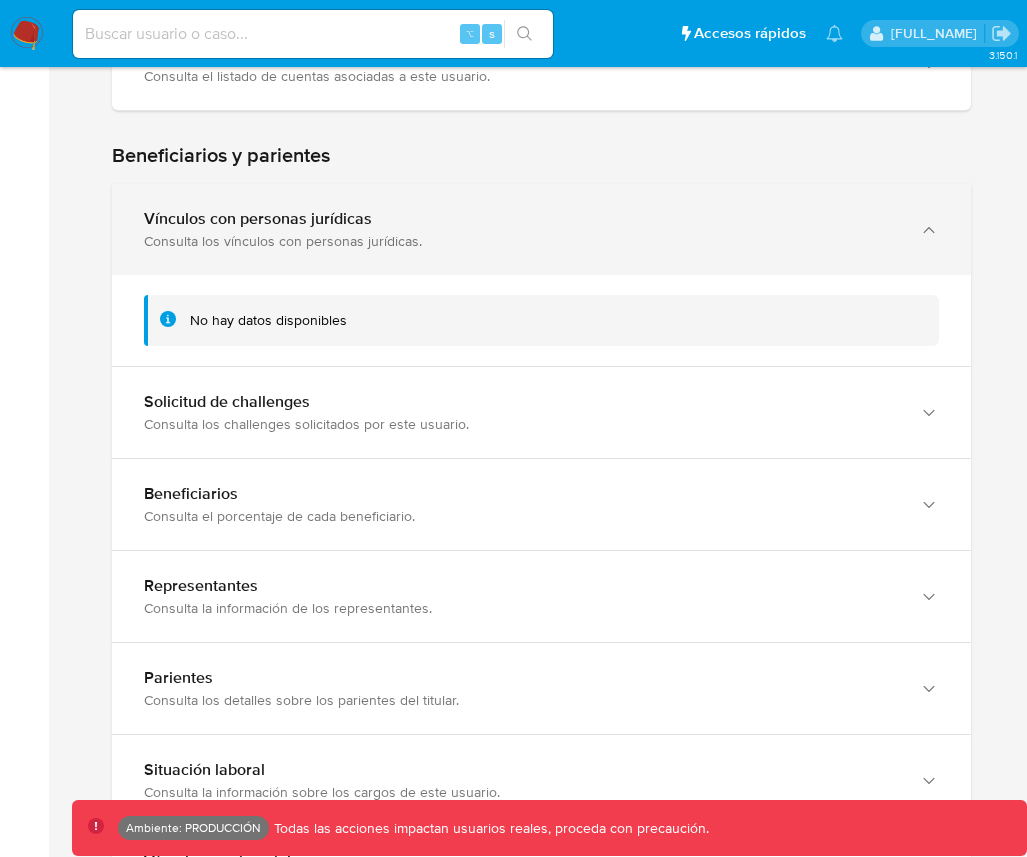 click on "Vínculos con personas jurídicas" at bounding box center (521, 219) 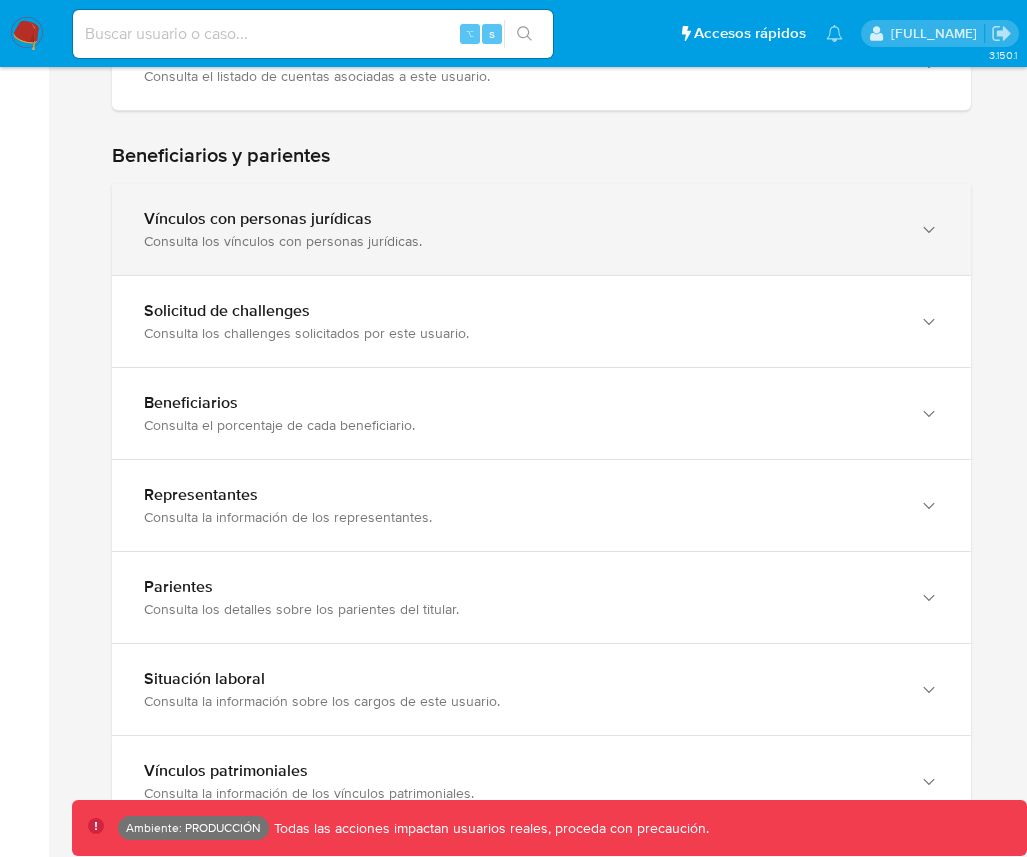 click on "Vínculos con personas jurídicas" at bounding box center [521, 219] 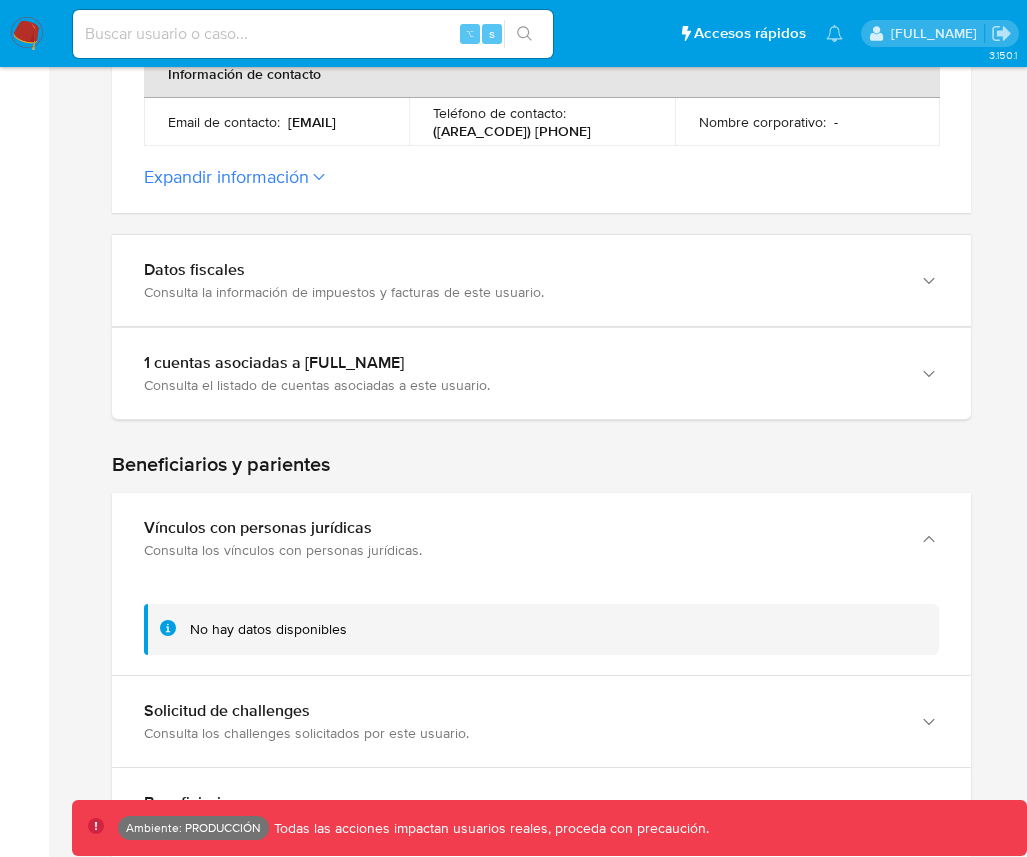 scroll, scrollTop: 888, scrollLeft: 0, axis: vertical 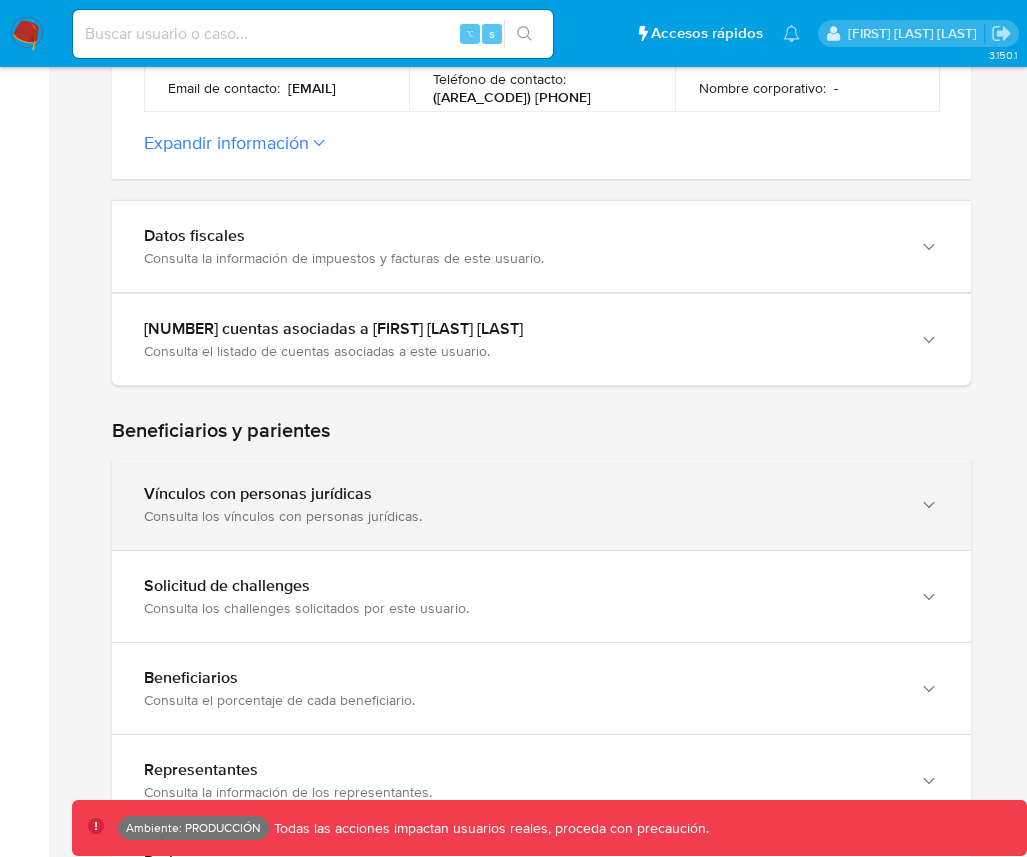 click on "Vínculos con personas jurídicas" at bounding box center (521, 494) 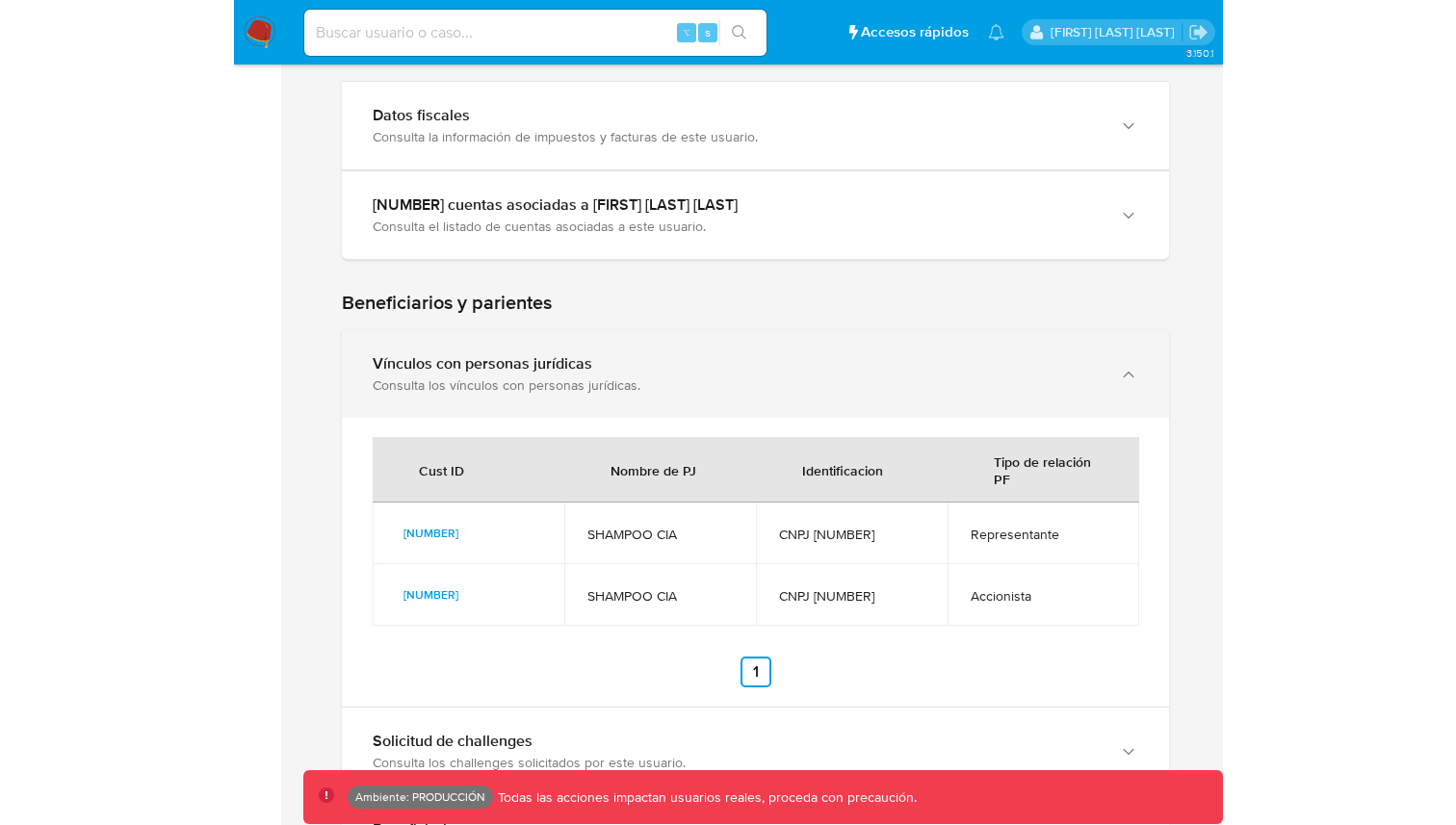scroll, scrollTop: 862, scrollLeft: 0, axis: vertical 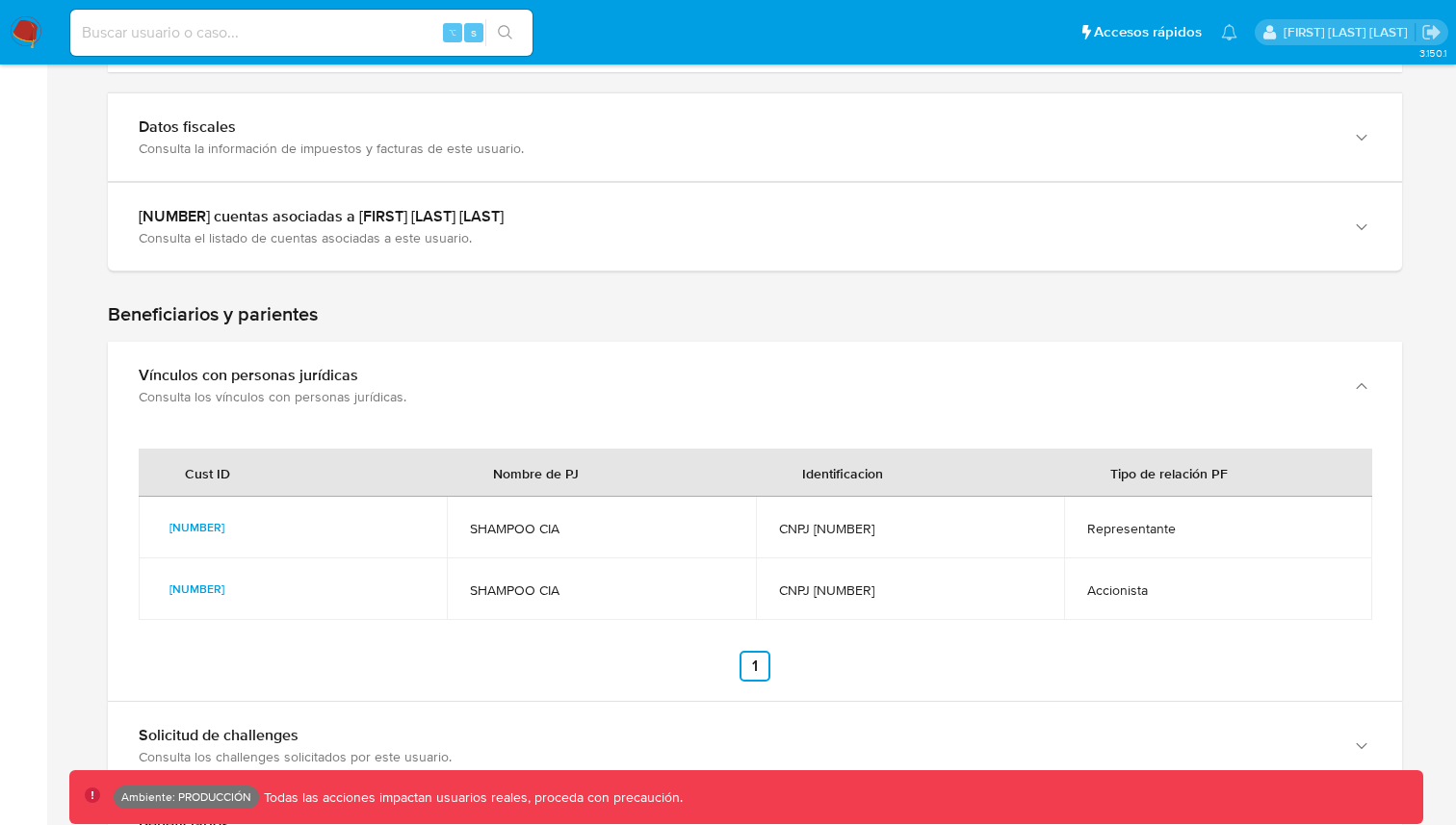 click on "Beneficiarios y parientes" at bounding box center [755, 314] 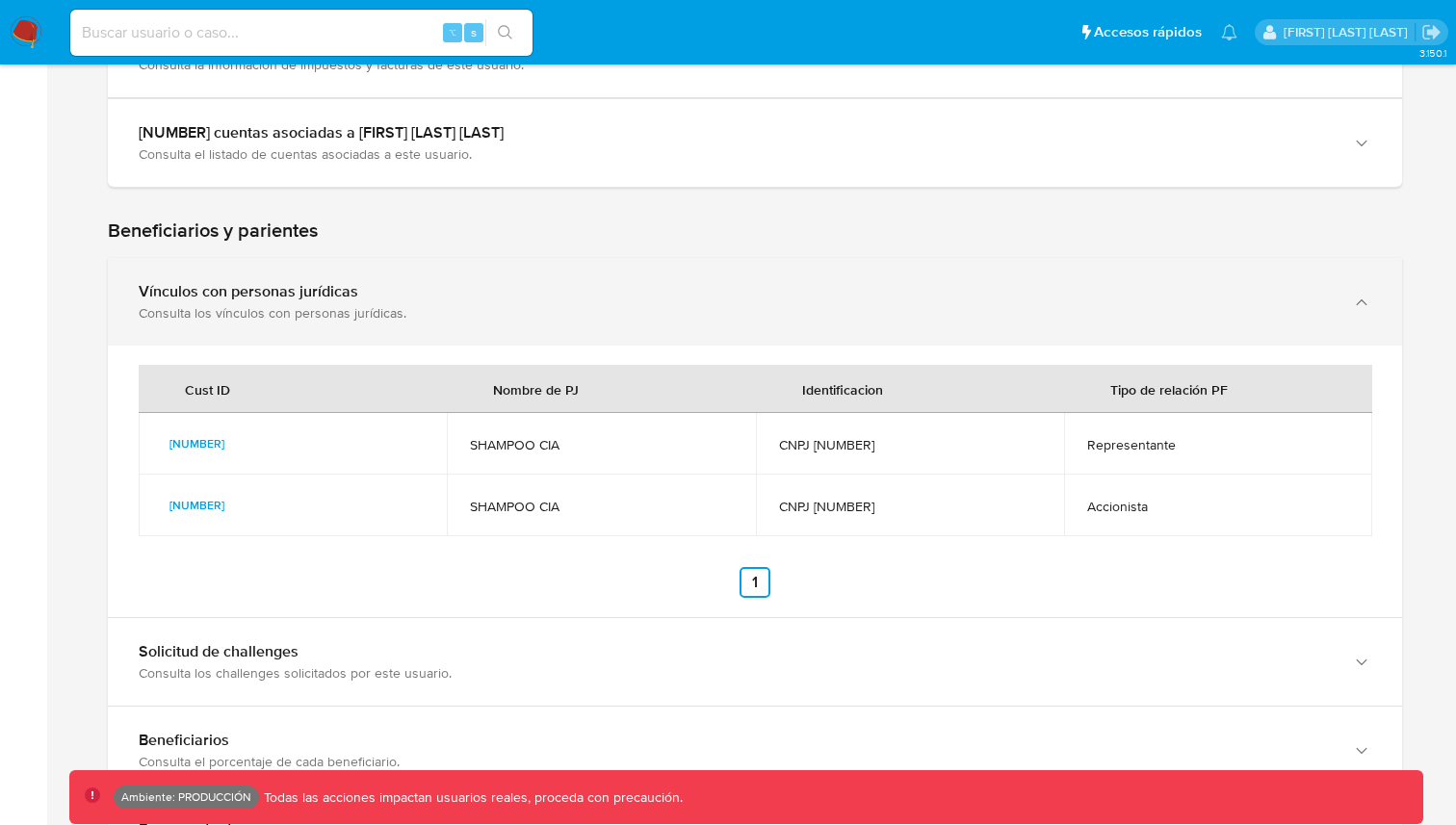 scroll, scrollTop: 933, scrollLeft: 0, axis: vertical 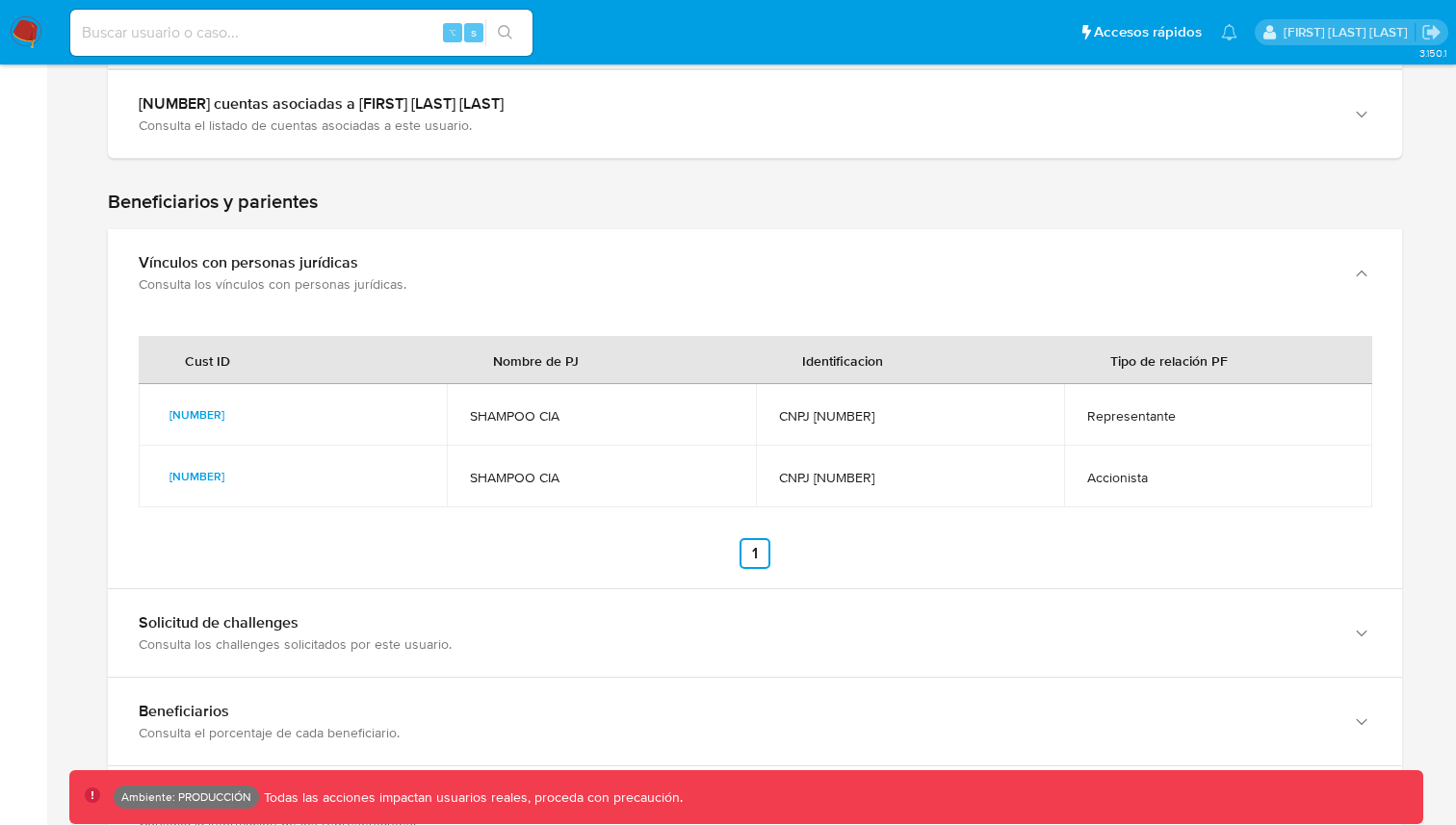 click on "Nombre de PJ" at bounding box center (535, 360) 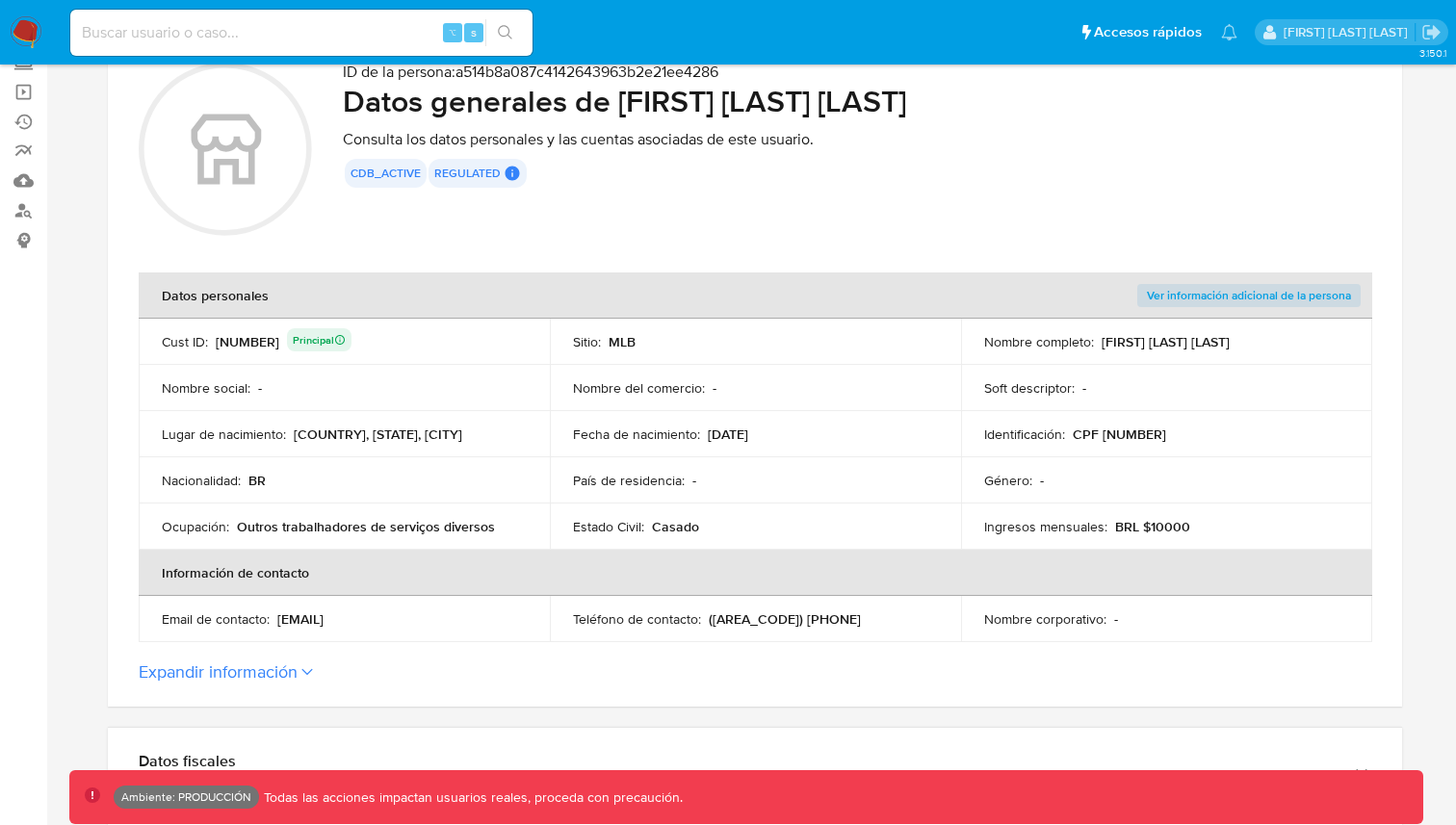 scroll, scrollTop: 262, scrollLeft: 0, axis: vertical 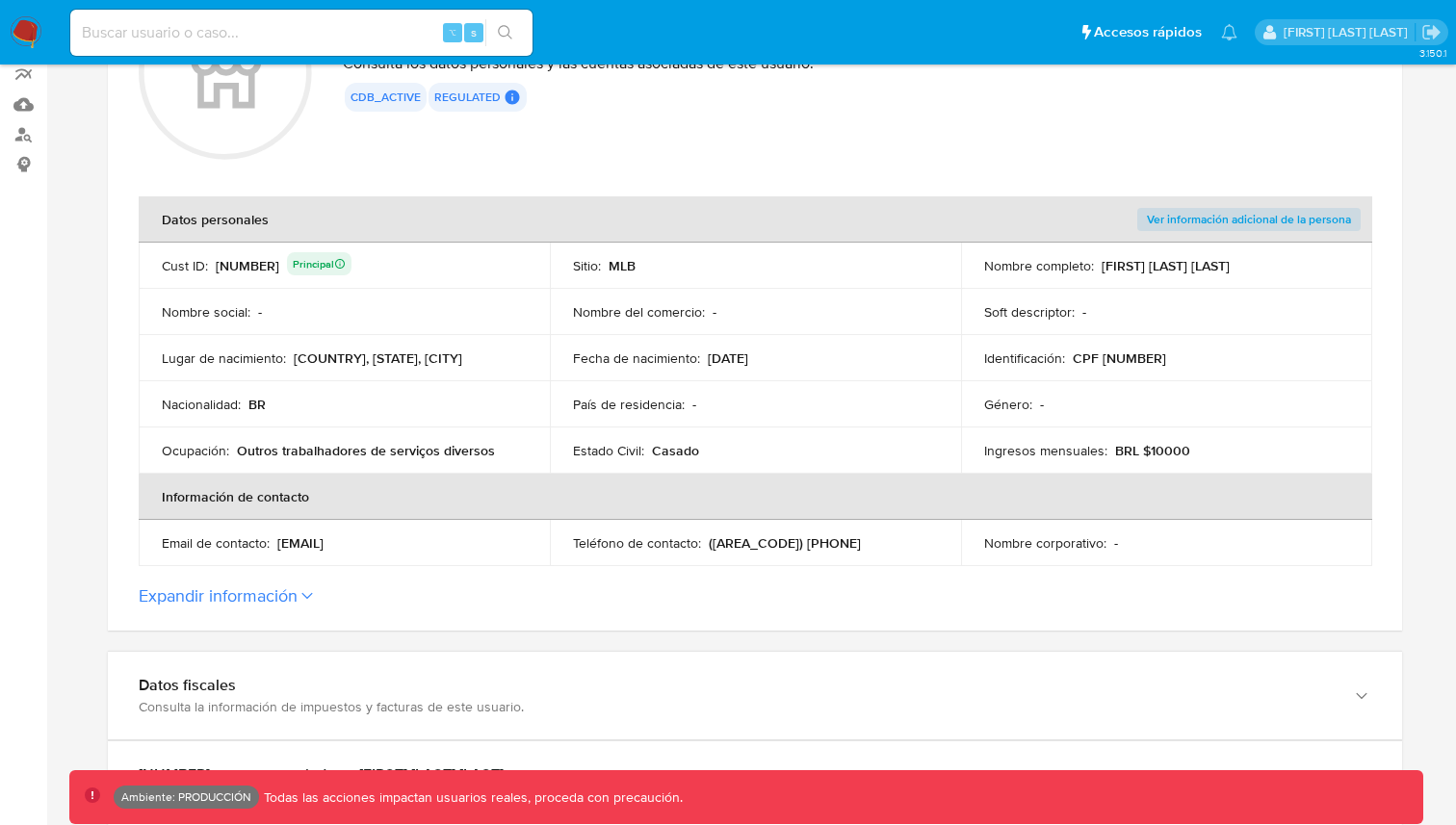 click on "Expandir información" at bounding box center (218, 596) 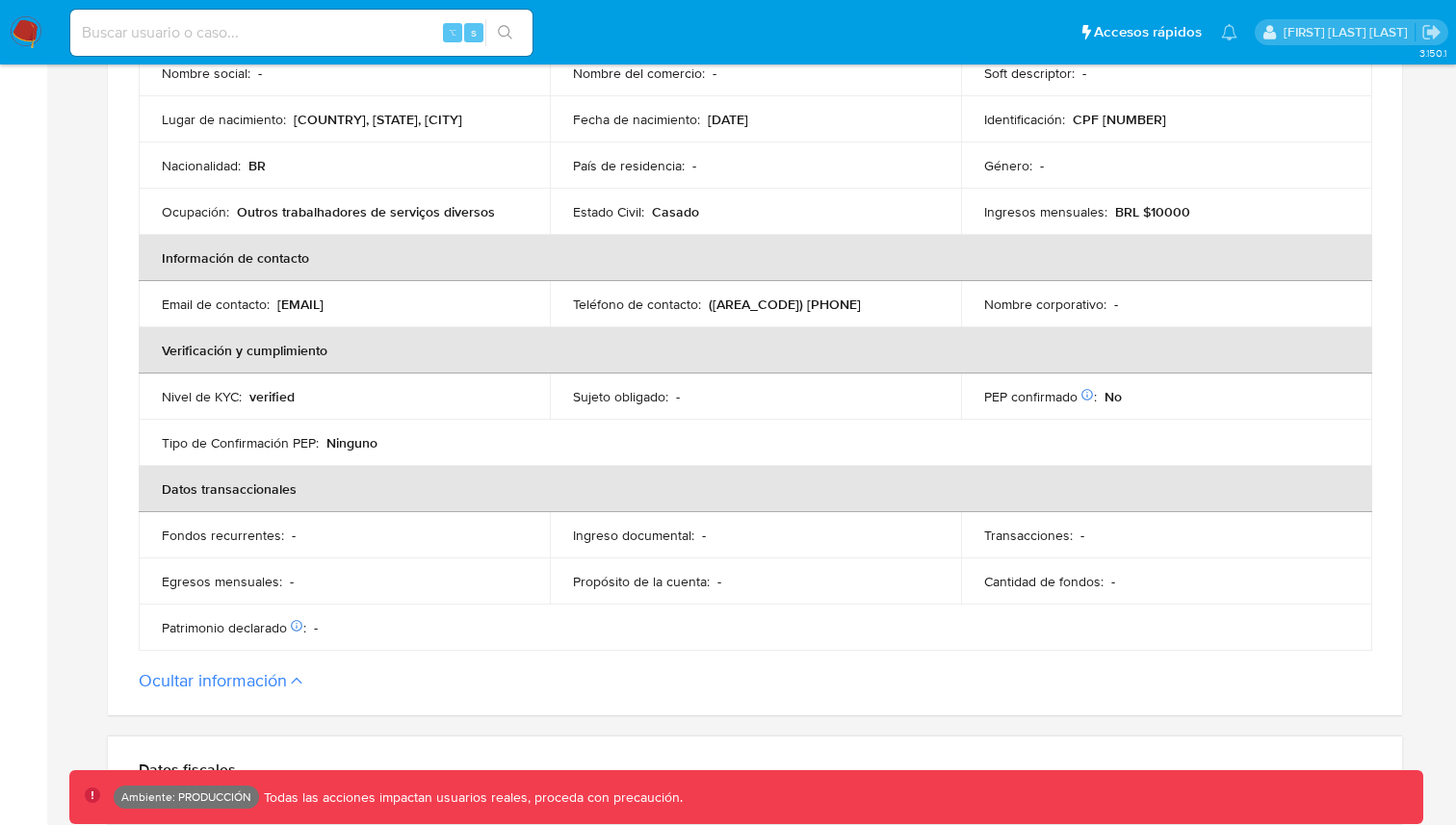 scroll, scrollTop: 617, scrollLeft: 0, axis: vertical 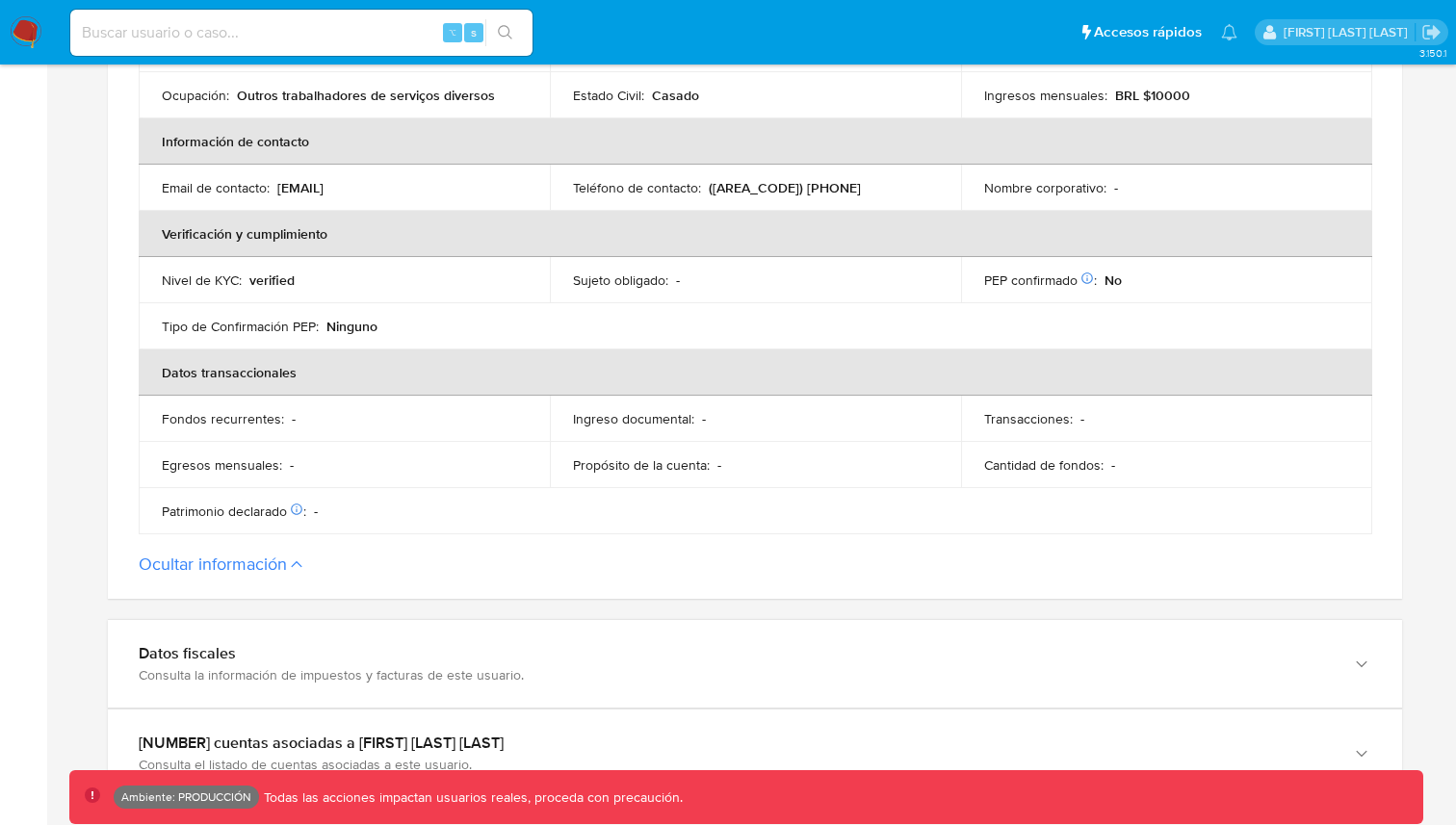 click on "ID de la persona :  a514b8a087c4142643963b2e21ee4286   Datos generales de   Elaine Vieira Barcellos   Consulta los datos personales y las cuentas asociadas de este usuario. cdb_active regulated   Regulated MLB BACEN COMPLIES User Id   Identificado como usuario principal 1115686183 Mark Id MLB_BACEN Compliant is_compliant Created At 2024-10-09T15:37:41.654795128Z Datos personales Ver información adicional de la persona   Cust ID :    1115686183 Principal   Sitio :    MLB   Nombre completo :    Elaine Vieira Barcellos   Nombre social :    -   Nombre del comercio :    -   Soft descriptor :    -   Lugar de nacimiento :    BR, RS, Viamão   Fecha de nacimiento :    17/04/1963   Identificación :    CPF 41193890063   Nacionalidad :    BR   País de residencia :    -   Género :    -   Ocupación :    Outros trabalhadores de serviços diversos   Estado Civil :    Casado   Ingresos mensuales :    BRL $10000 Información de contacto   Email de contacto :    elaine.elka@hotmail.com   :      :    -" at bounding box center [755, 103] 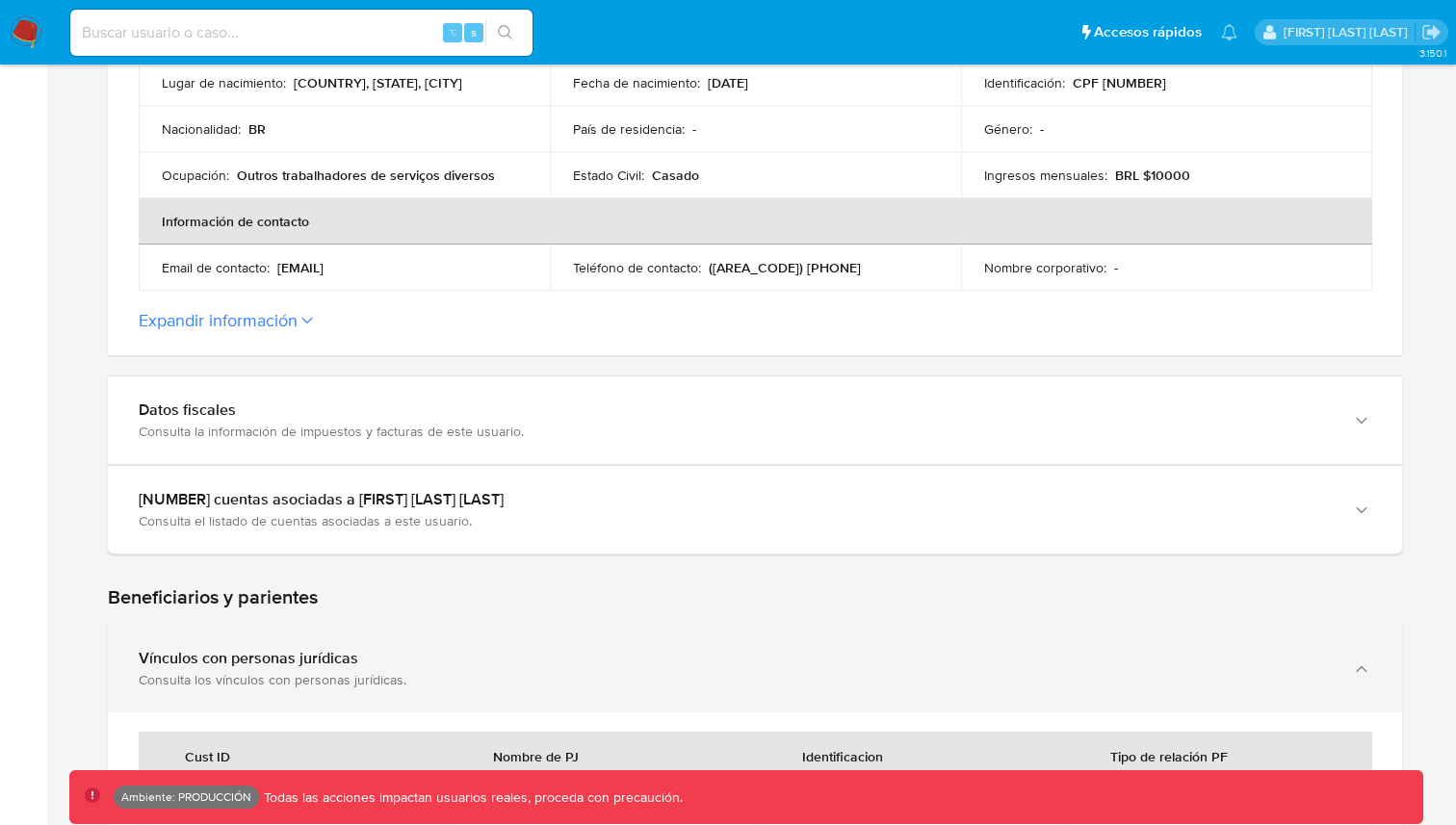 scroll, scrollTop: 523, scrollLeft: 0, axis: vertical 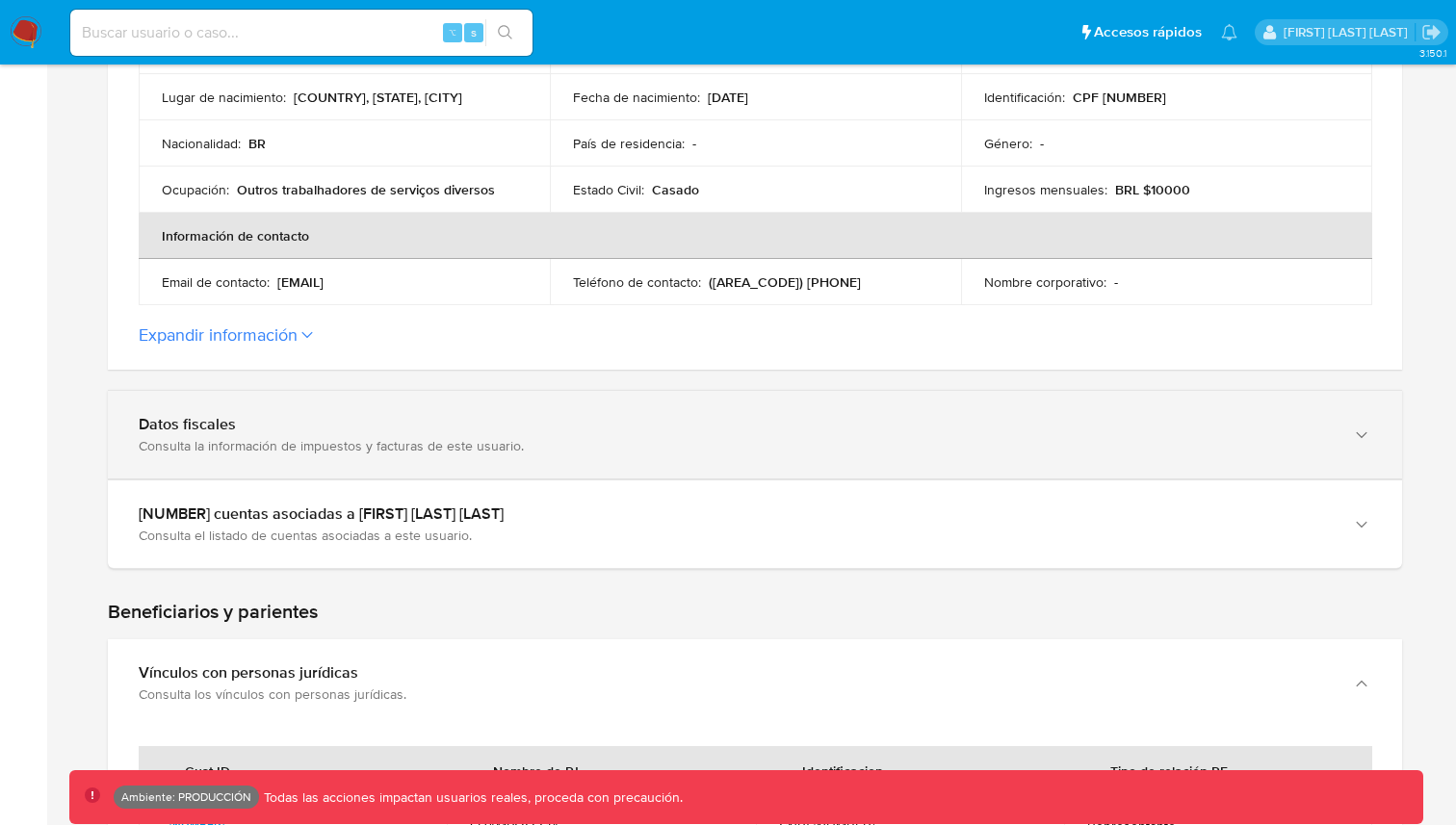 click on "Datos fiscales" at bounding box center [736, 425] 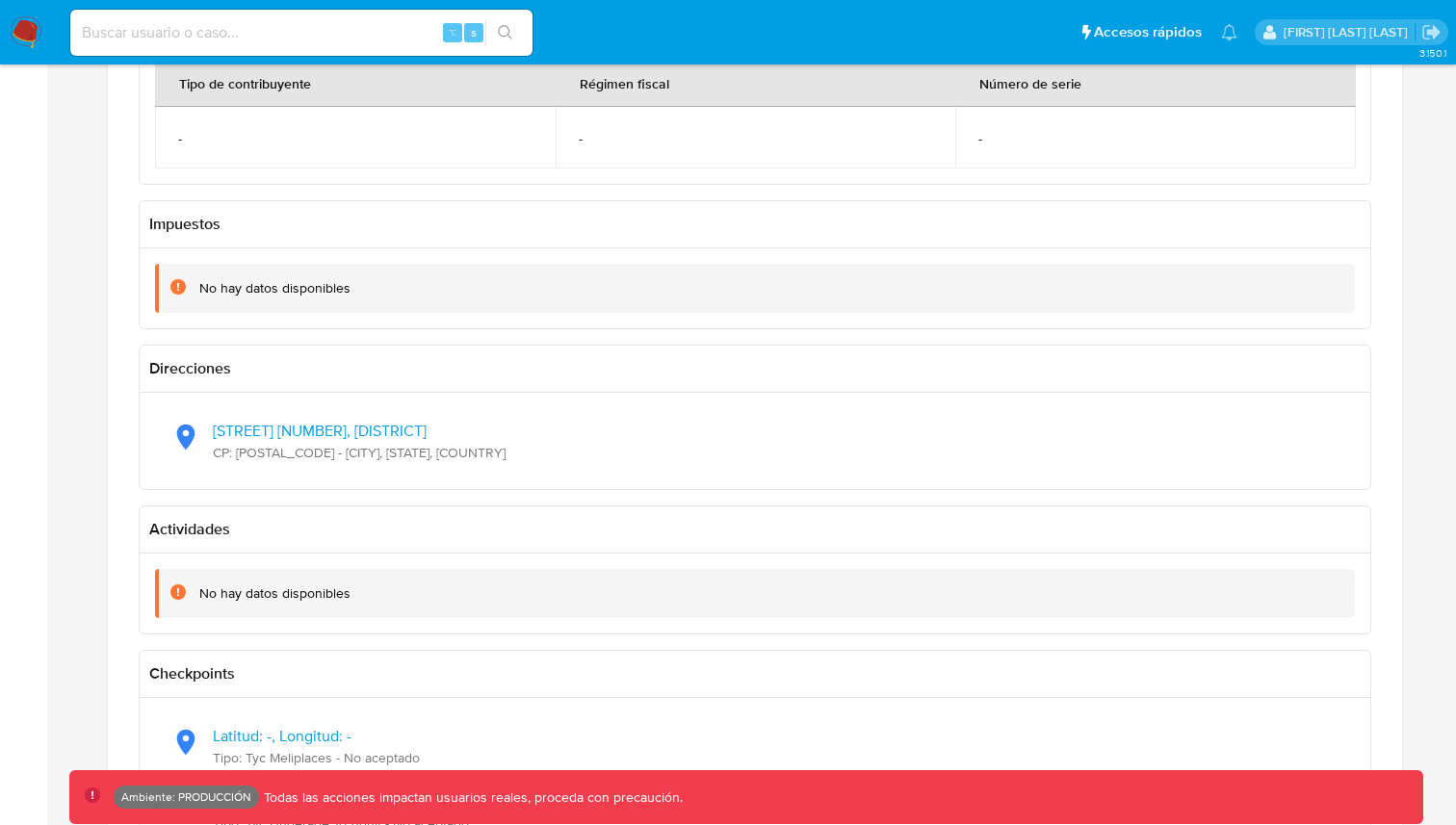 scroll, scrollTop: 1010, scrollLeft: 0, axis: vertical 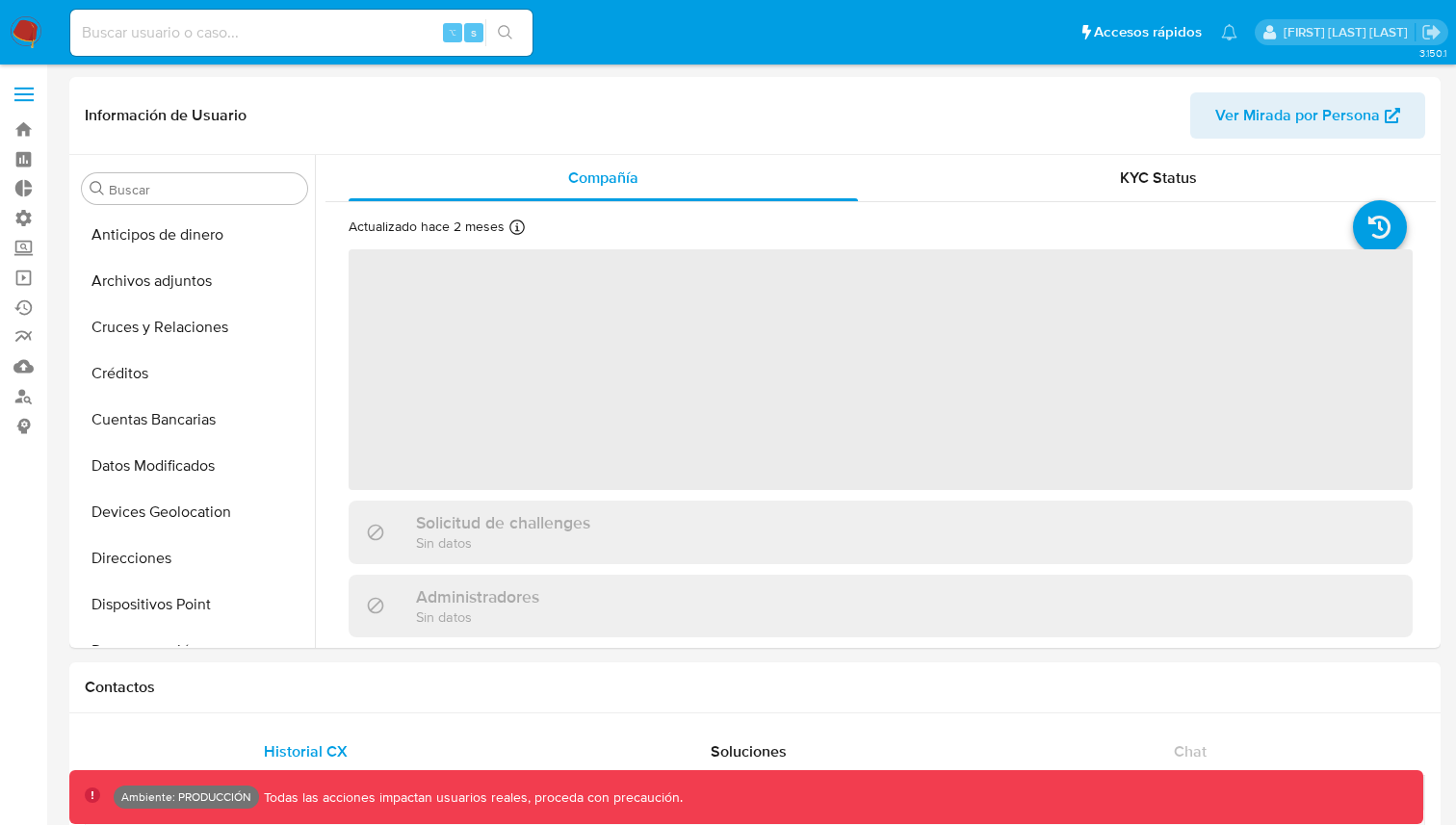 select on "10" 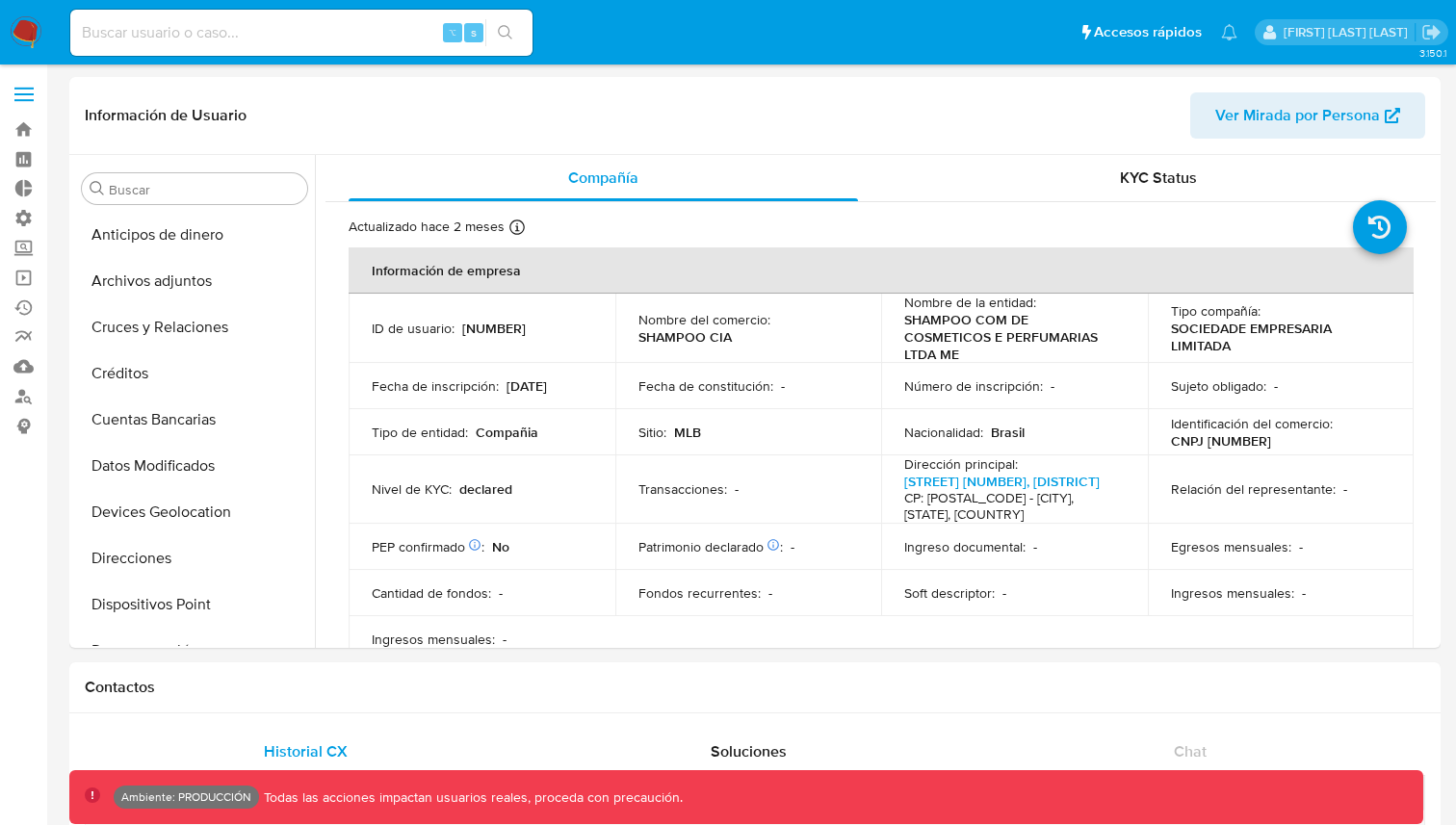scroll, scrollTop: 813, scrollLeft: 0, axis: vertical 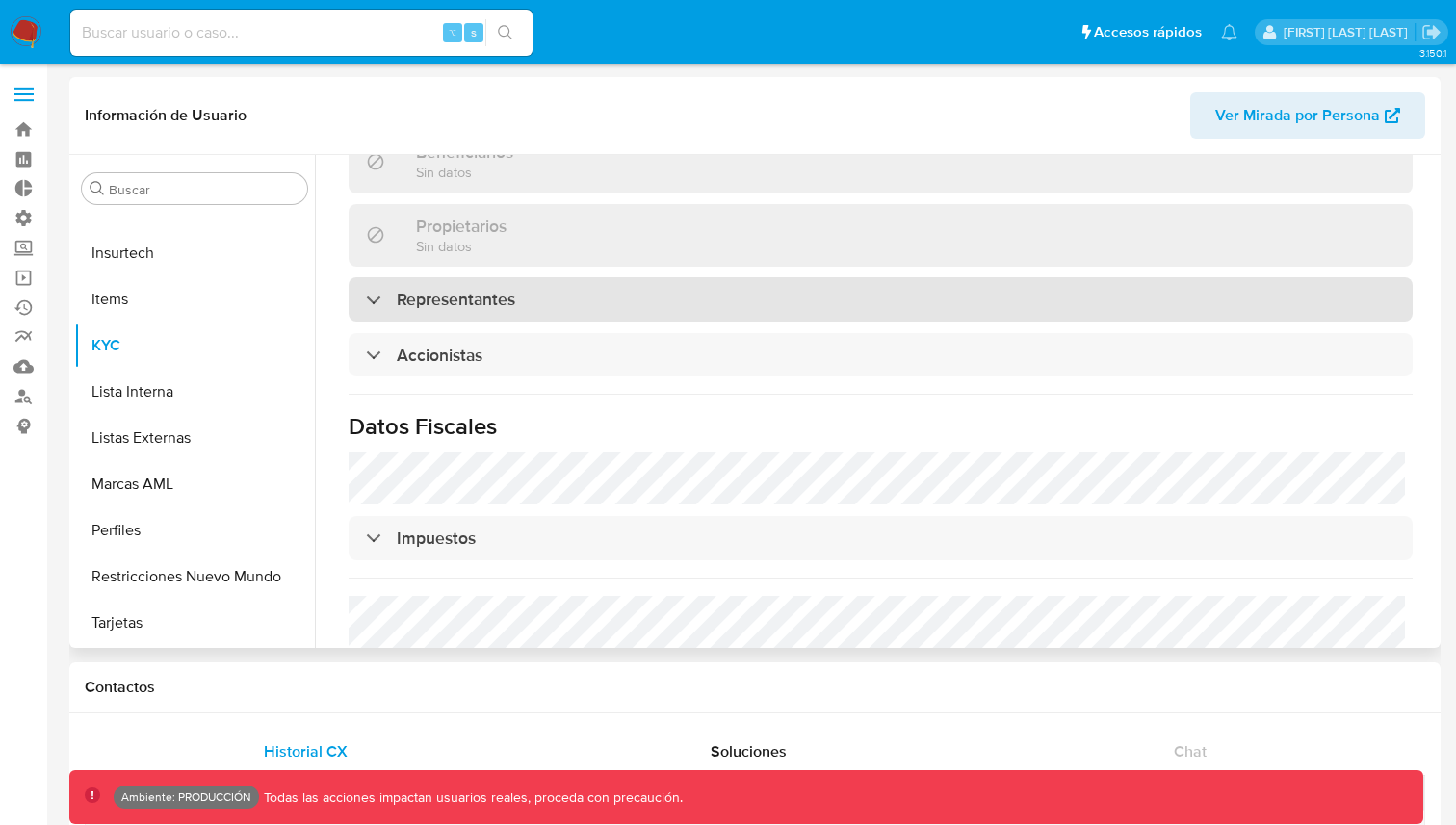 click on "Representantes" at bounding box center [880, 299] 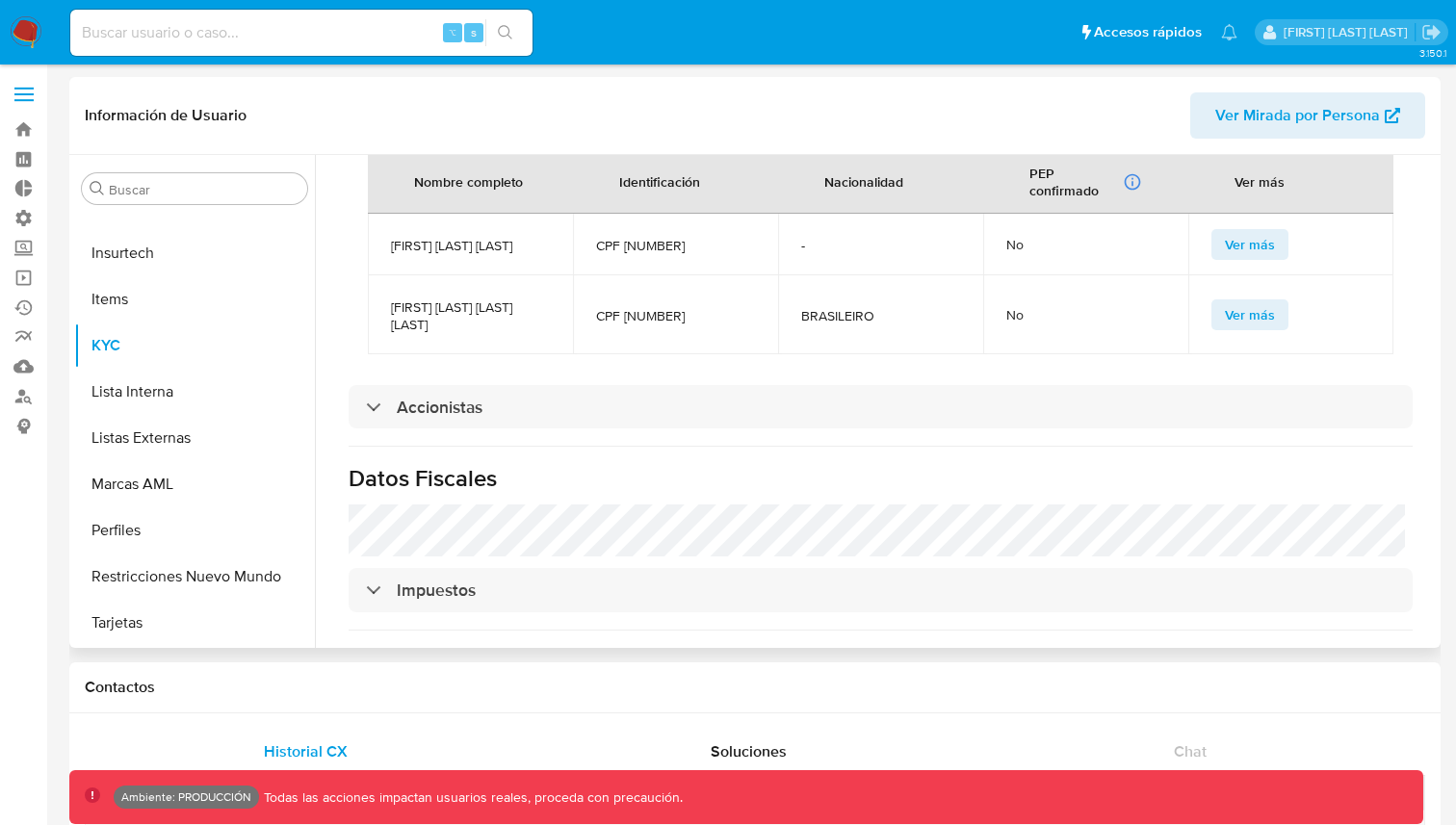 scroll, scrollTop: 1253, scrollLeft: 0, axis: vertical 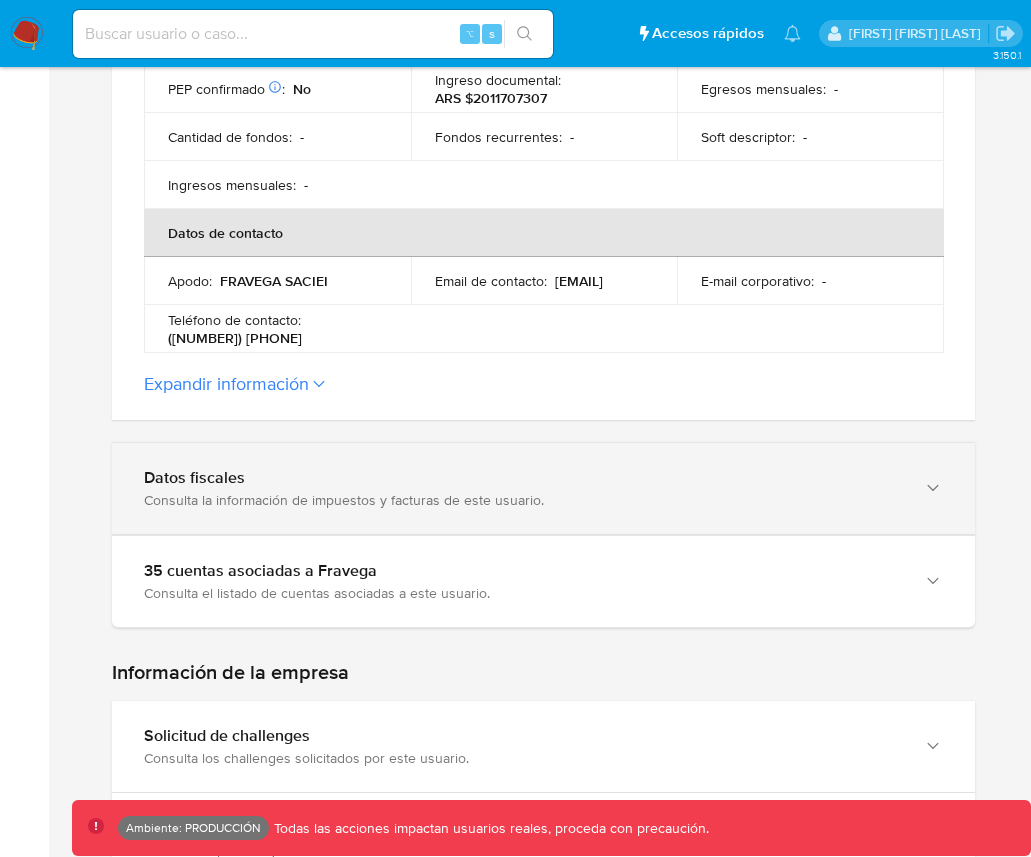 click on "Consulta la información de impuestos y facturas de este usuario." at bounding box center [523, 500] 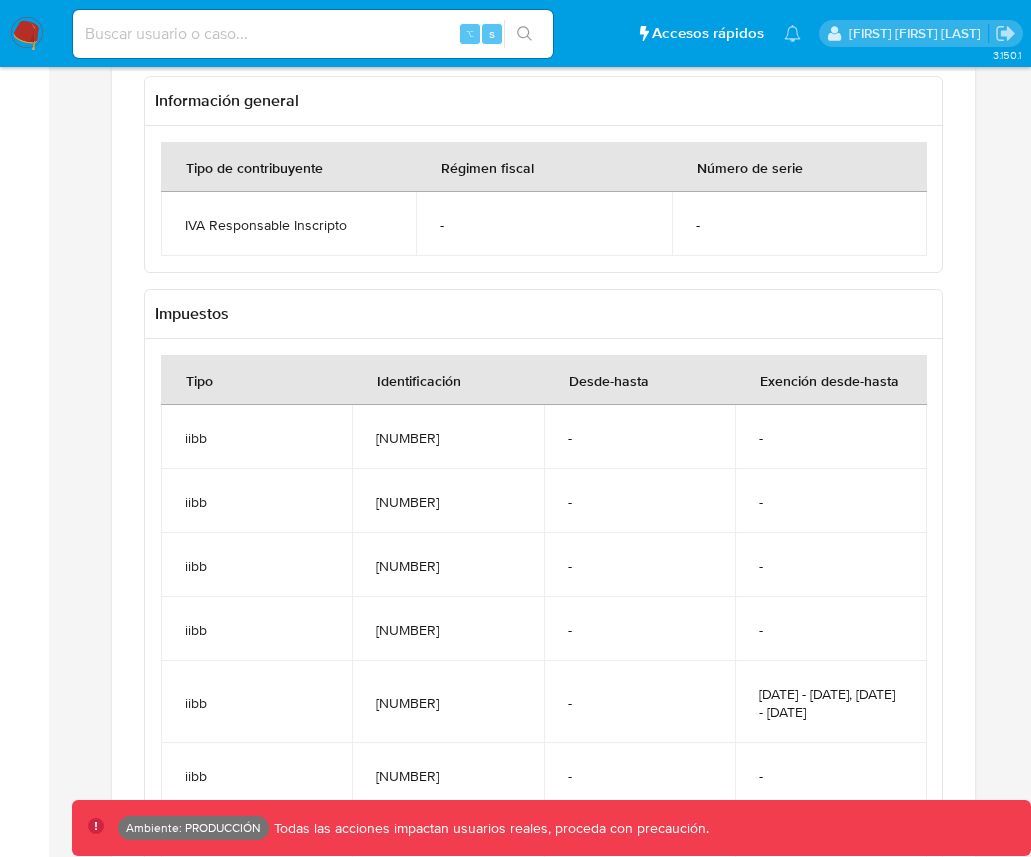 scroll, scrollTop: 1251, scrollLeft: 0, axis: vertical 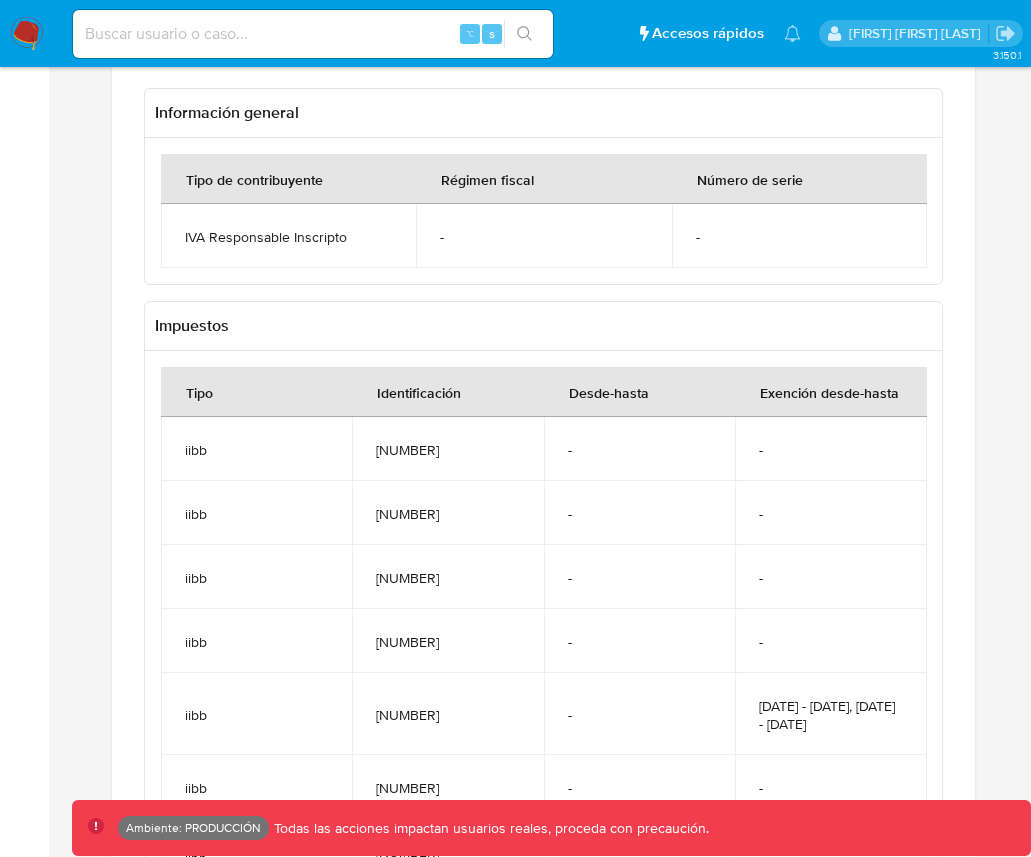 drag, startPoint x: 180, startPoint y: 389, endPoint x: 507, endPoint y: 662, distance: 425.97888 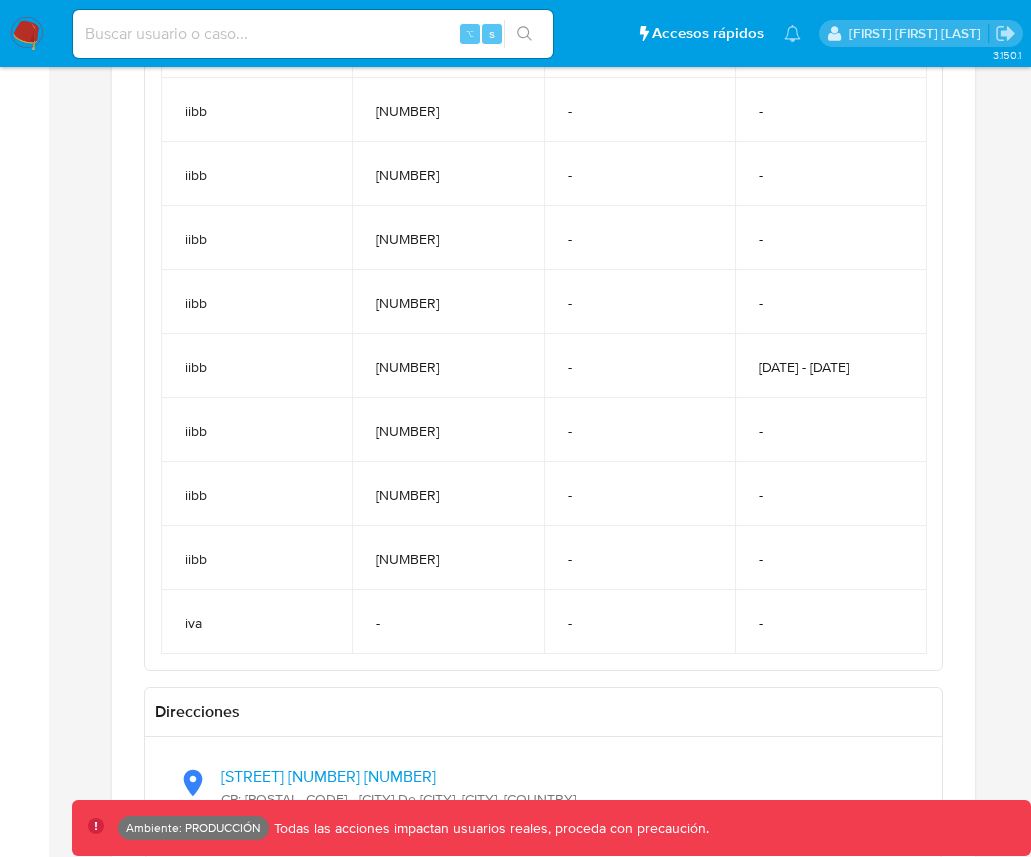 scroll, scrollTop: 2749, scrollLeft: 0, axis: vertical 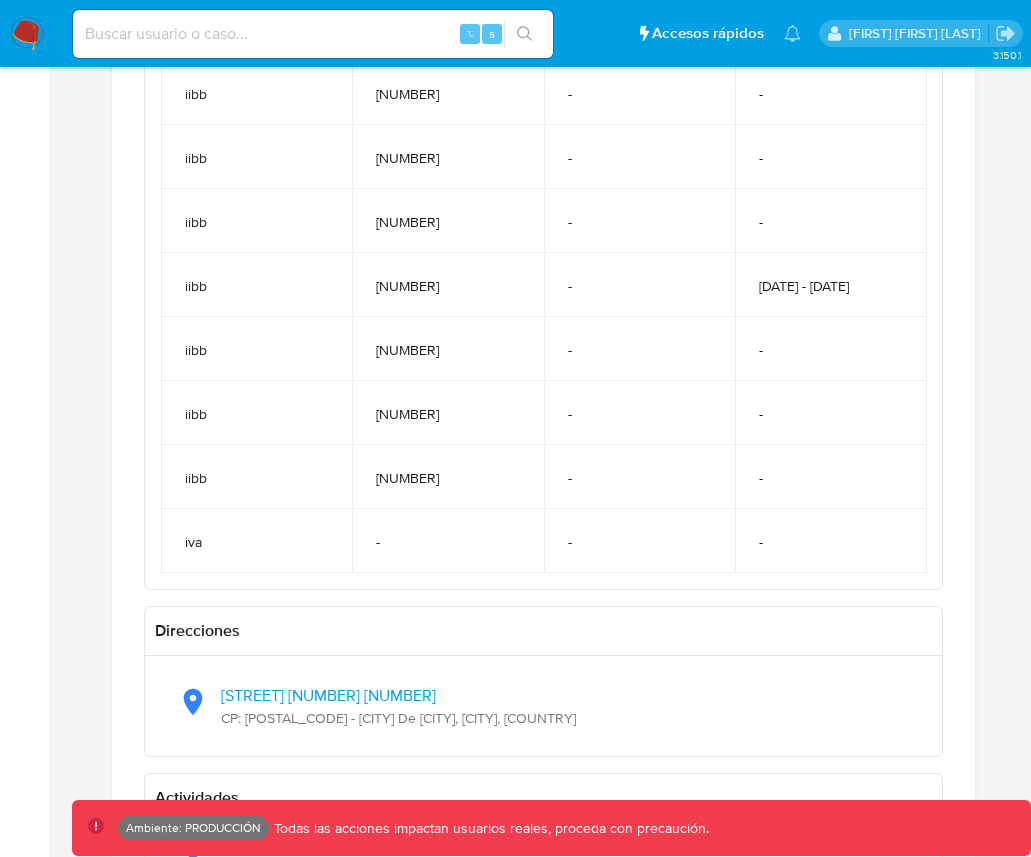 drag, startPoint x: 214, startPoint y: 563, endPoint x: 199, endPoint y: 463, distance: 101.118744 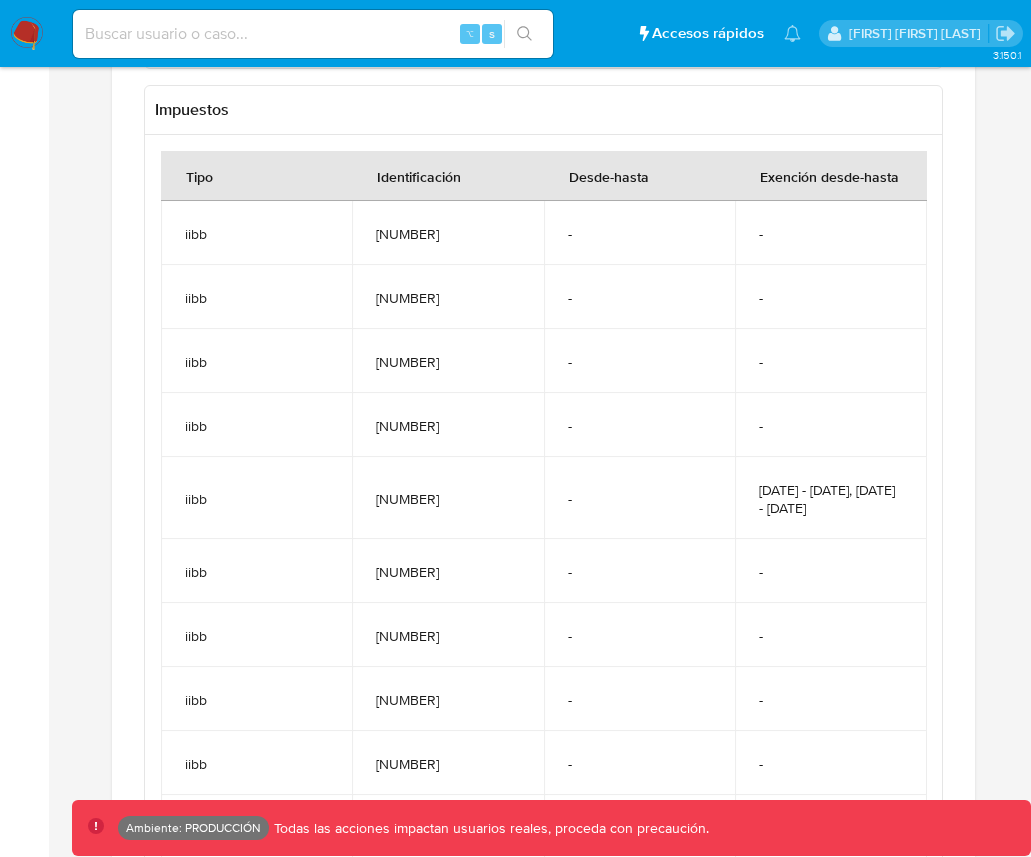 scroll, scrollTop: 1277, scrollLeft: 0, axis: vertical 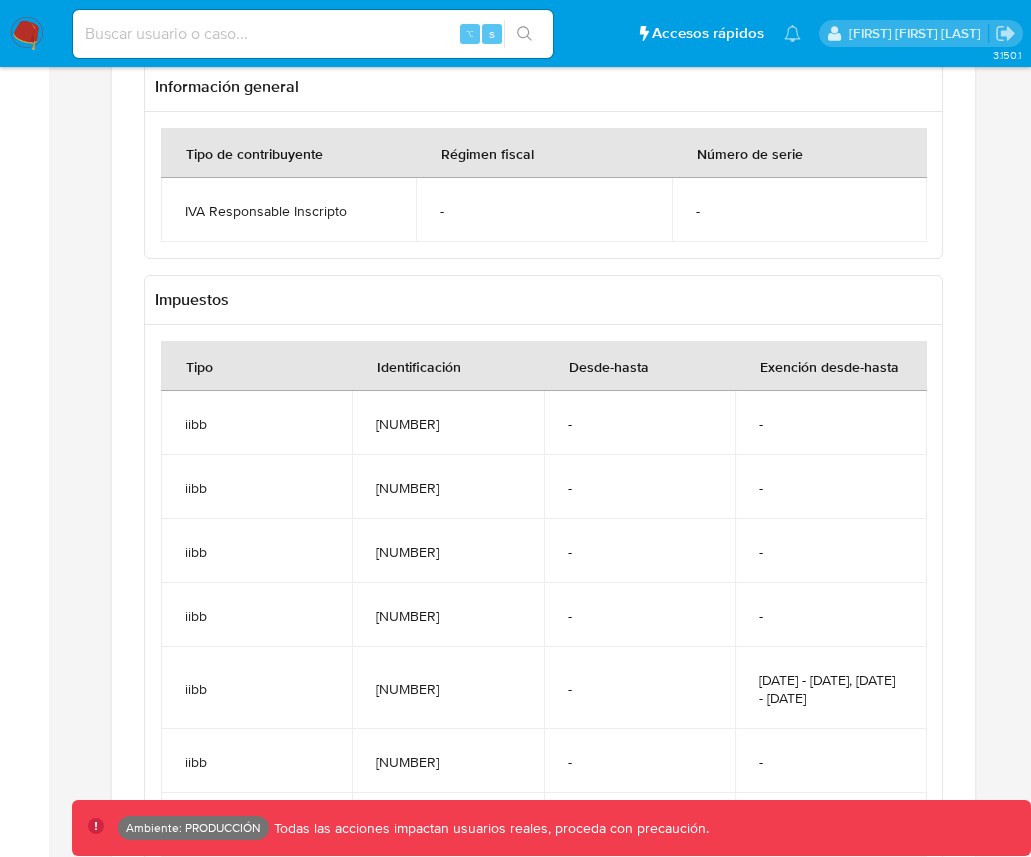 drag, startPoint x: 855, startPoint y: 722, endPoint x: 794, endPoint y: 680, distance: 74.06078 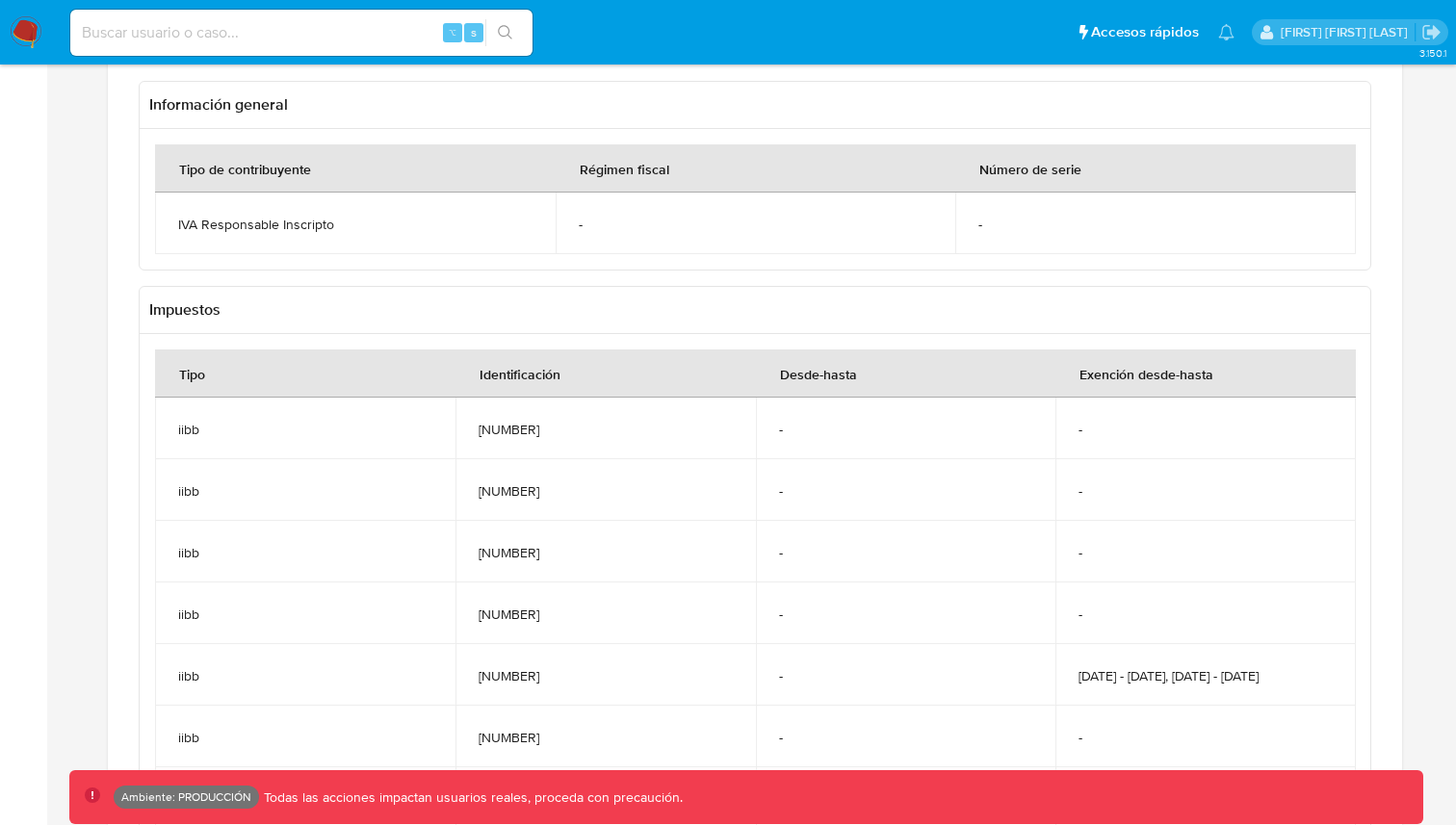 scroll, scrollTop: 1175, scrollLeft: 0, axis: vertical 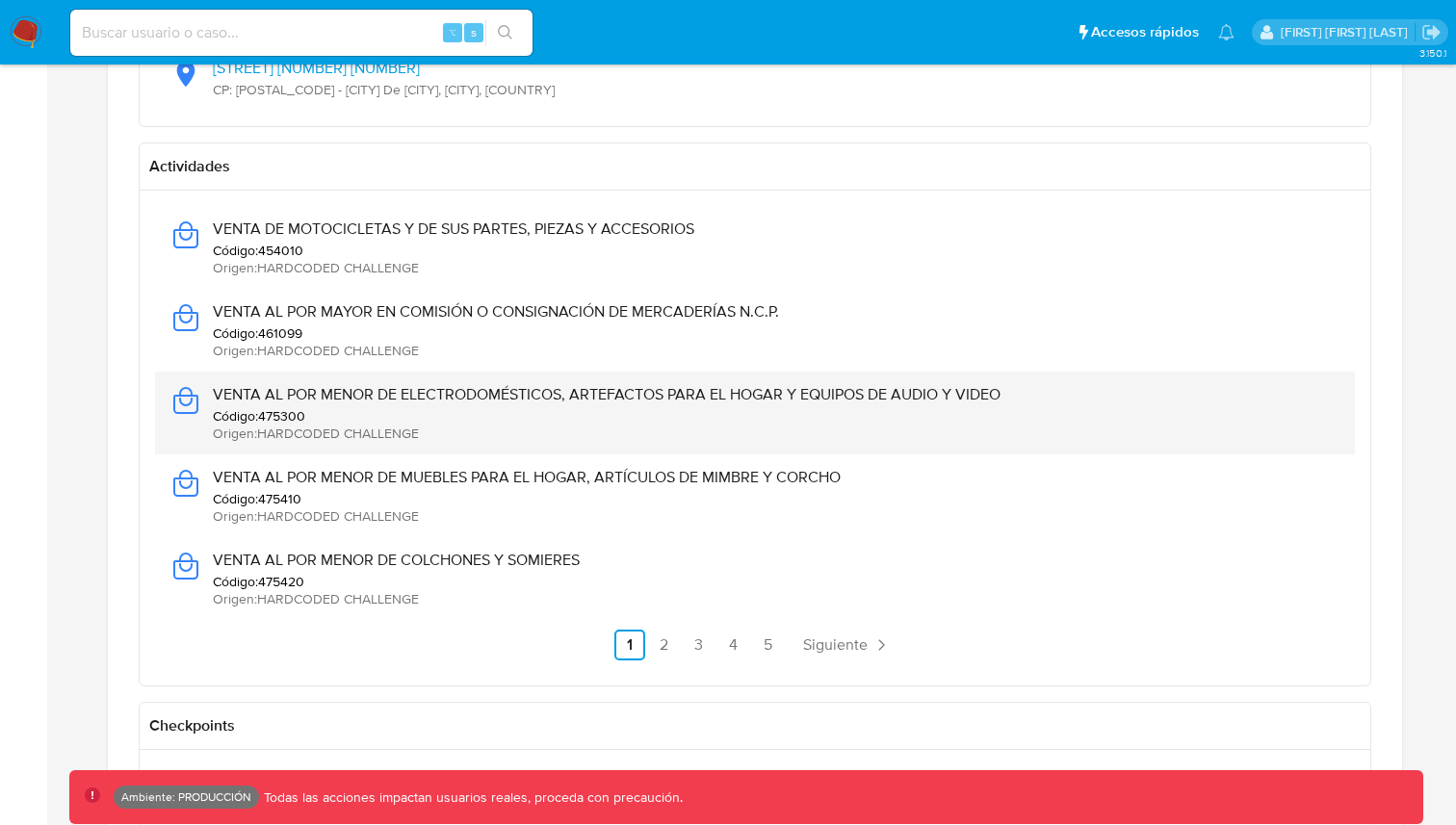 drag, startPoint x: 582, startPoint y: 217, endPoint x: 582, endPoint y: 439, distance: 222 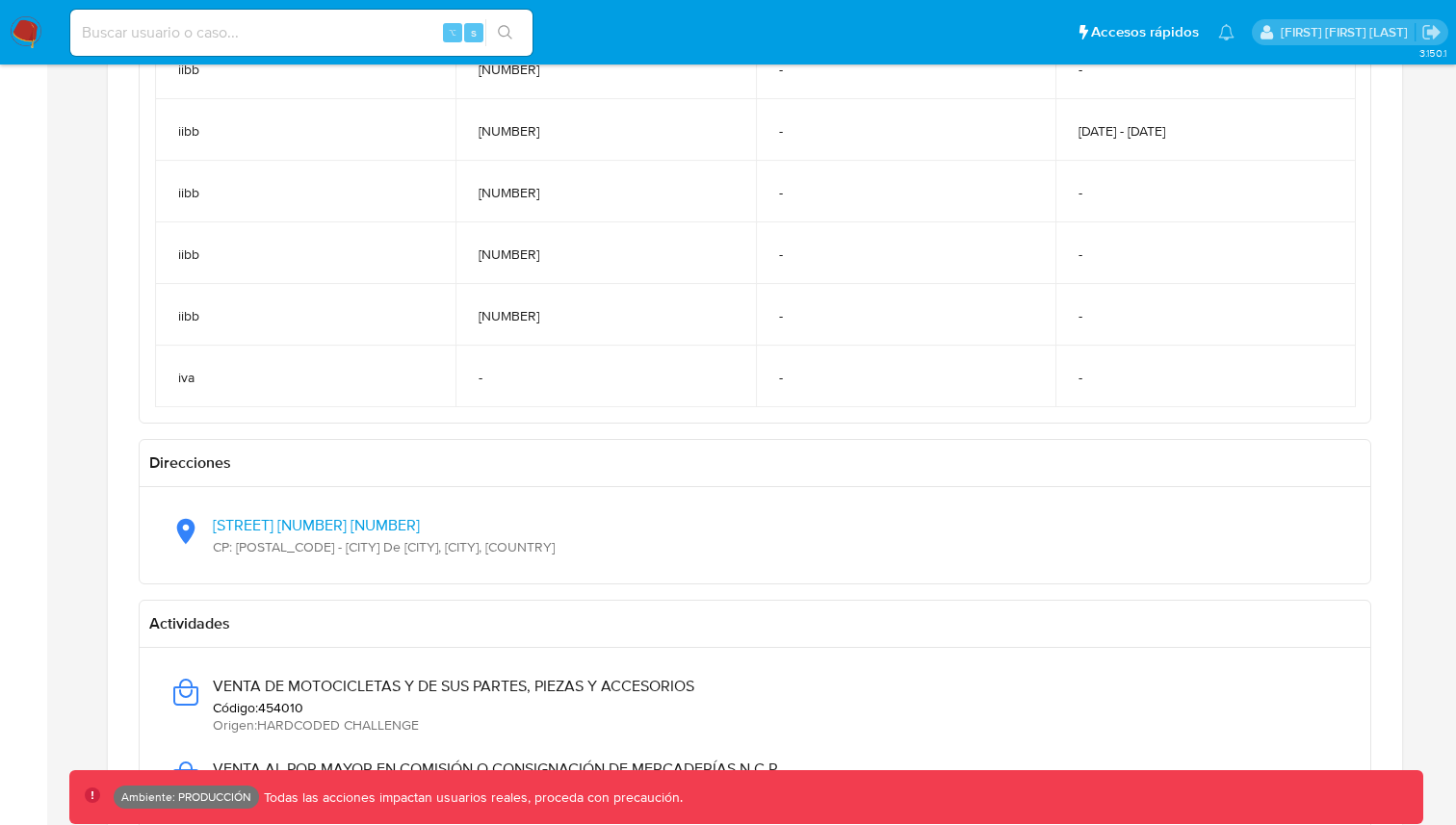 click on "9019103620" at bounding box center [606, 315] 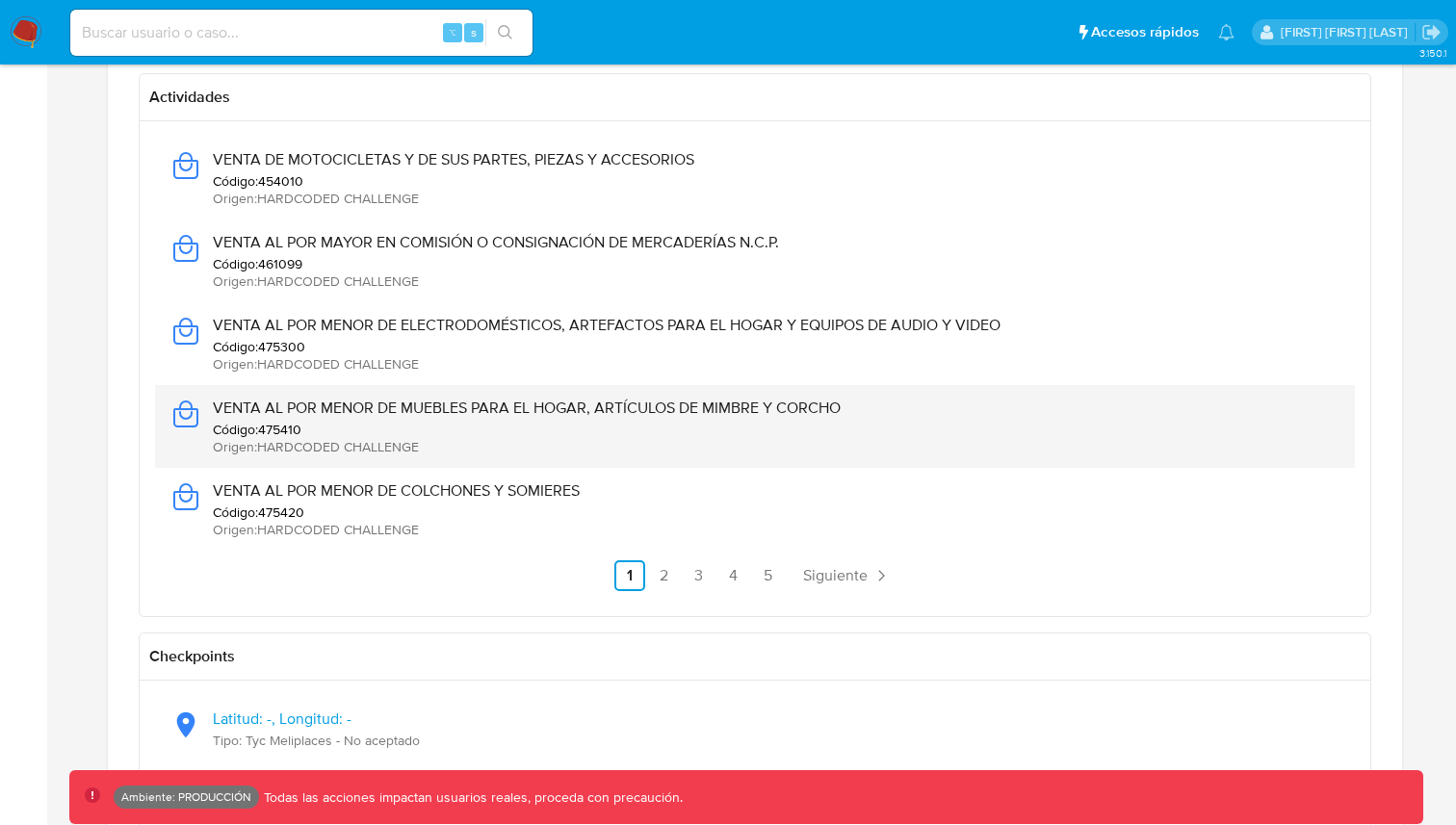 scroll, scrollTop: 3312, scrollLeft: 0, axis: vertical 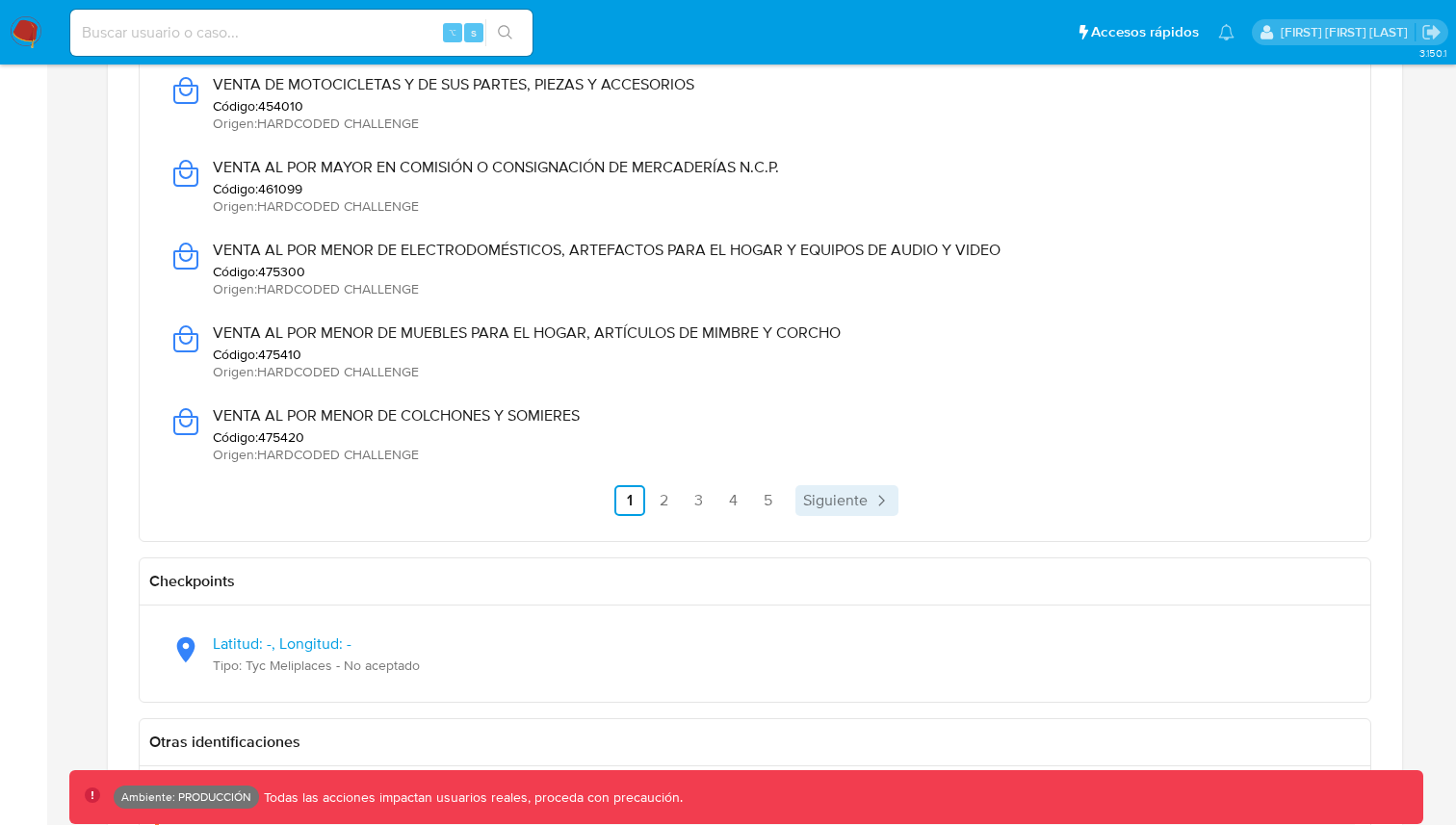 click on "Siguiente" at bounding box center [846, 501] 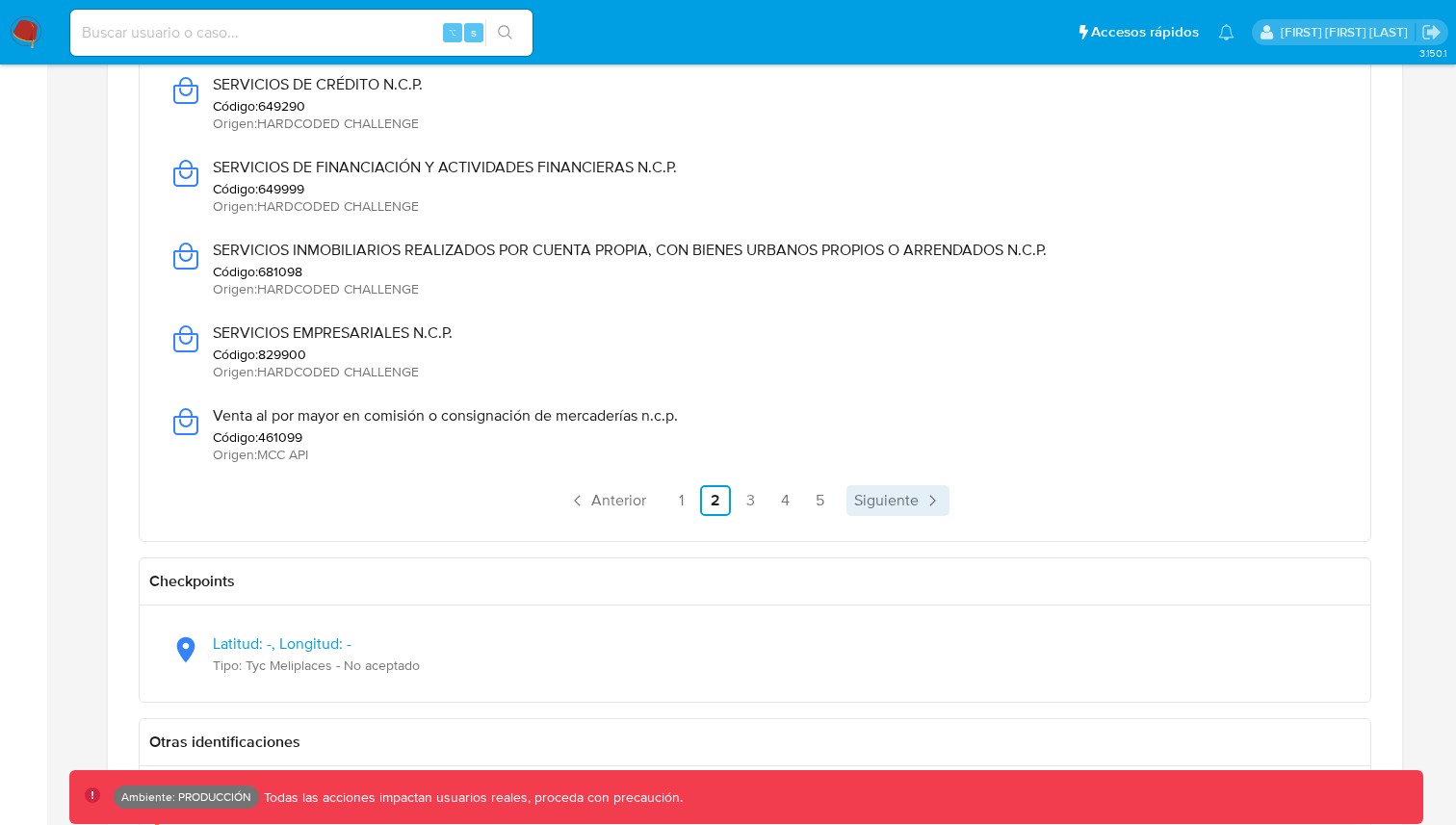 click on "Siguiente" at bounding box center (886, 501) 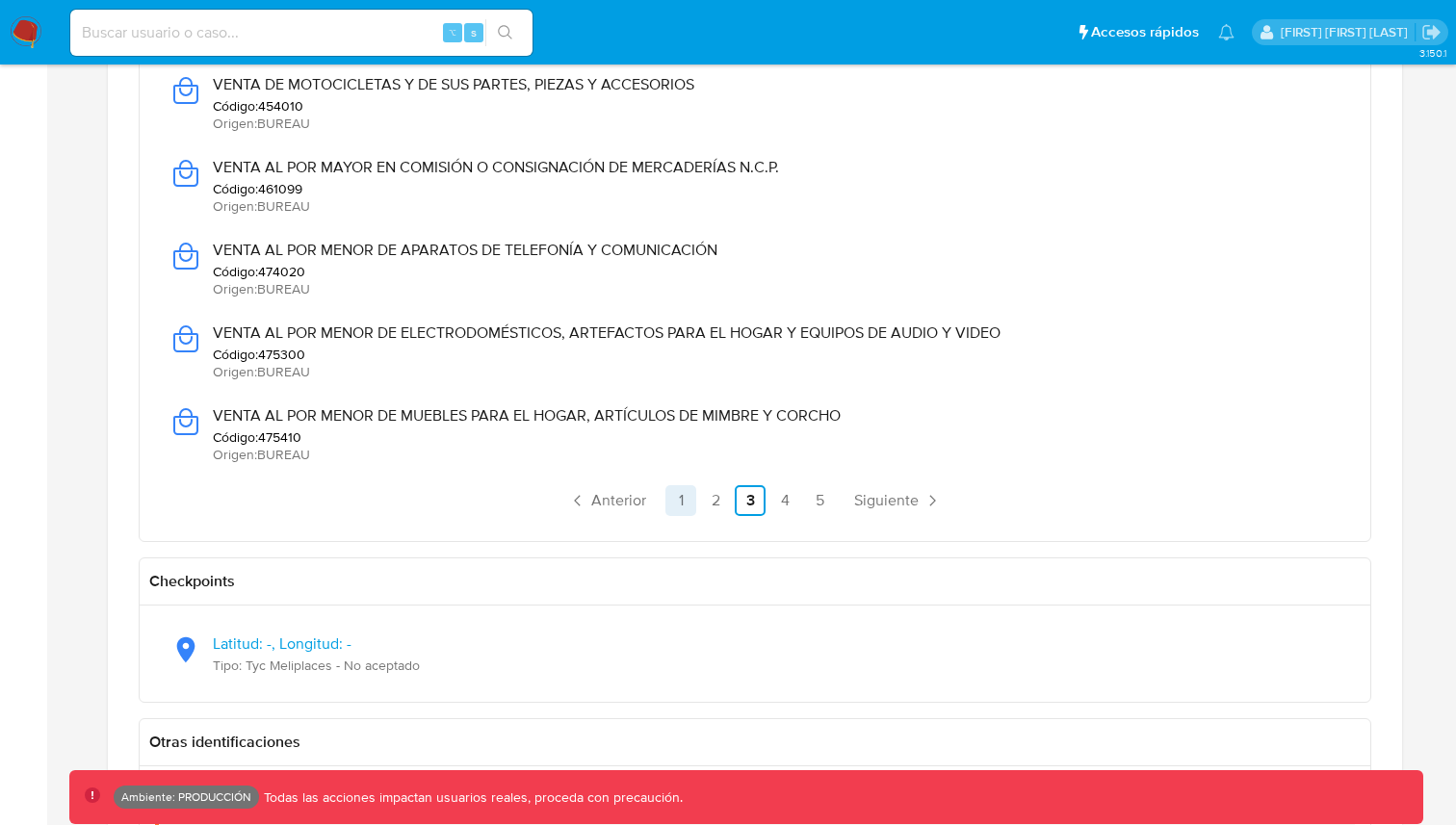 click on "1" at bounding box center (681, 501) 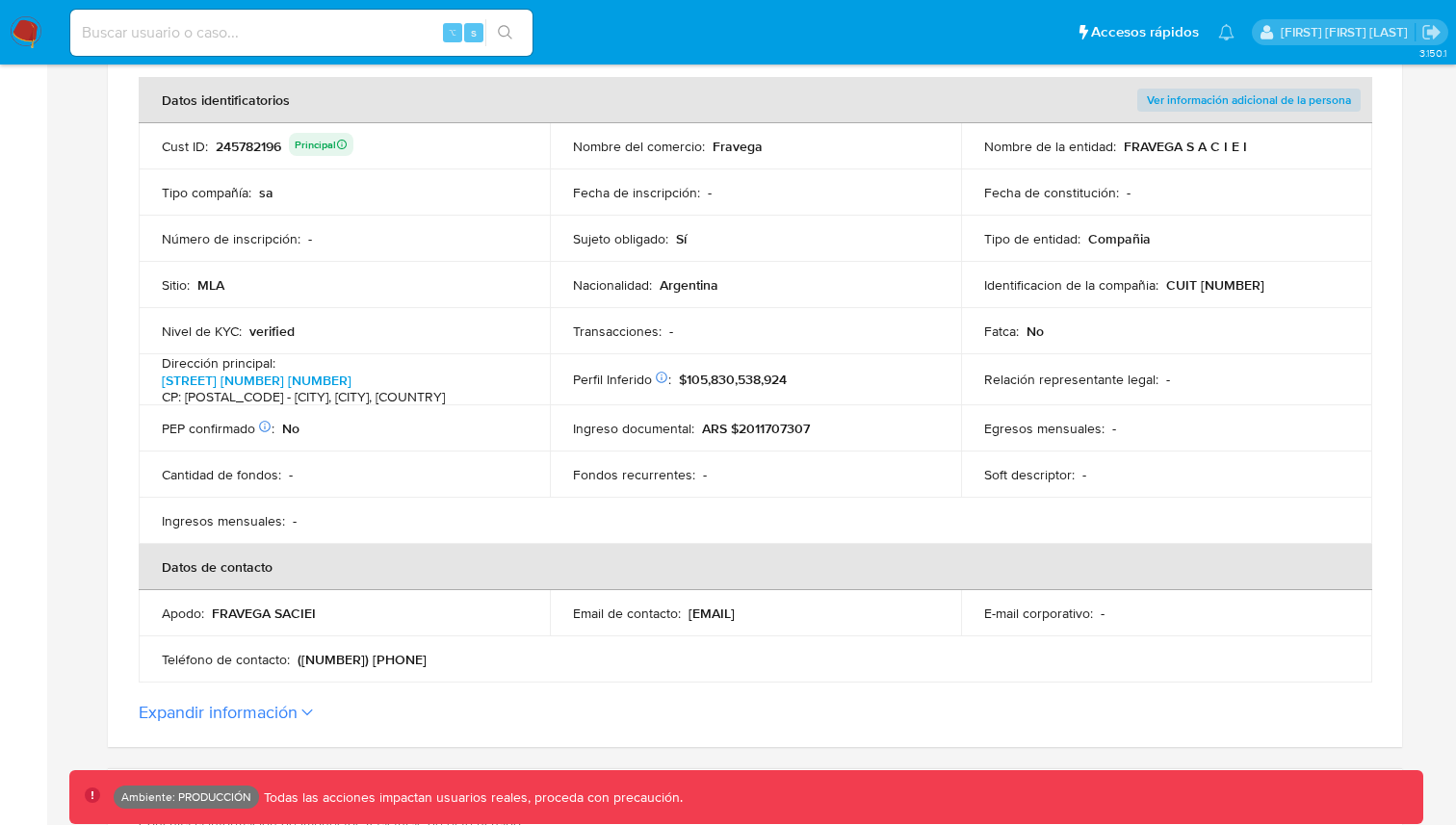 scroll, scrollTop: 443, scrollLeft: 0, axis: vertical 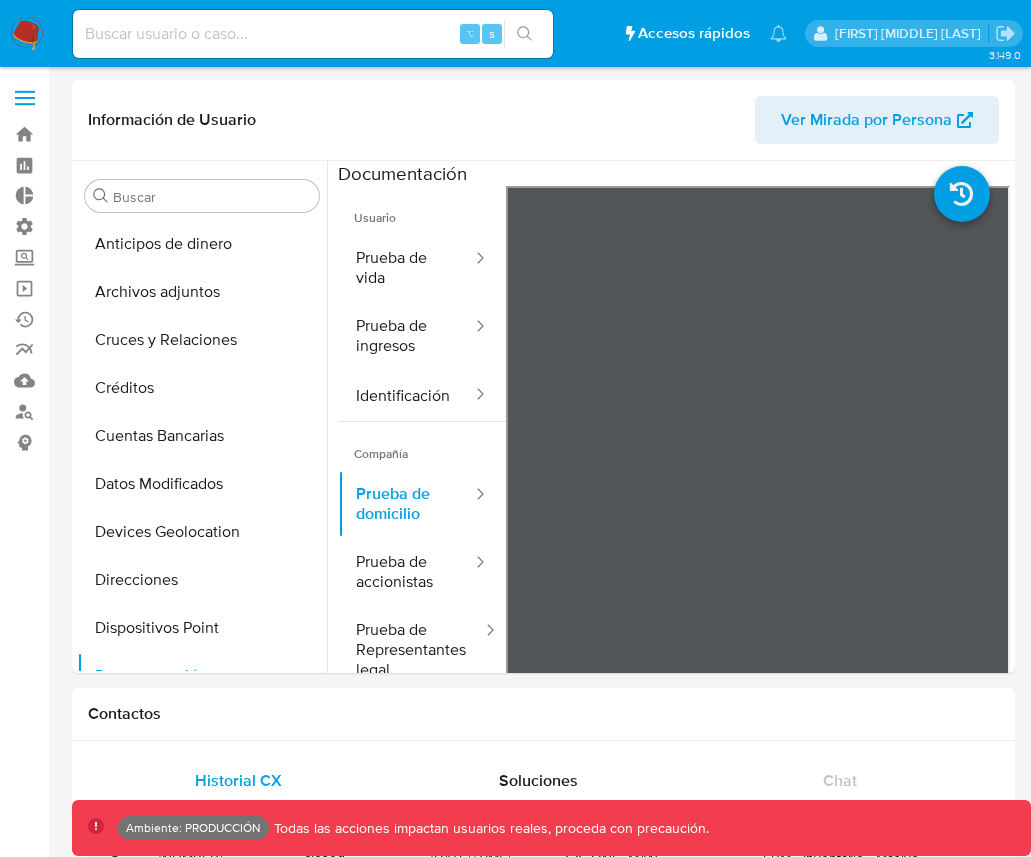 select on "10" 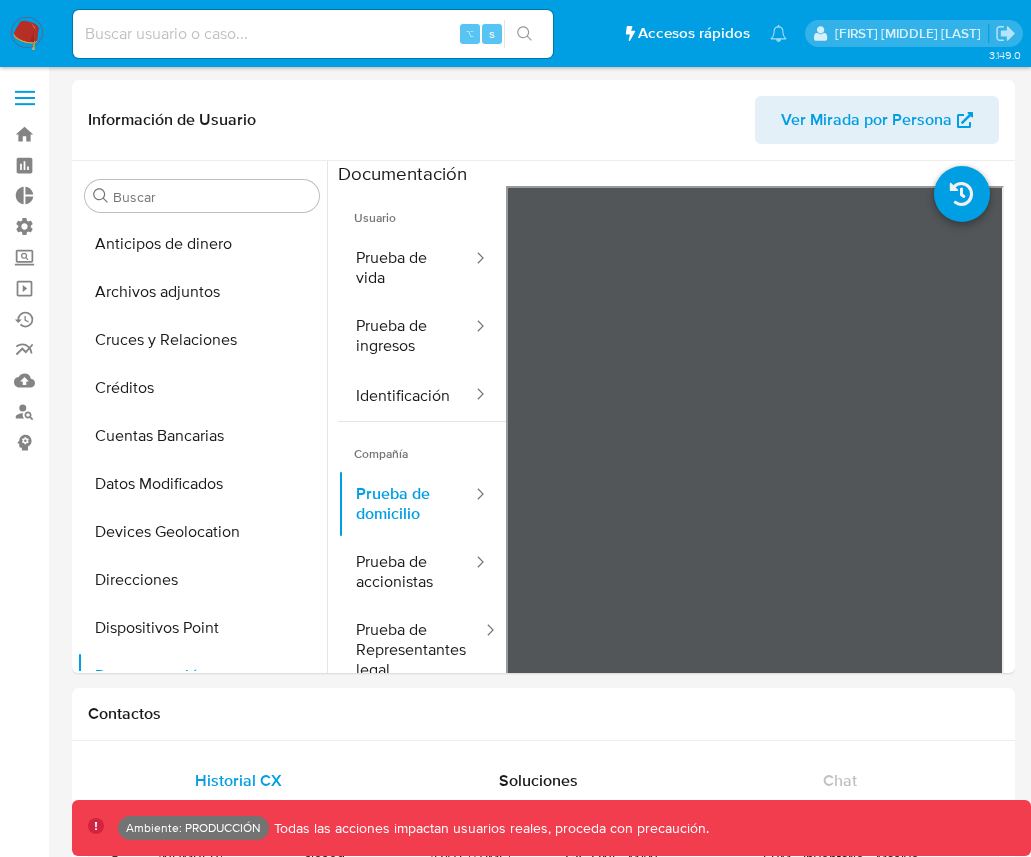 scroll, scrollTop: 0, scrollLeft: 0, axis: both 